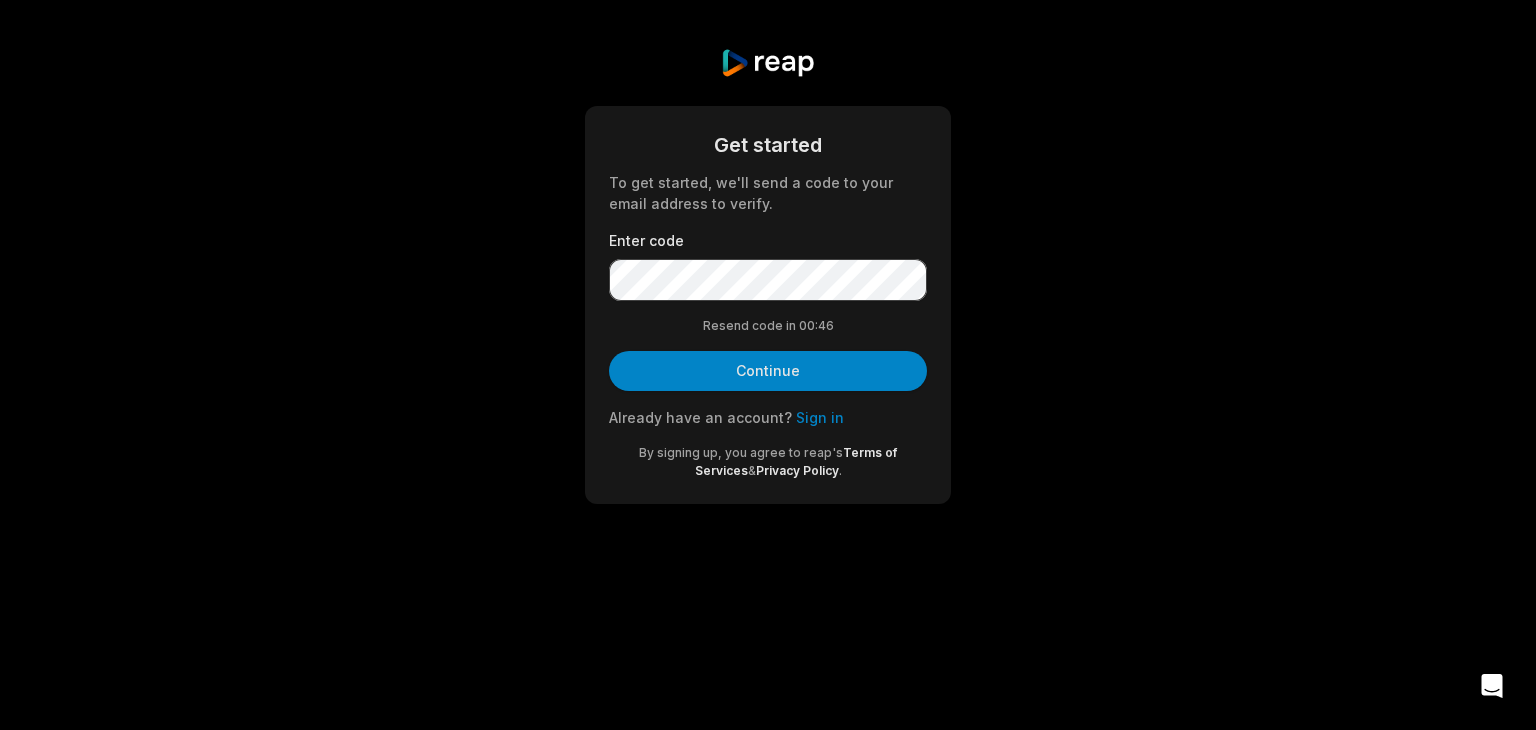 scroll, scrollTop: 0, scrollLeft: 0, axis: both 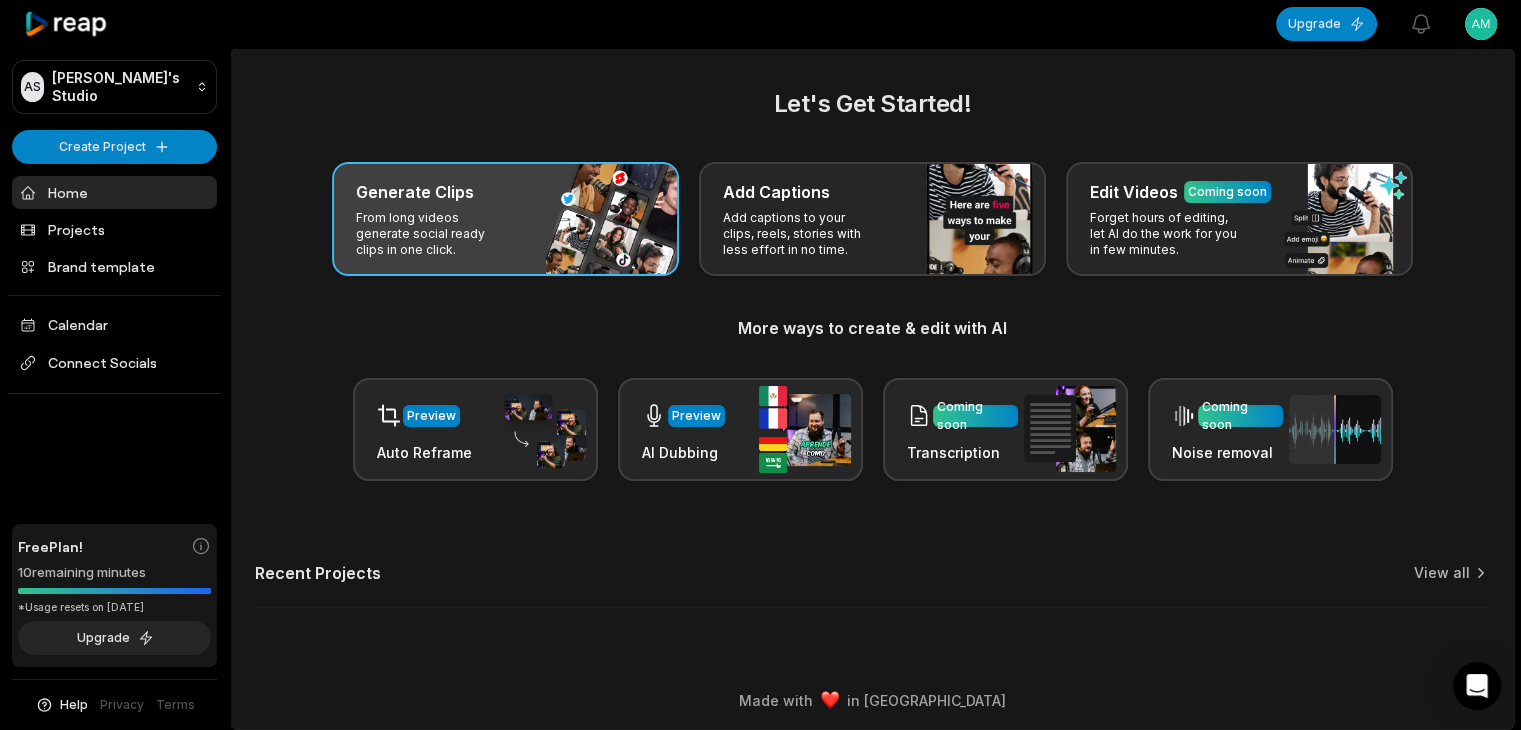 click on "Generate Clips From long videos generate social ready clips in one click." at bounding box center (505, 219) 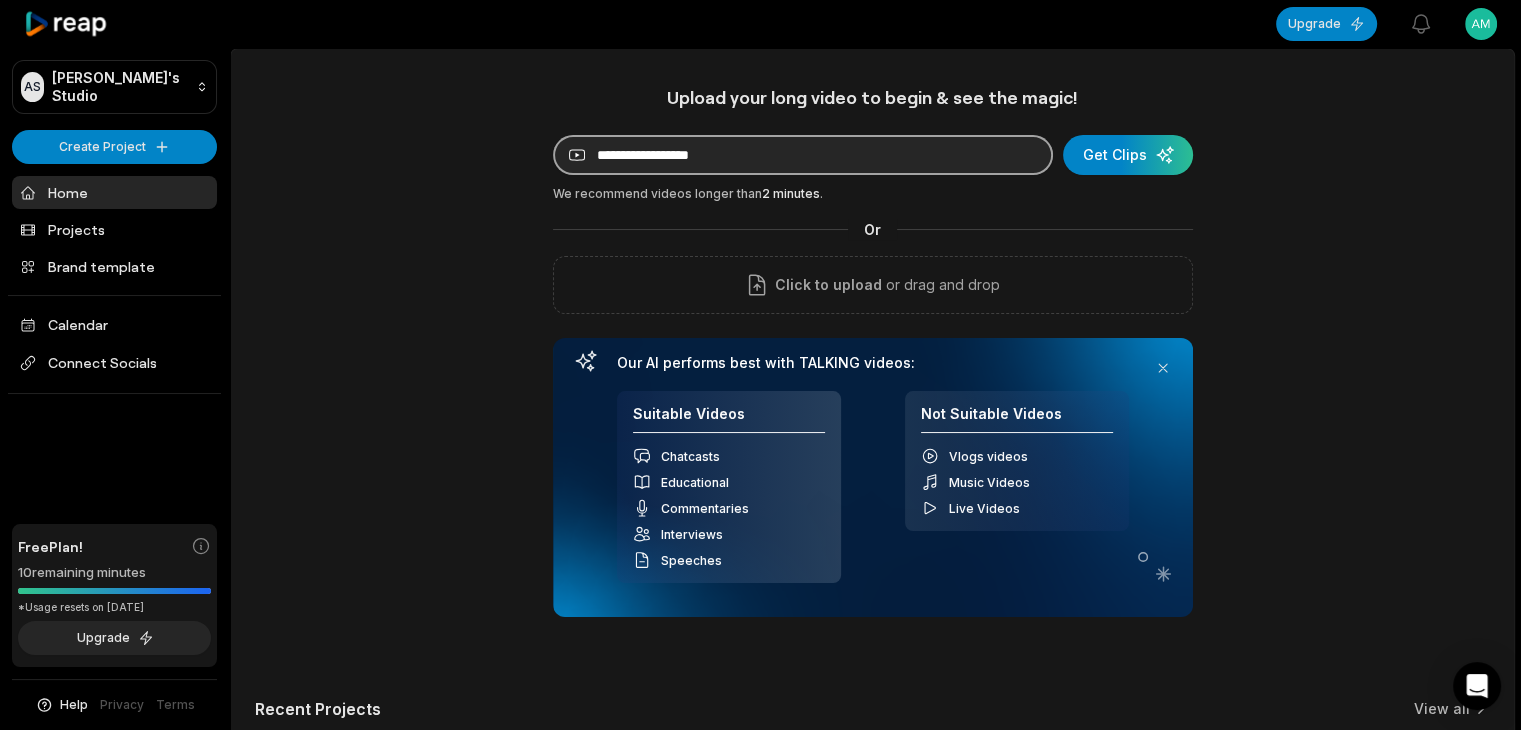 click at bounding box center (803, 155) 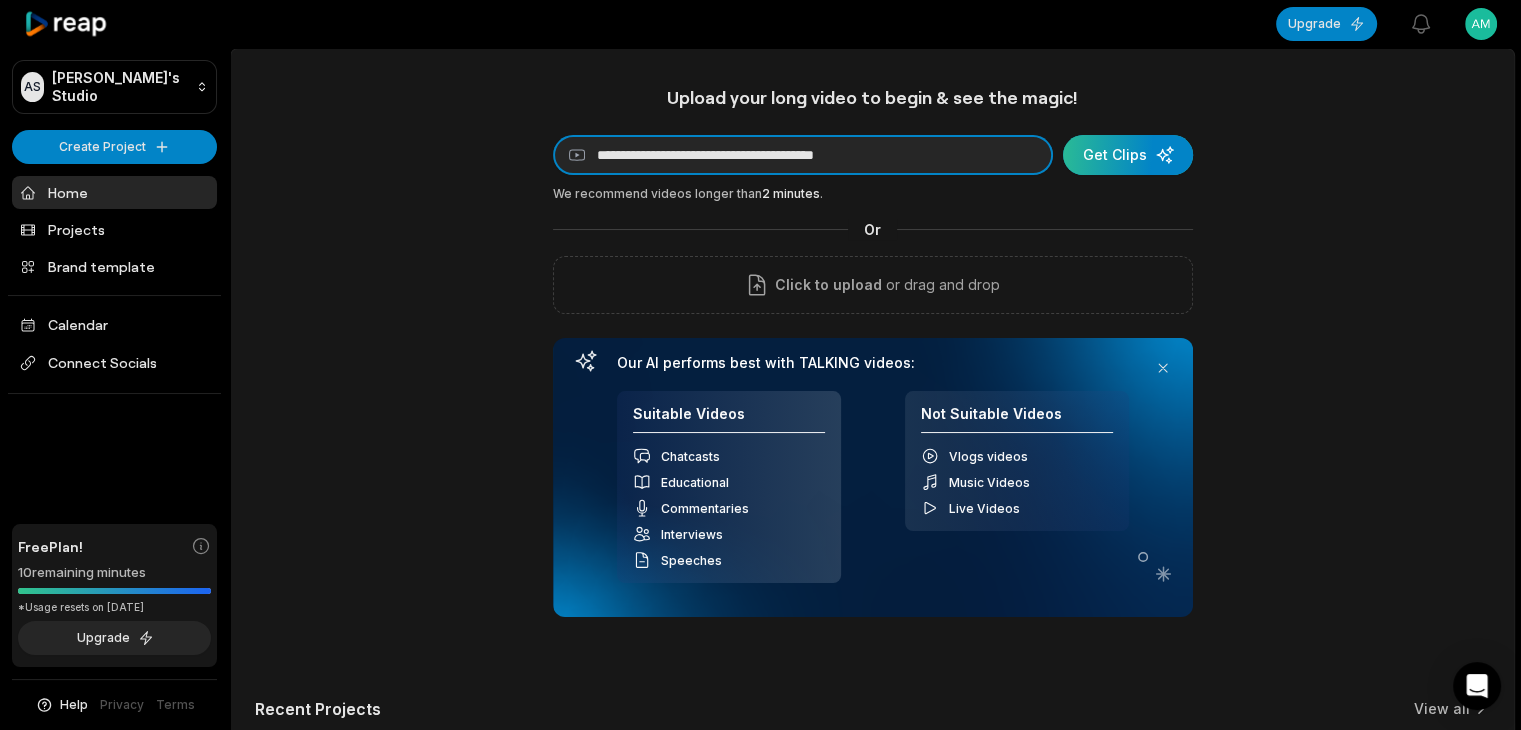 type on "**********" 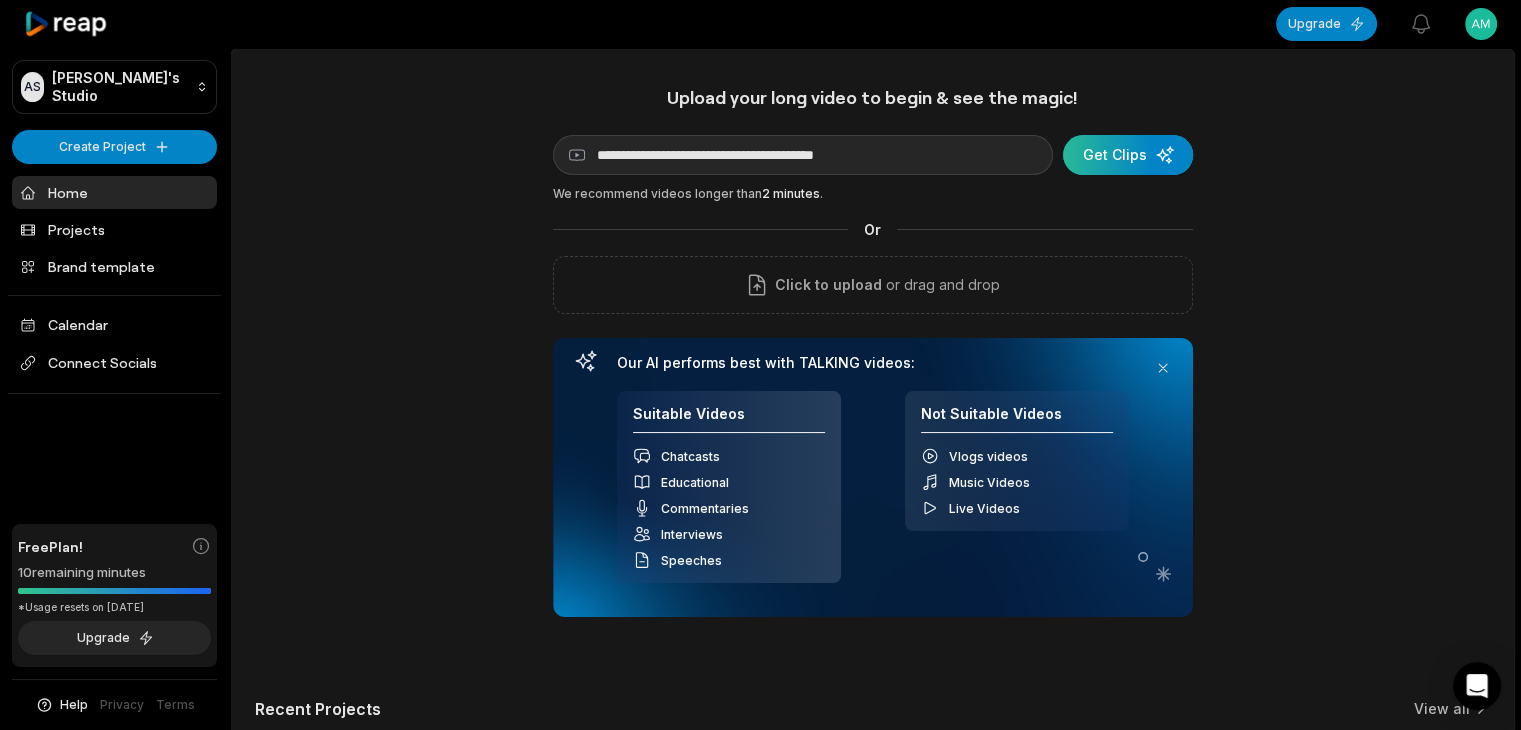 click at bounding box center (1128, 155) 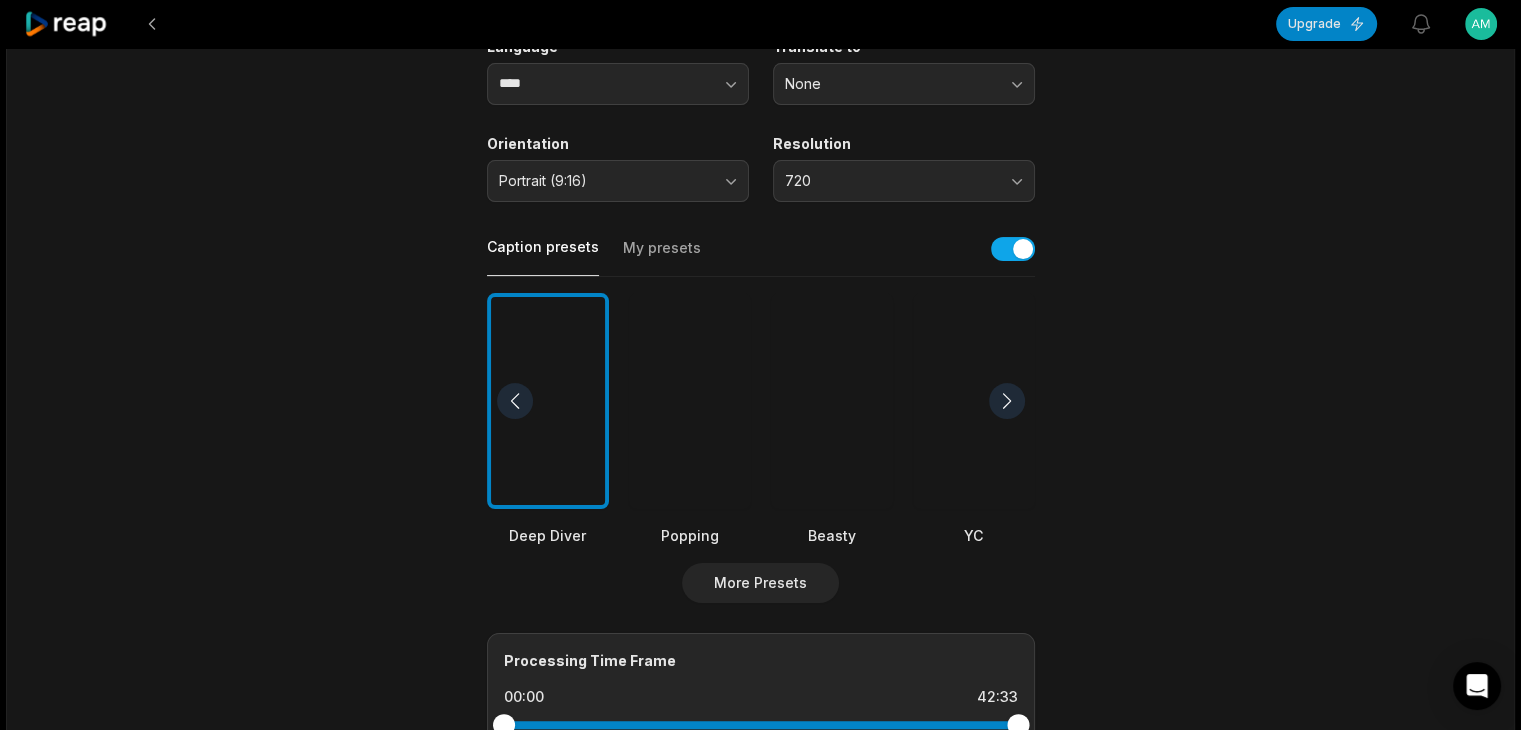 scroll, scrollTop: 300, scrollLeft: 0, axis: vertical 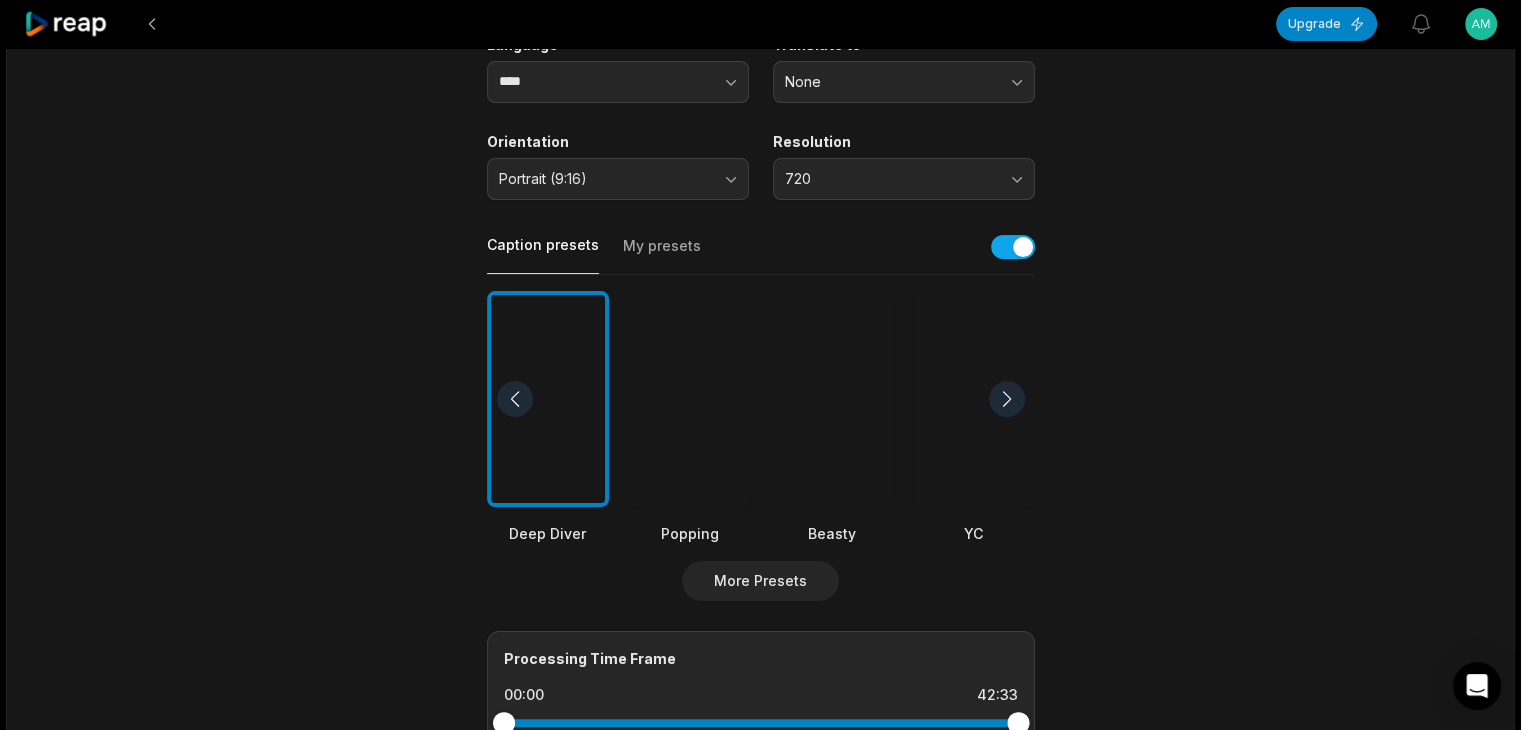 click at bounding box center [832, 399] 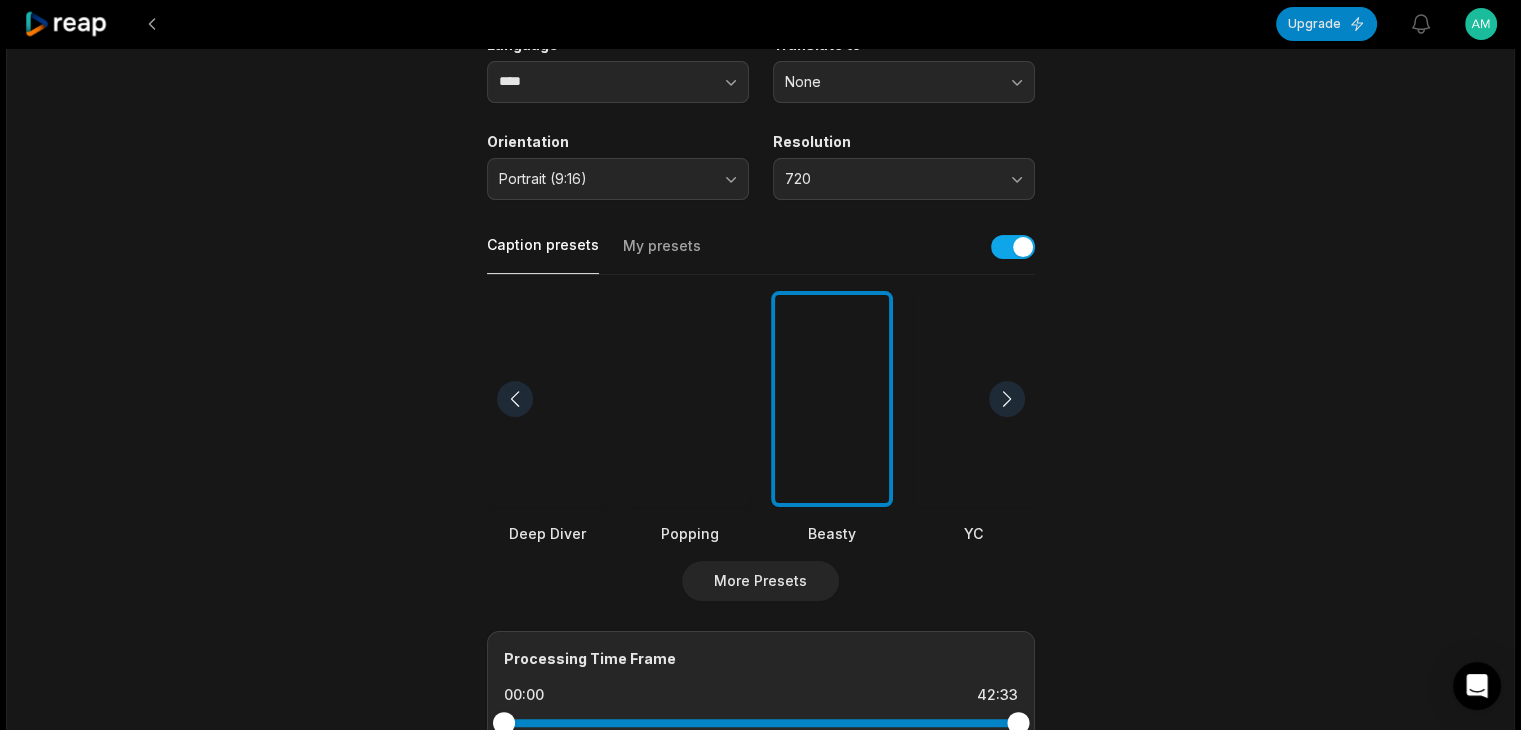 scroll, scrollTop: 500, scrollLeft: 0, axis: vertical 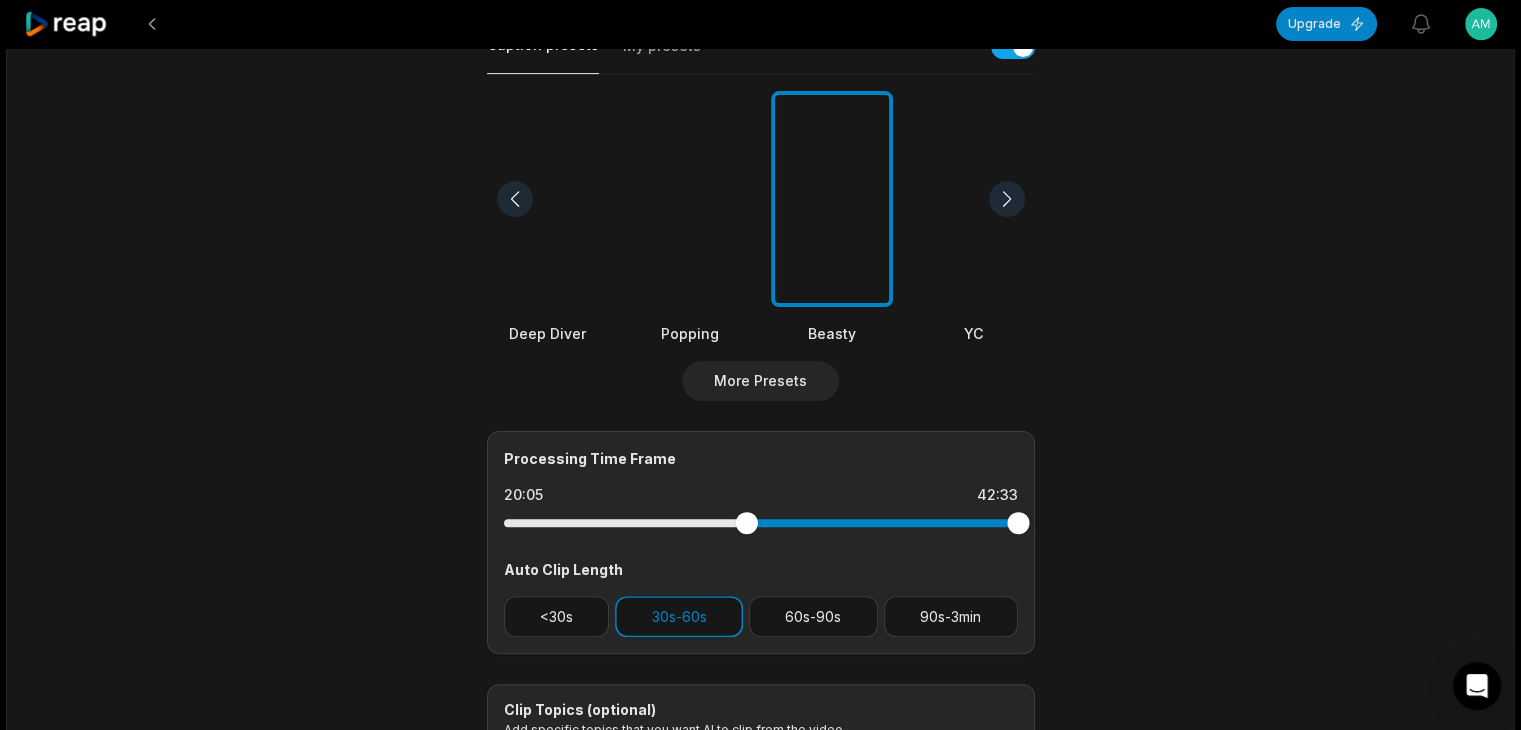 drag, startPoint x: 545, startPoint y: 535, endPoint x: 746, endPoint y: 530, distance: 201.06218 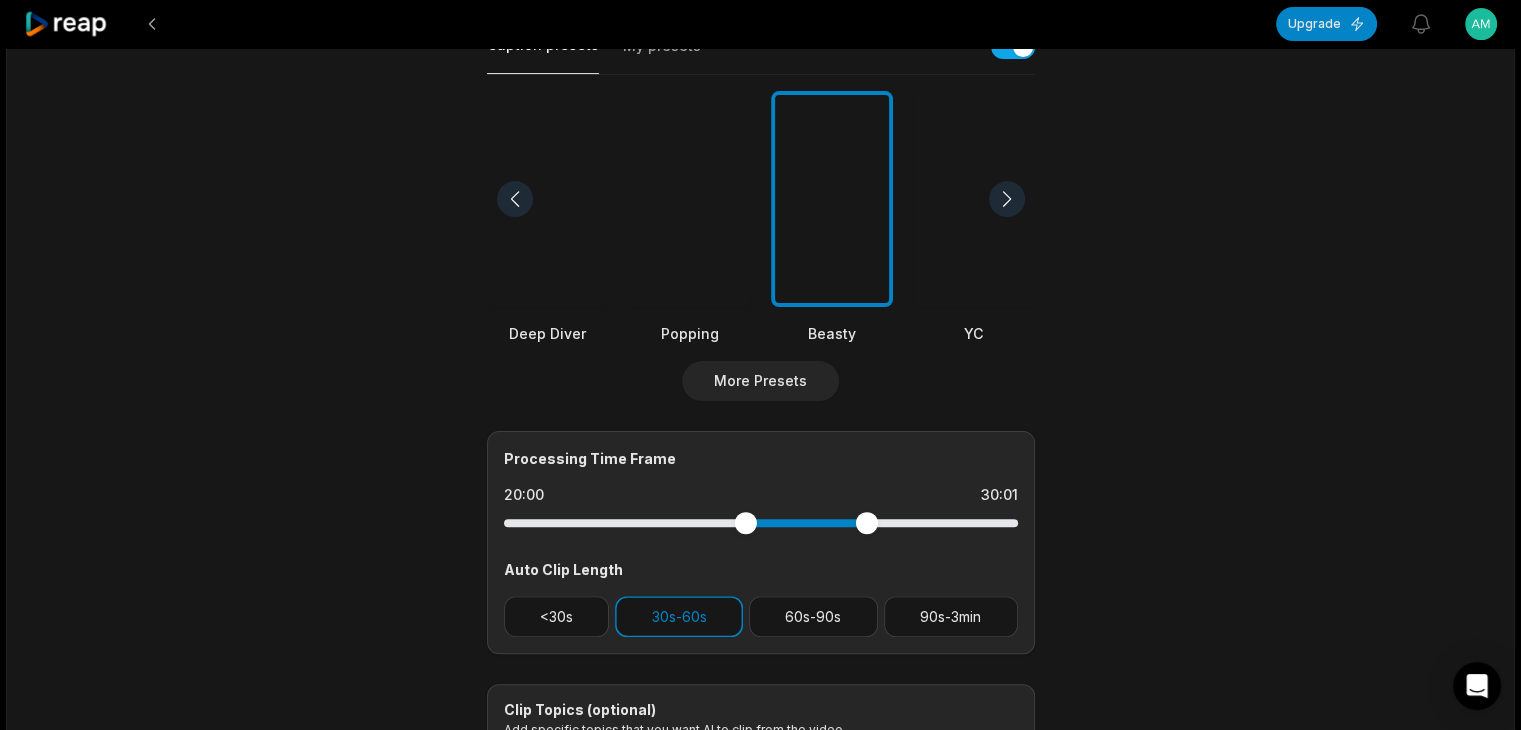 drag, startPoint x: 1019, startPoint y: 515, endPoint x: 866, endPoint y: 501, distance: 153.63919 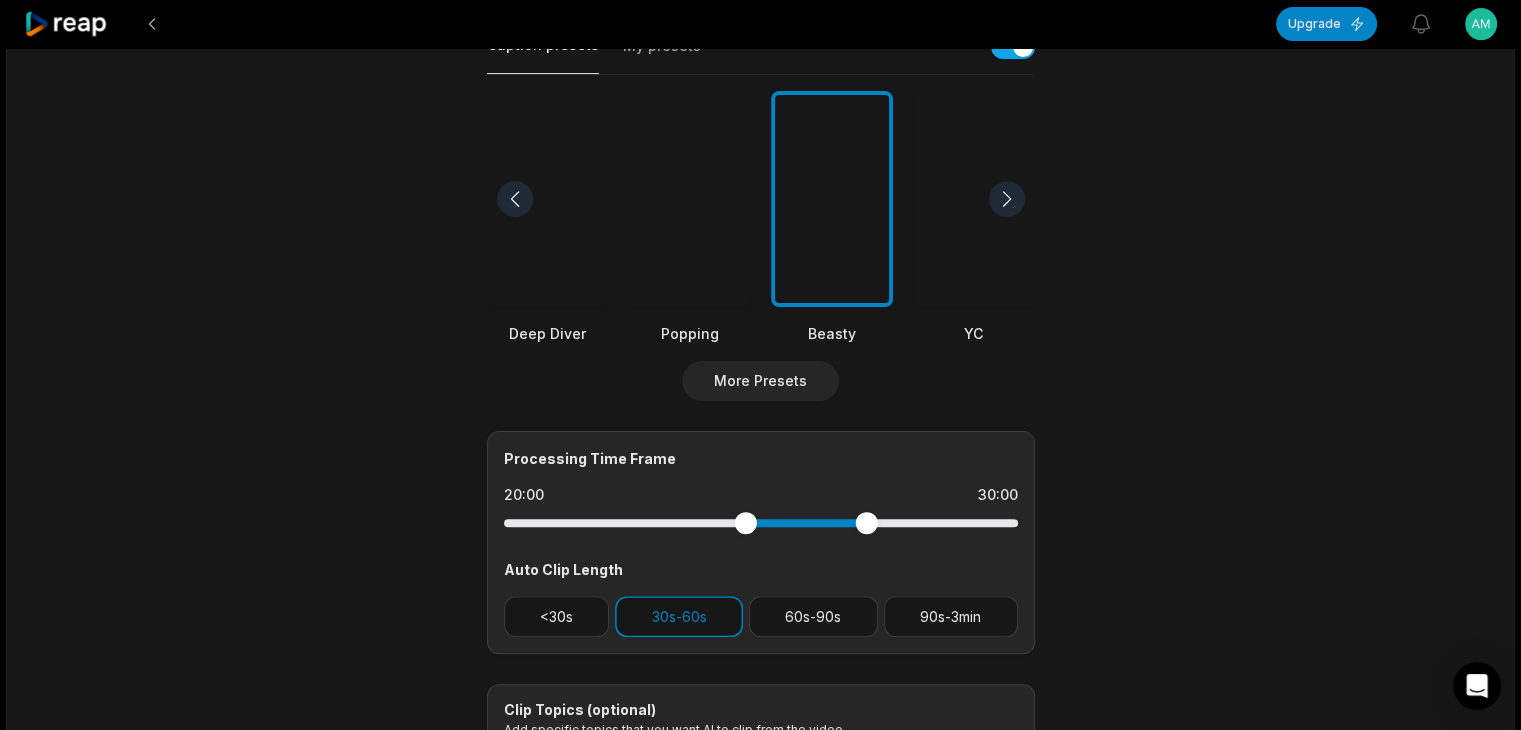 click on "42:33 Will Meghan Markle's words BACKFIRE on her?! | Palace Confidential Get Clips Select Video Genre Talking Presentation Gaming Language **** Translate to None Orientation Portrait (9:16) Resolution 720 Caption presets My presets Deep Diver Popping Beasty YC Playdate Pet Zen More Presets Processing Time Frame 20:00 30:00 Auto Clip Length <30s 30s-60s 60s-90s 90s-3min Clip Topics (optional) Add specific topics that you want AI to clip from the video." at bounding box center (761, 193) 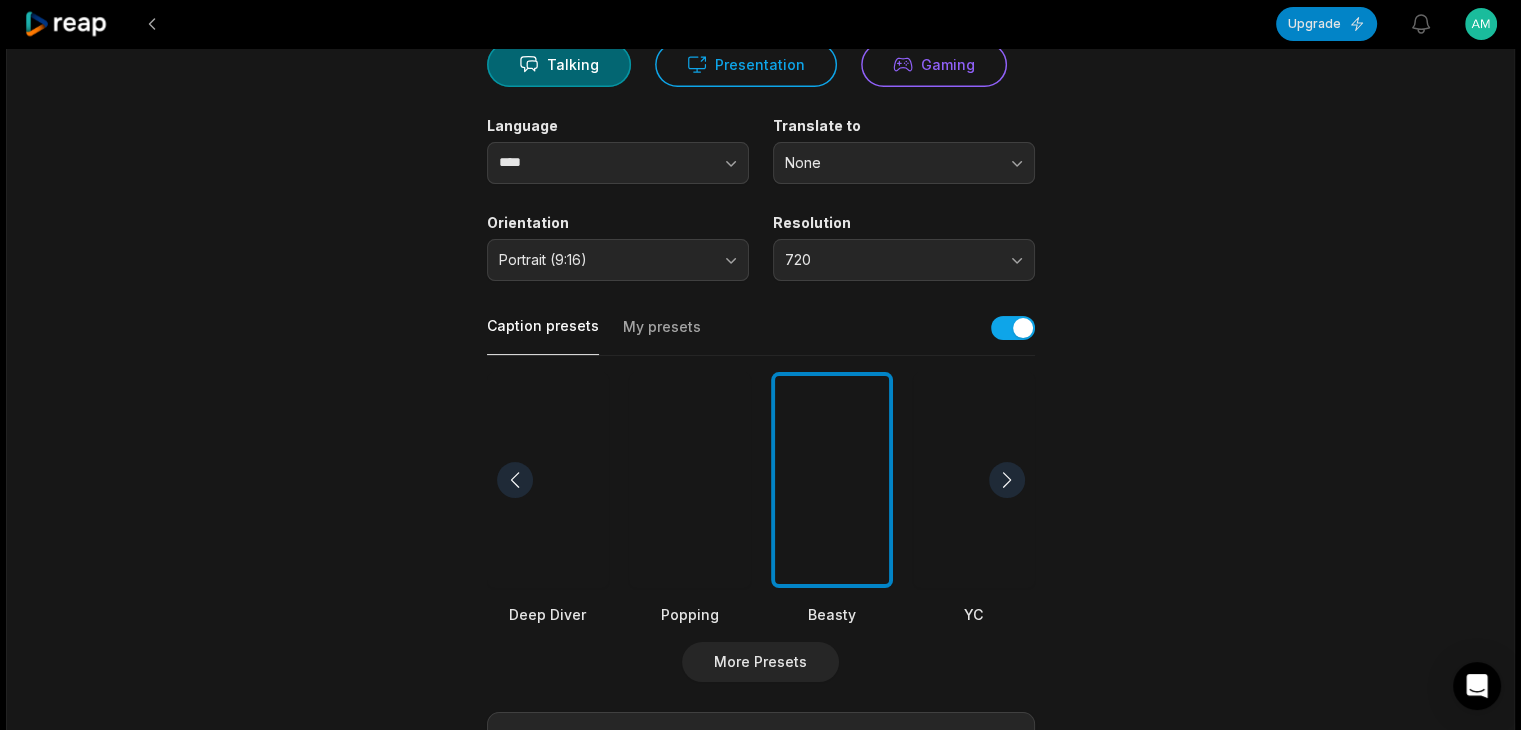scroll, scrollTop: 0, scrollLeft: 0, axis: both 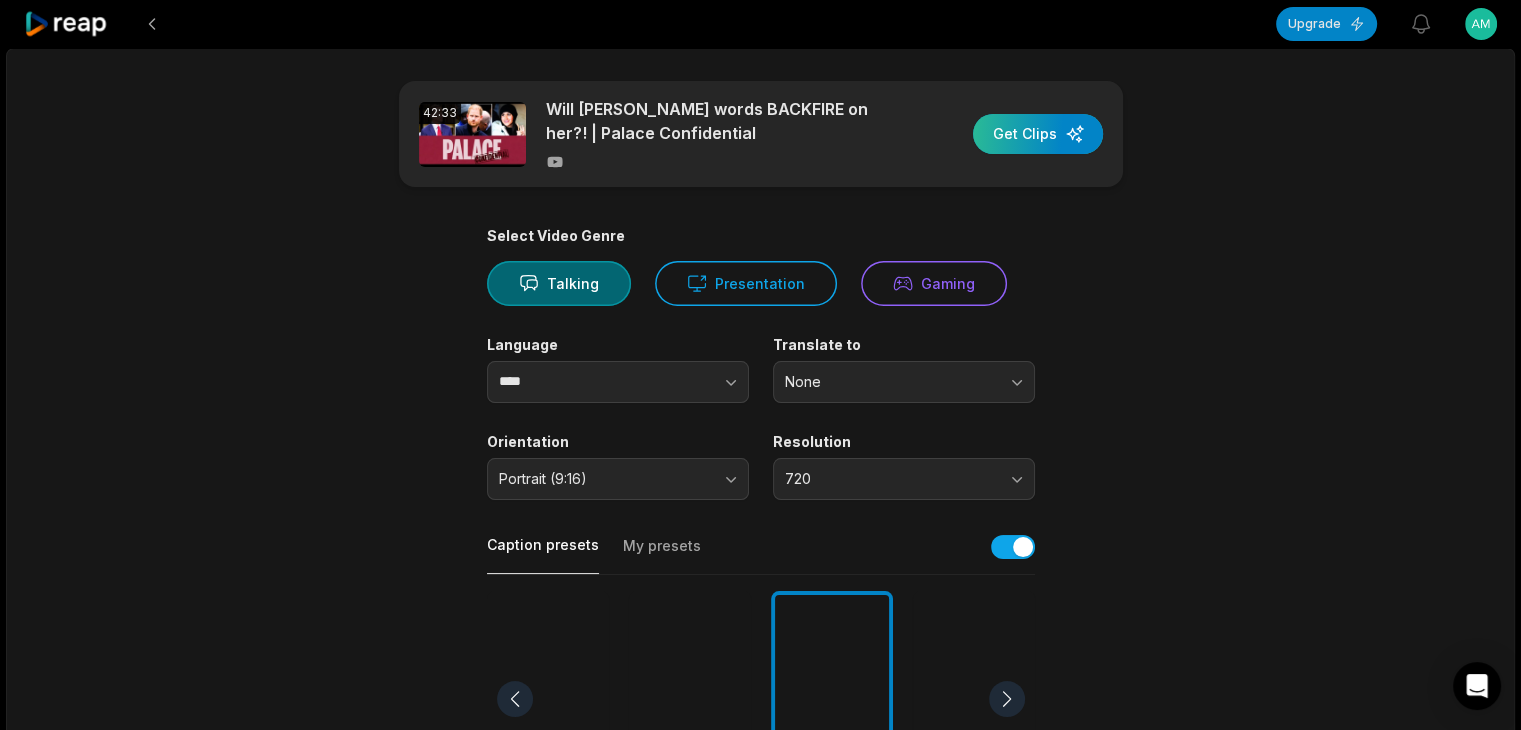 click at bounding box center [1038, 134] 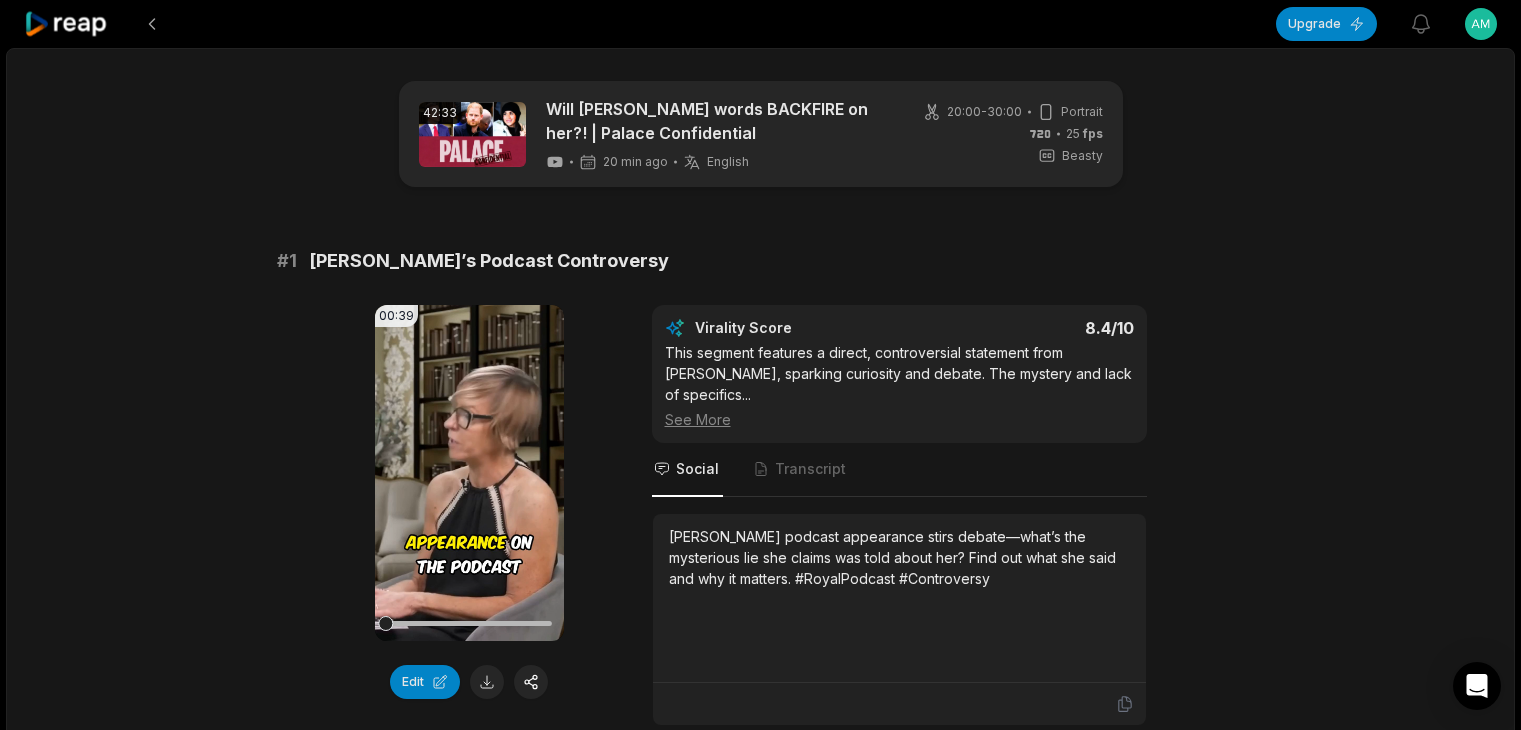 scroll, scrollTop: 0, scrollLeft: 0, axis: both 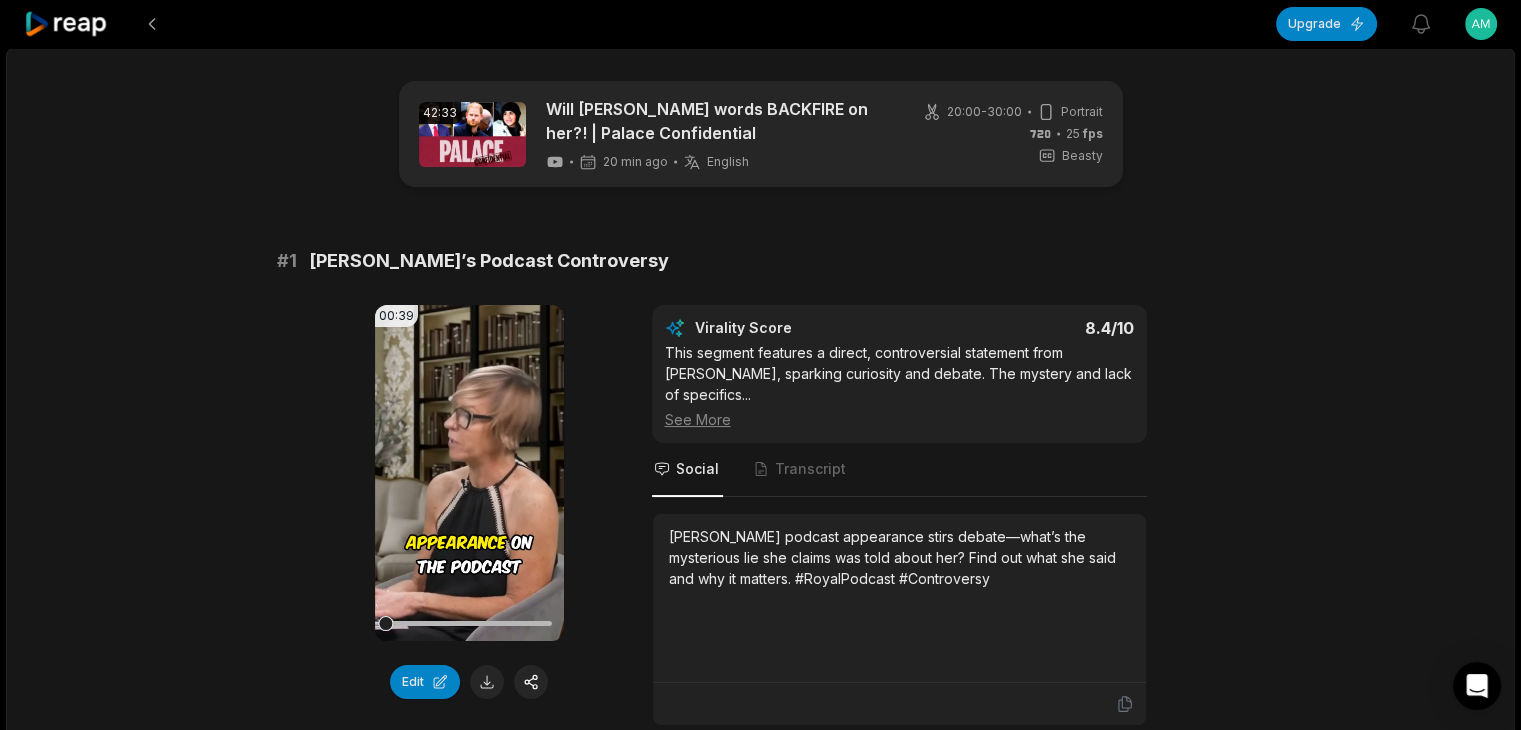click on "[PERSON_NAME]’s Podcast Controversy" at bounding box center [489, 261] 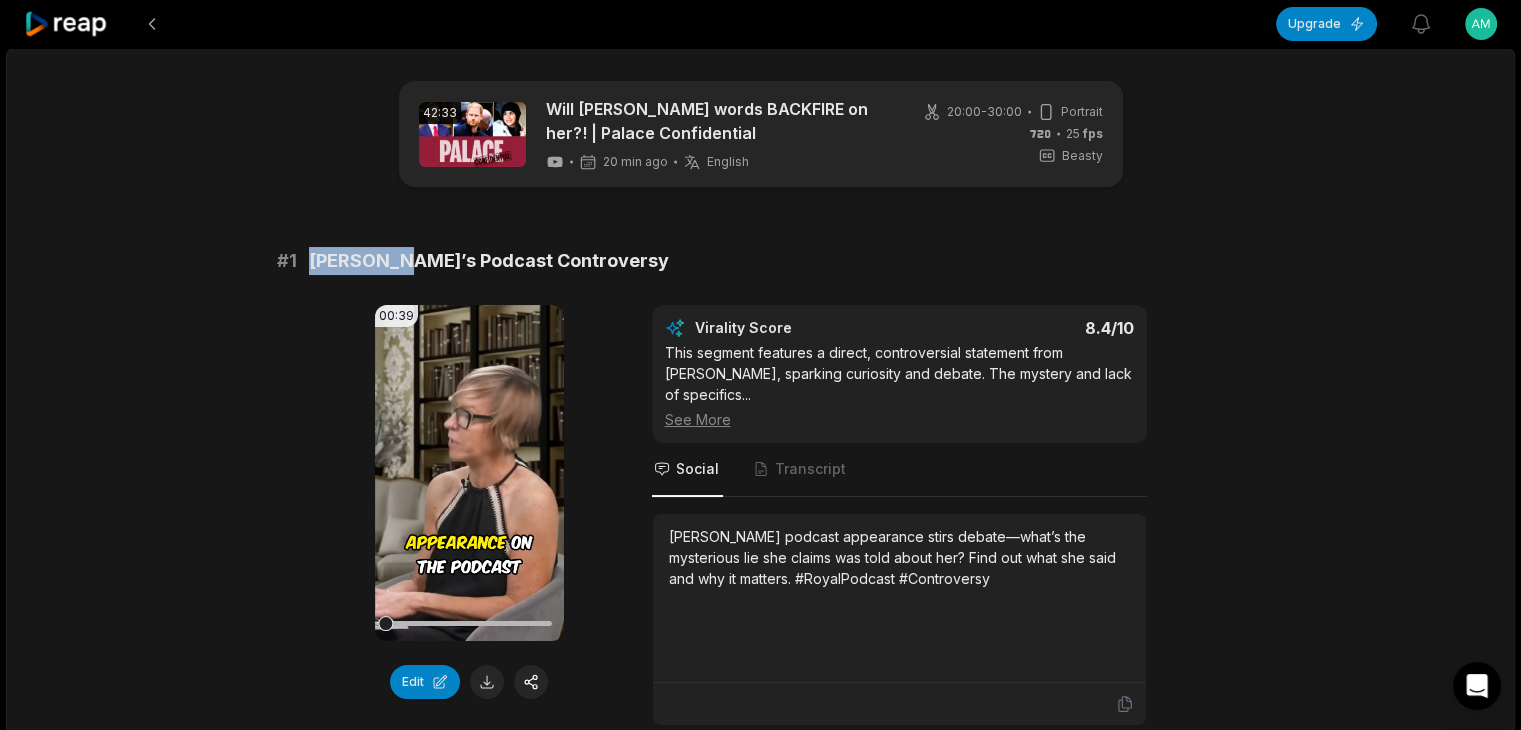 click on "[PERSON_NAME]’s Podcast Controversy" at bounding box center (489, 261) 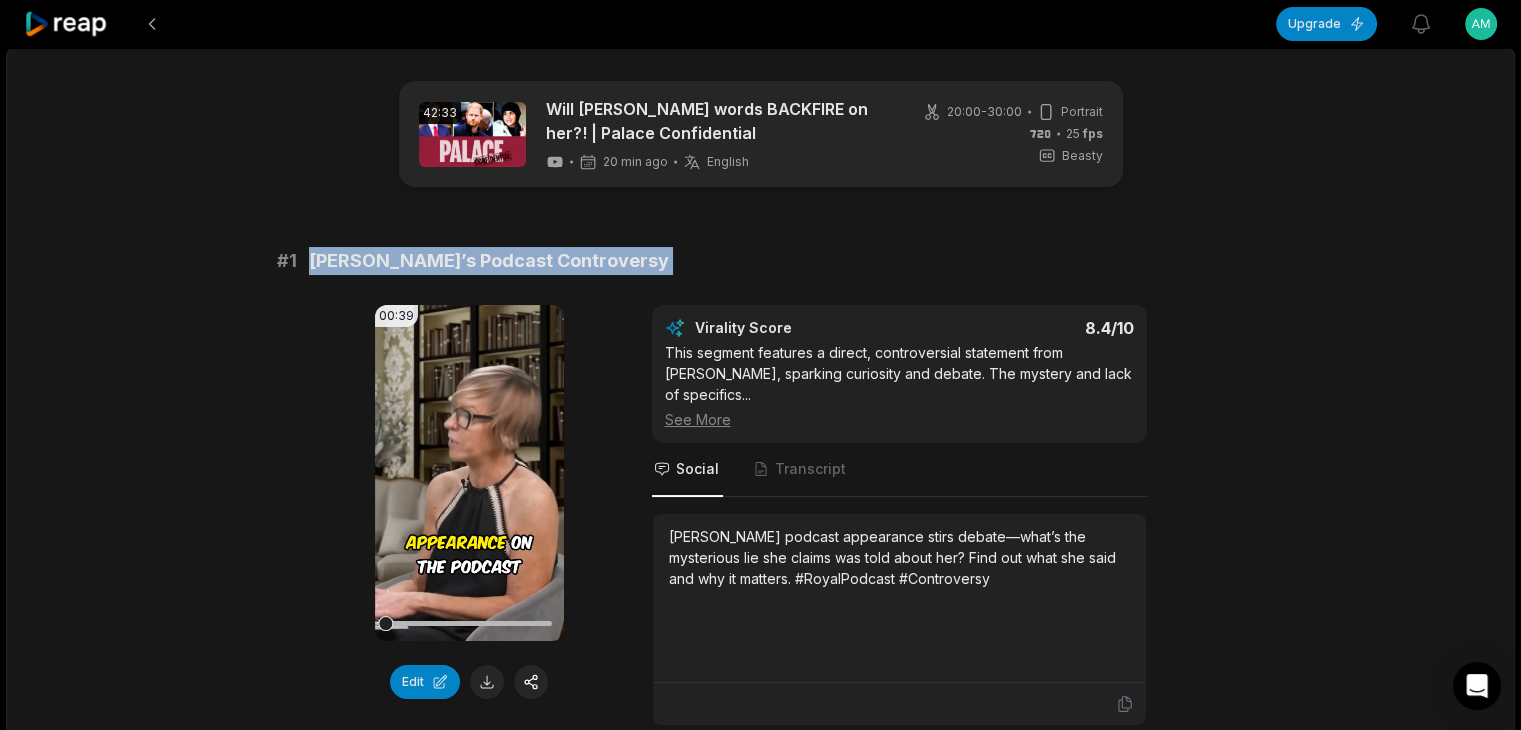 click on "[PERSON_NAME]’s Podcast Controversy" at bounding box center [489, 261] 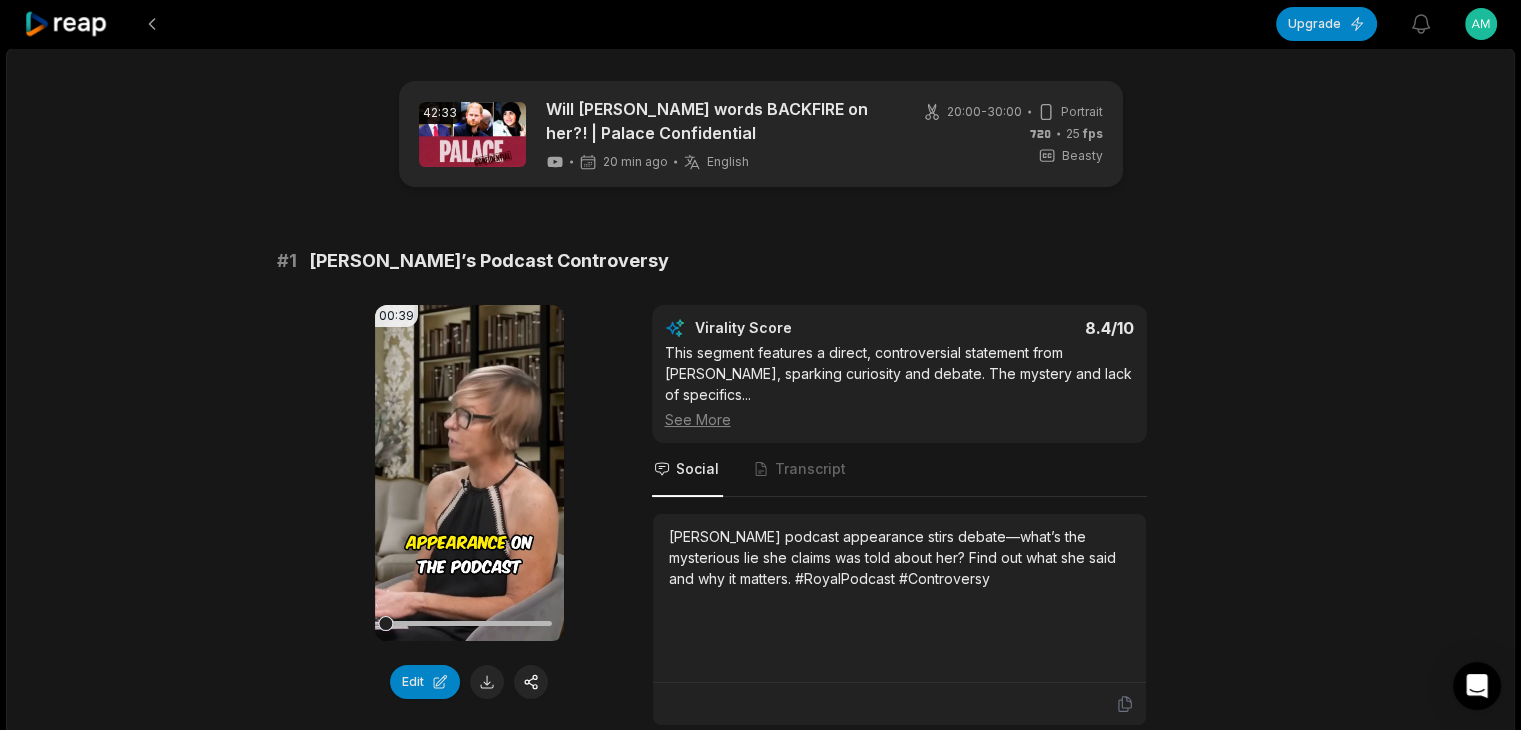 click on "[PERSON_NAME] podcast appearance stirs debate—what’s the mysterious lie she claims was told about her? Find out what she said and why it matters. #RoyalPodcast #Controversy" at bounding box center (899, 557) 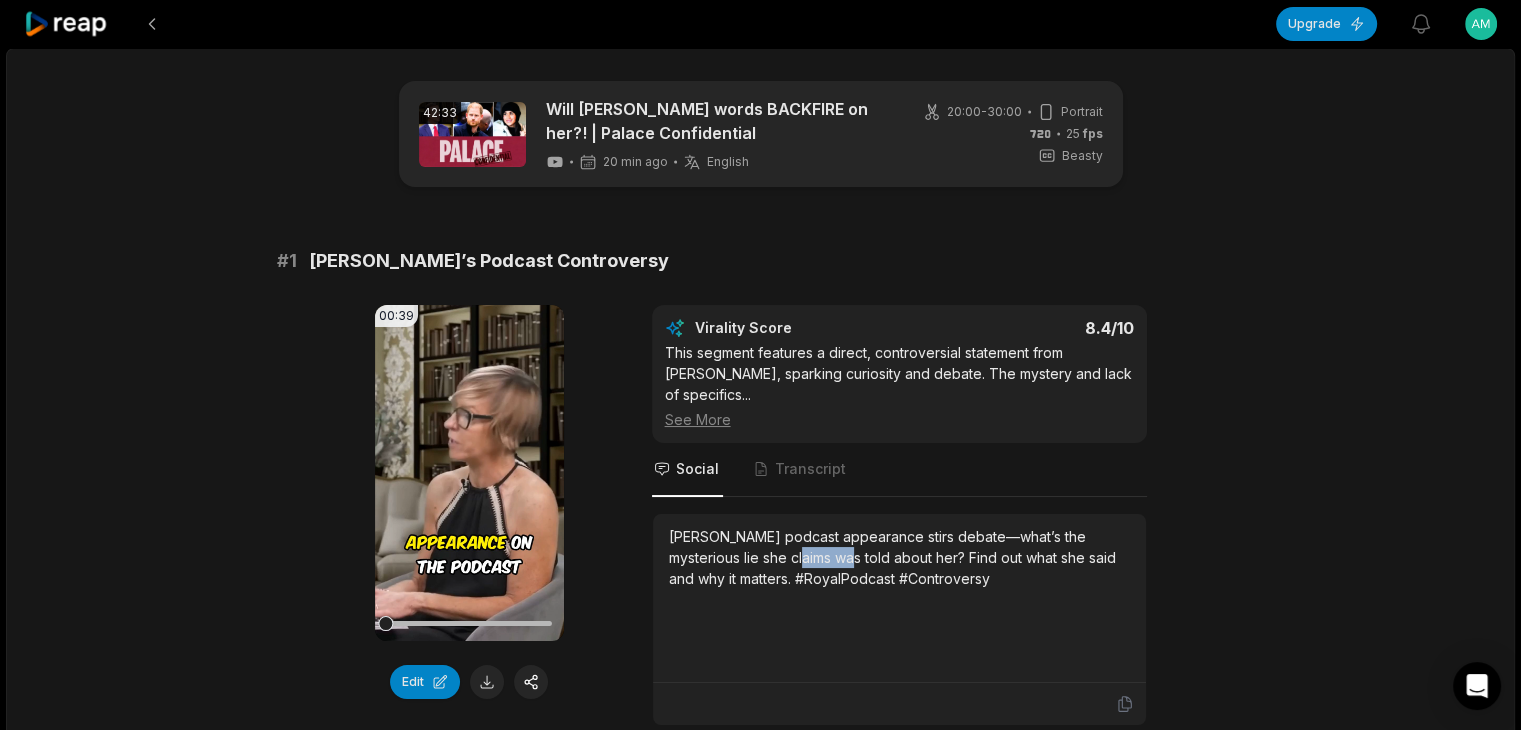 click on "[PERSON_NAME] podcast appearance stirs debate—what’s the mysterious lie she claims was told about her? Find out what she said and why it matters. #RoyalPodcast #Controversy" at bounding box center (899, 557) 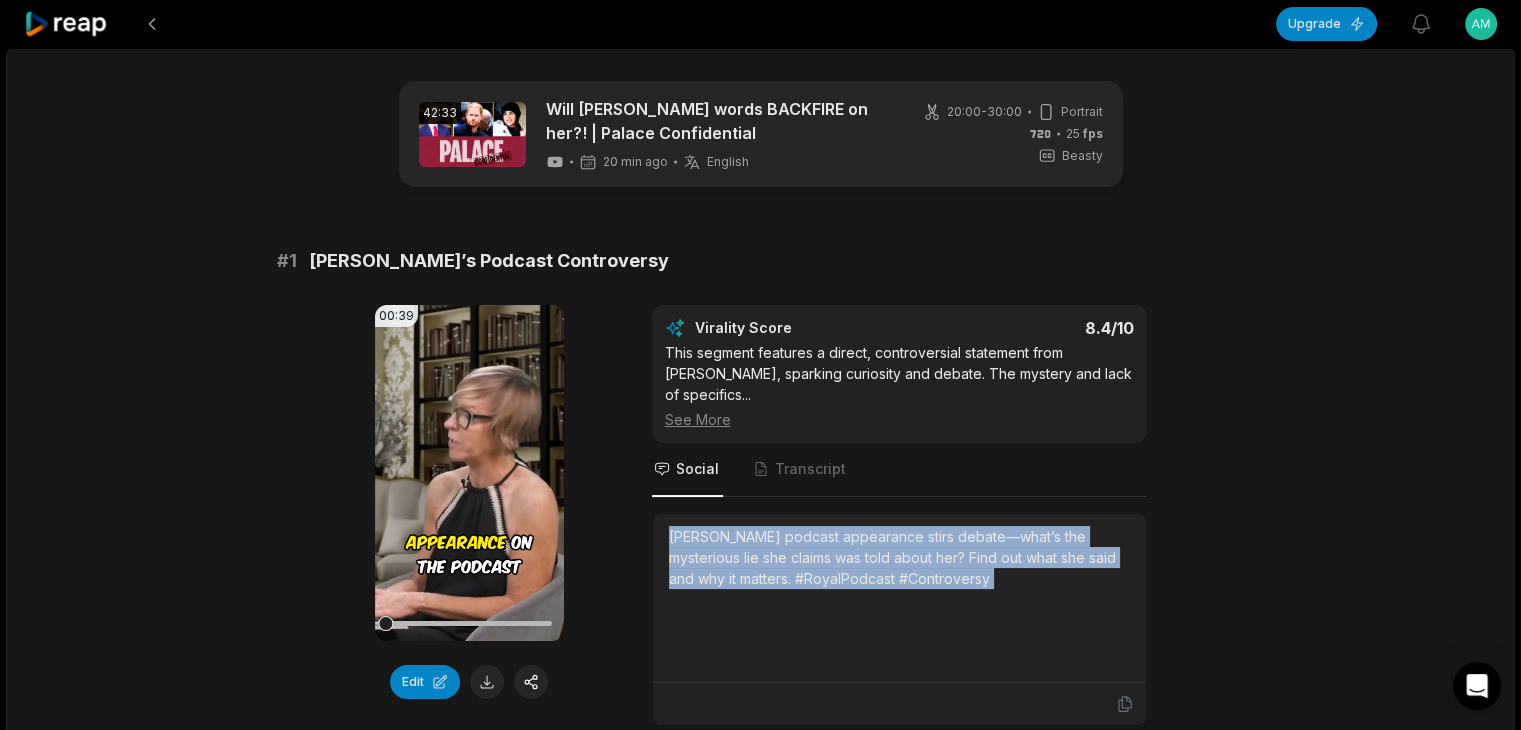 click on "[PERSON_NAME] podcast appearance stirs debate—what’s the mysterious lie she claims was told about her? Find out what she said and why it matters. #RoyalPodcast #Controversy" at bounding box center [899, 557] 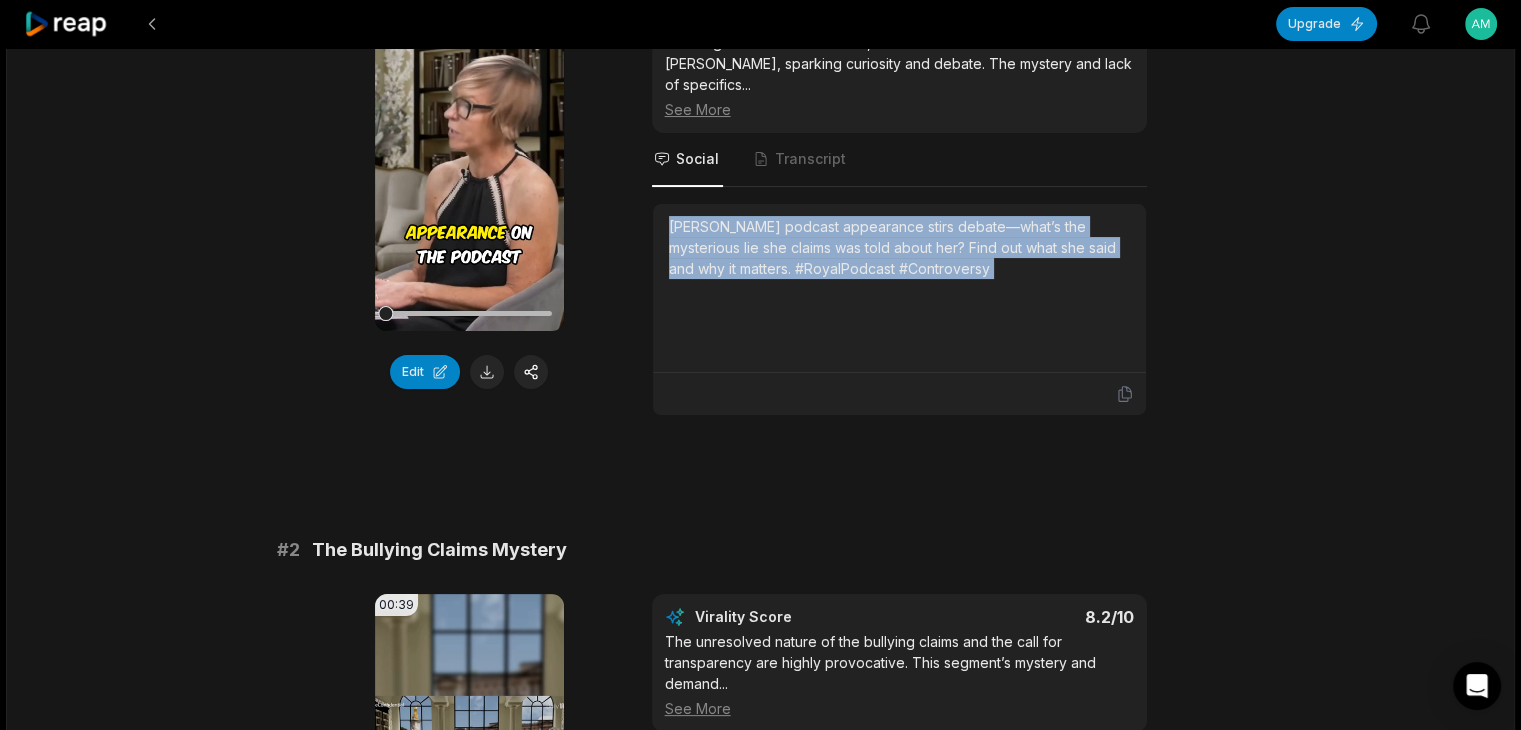scroll, scrollTop: 400, scrollLeft: 0, axis: vertical 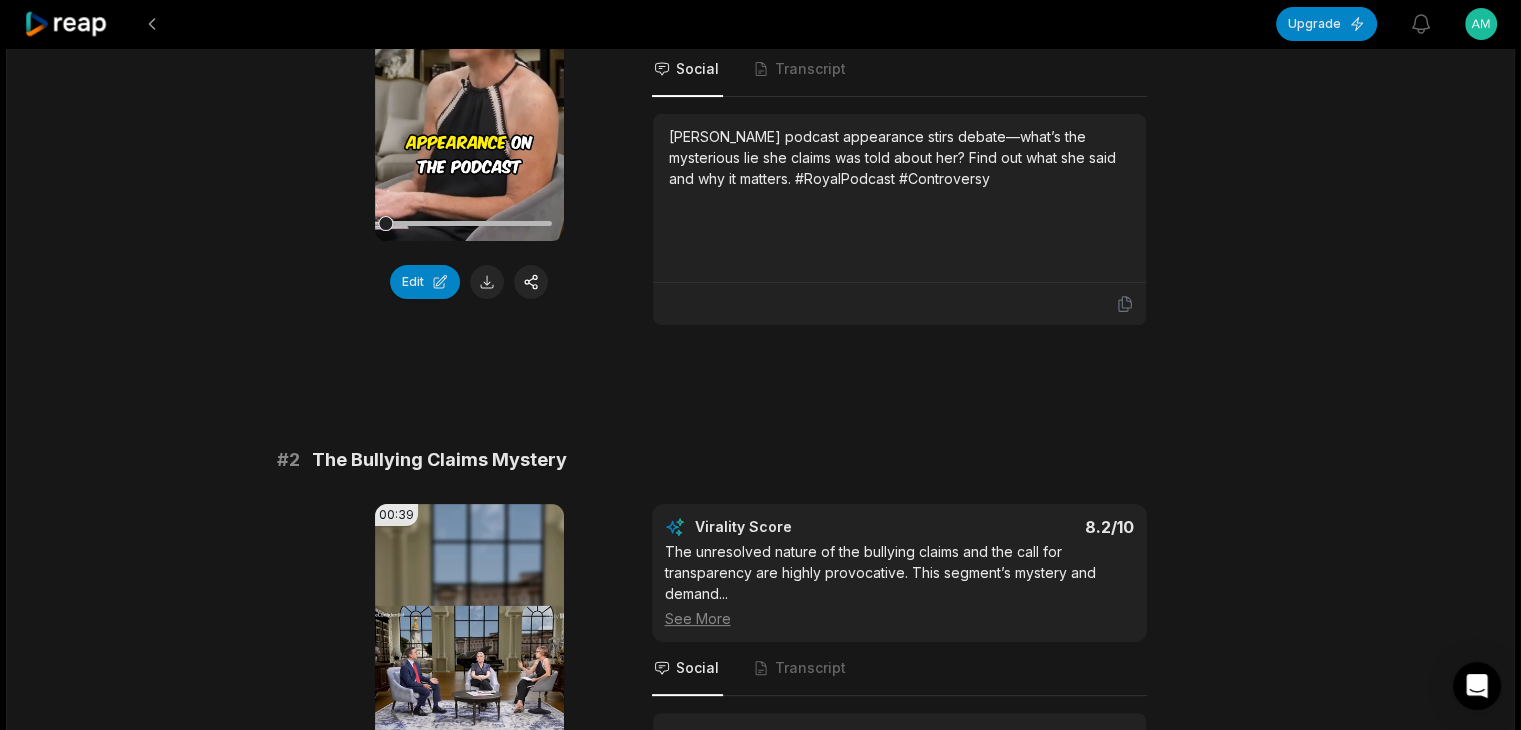 click on "The Bullying Claims Mystery" at bounding box center [439, 460] 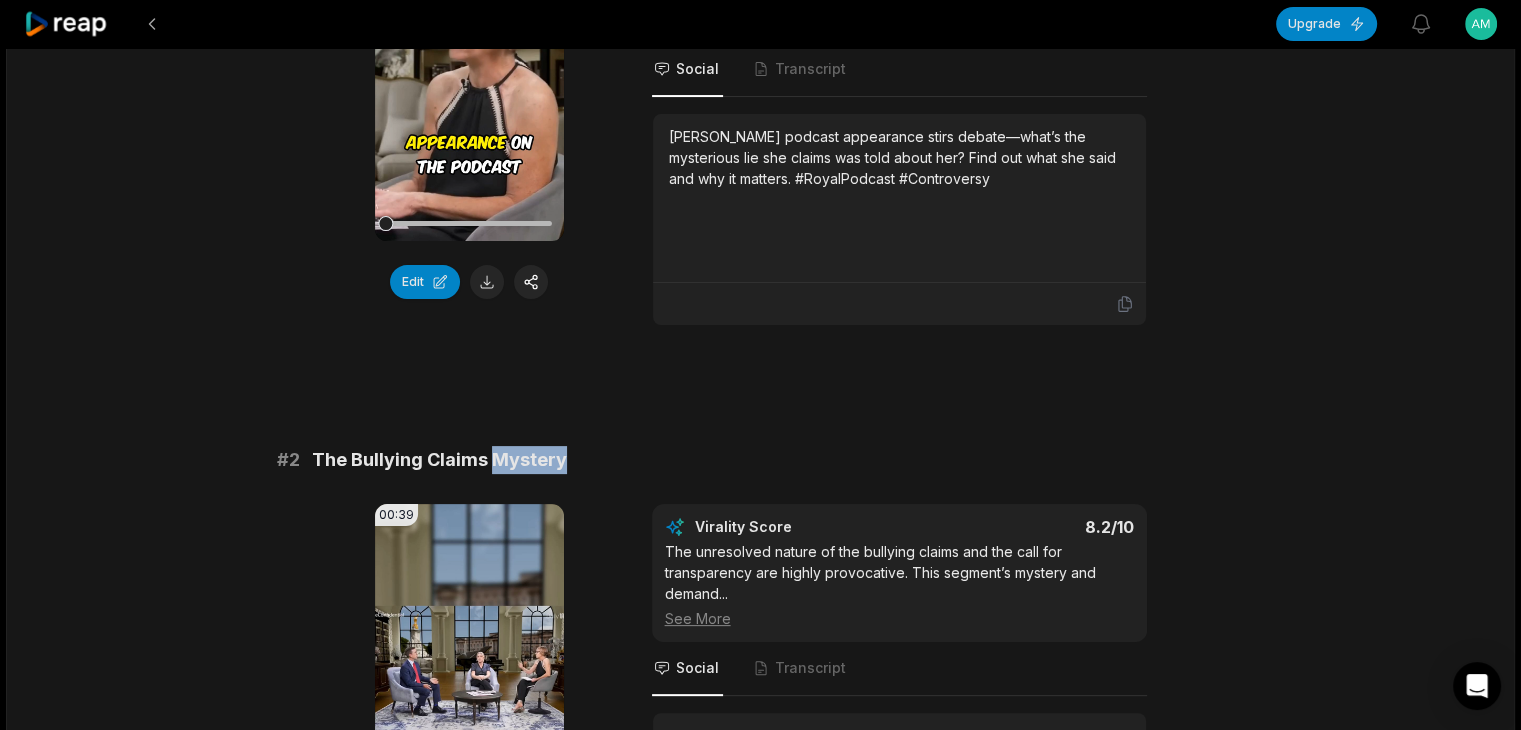 click on "The Bullying Claims Mystery" at bounding box center [439, 460] 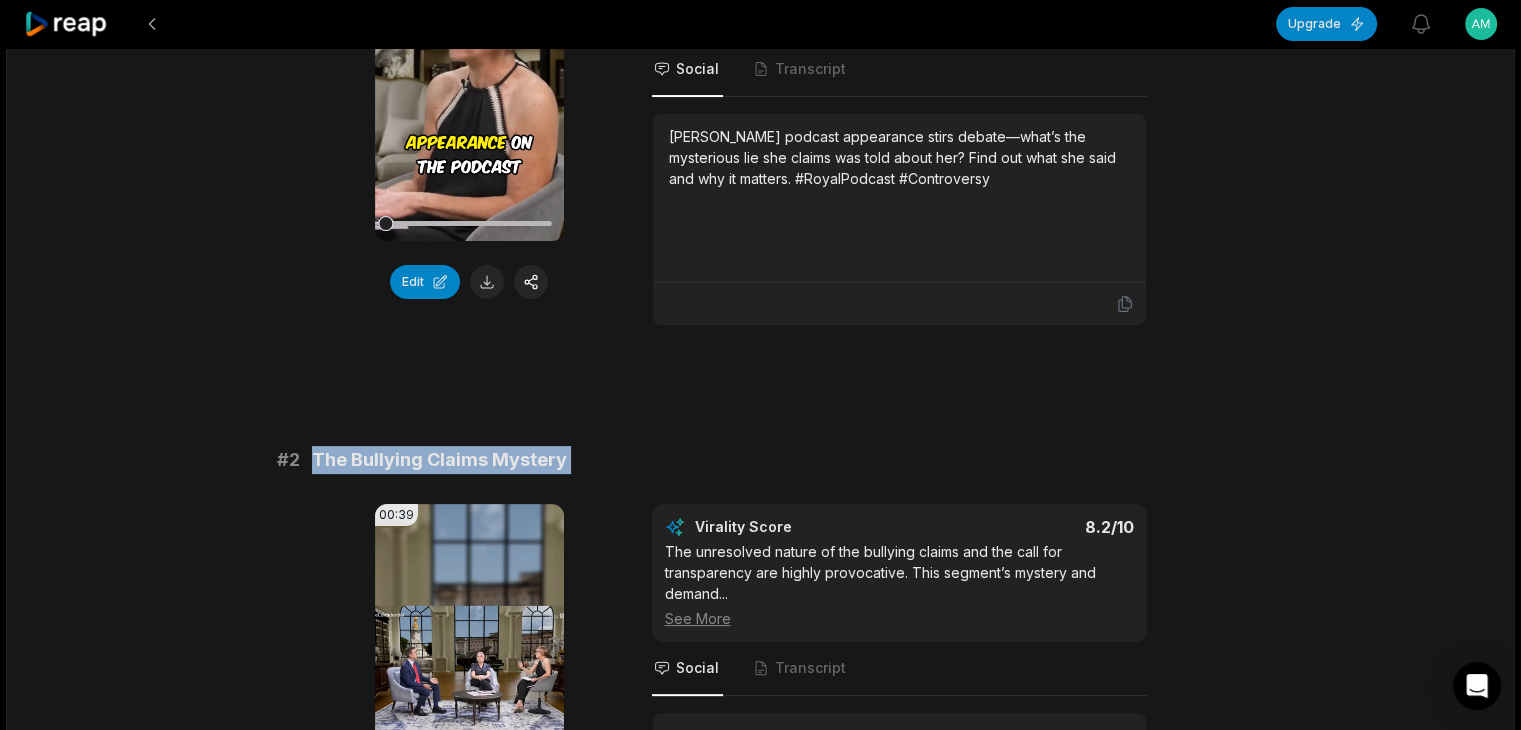 click on "The Bullying Claims Mystery" at bounding box center (439, 460) 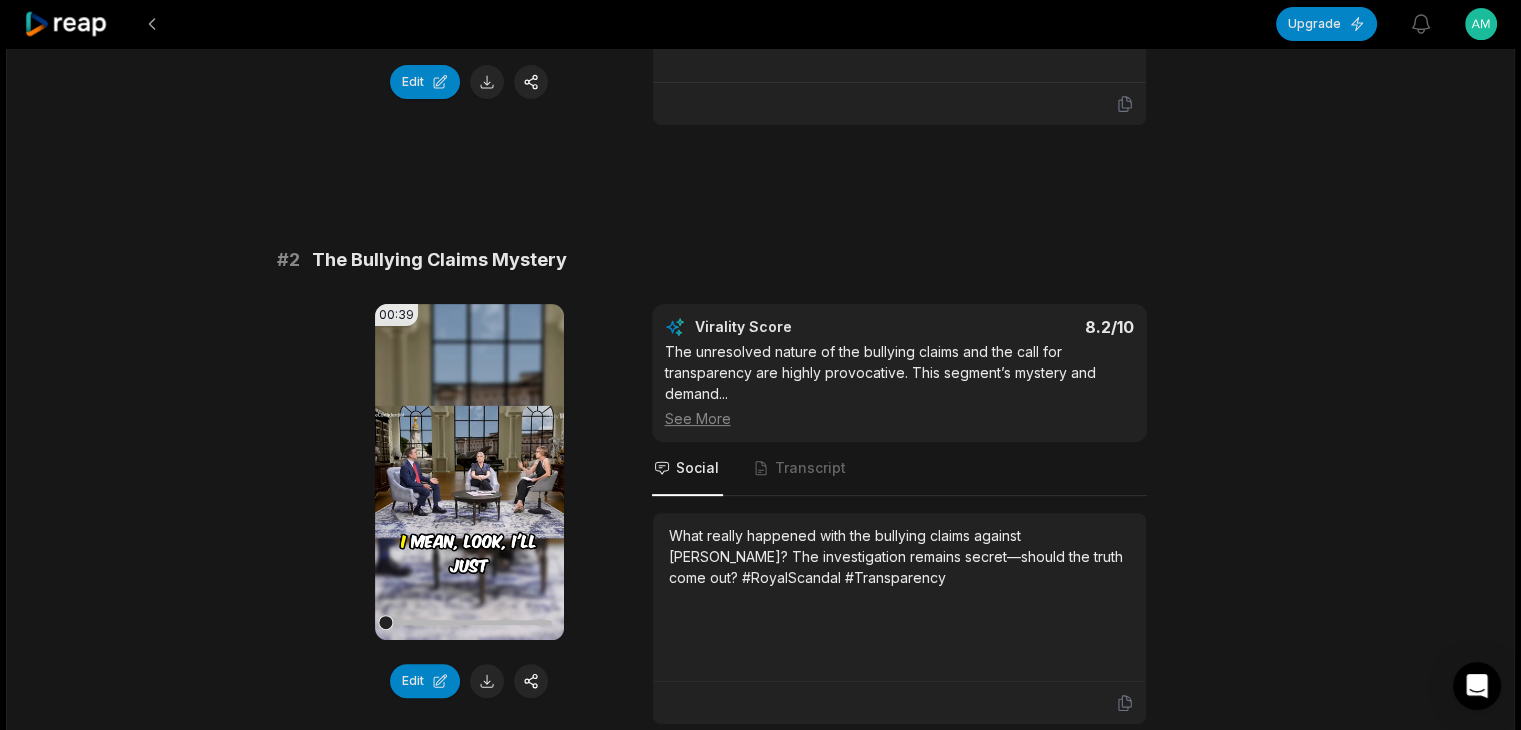 click on "What really happened with the bullying claims against [PERSON_NAME]? The investigation remains secret—should the truth come out? #RoyalScandal #Transparency" at bounding box center [899, 556] 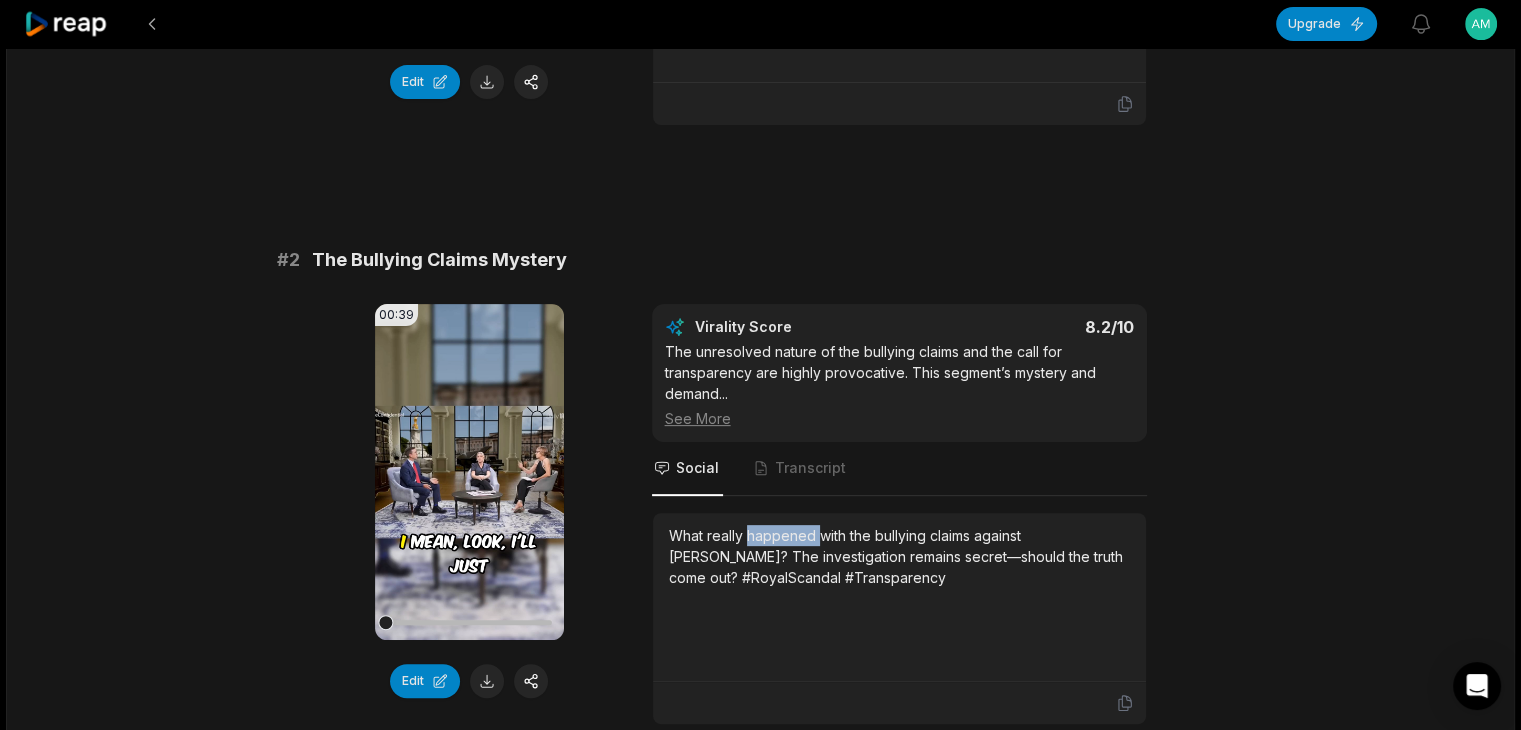 click on "What really happened with the bullying claims against [PERSON_NAME]? The investigation remains secret—should the truth come out? #RoyalScandal #Transparency" at bounding box center (899, 556) 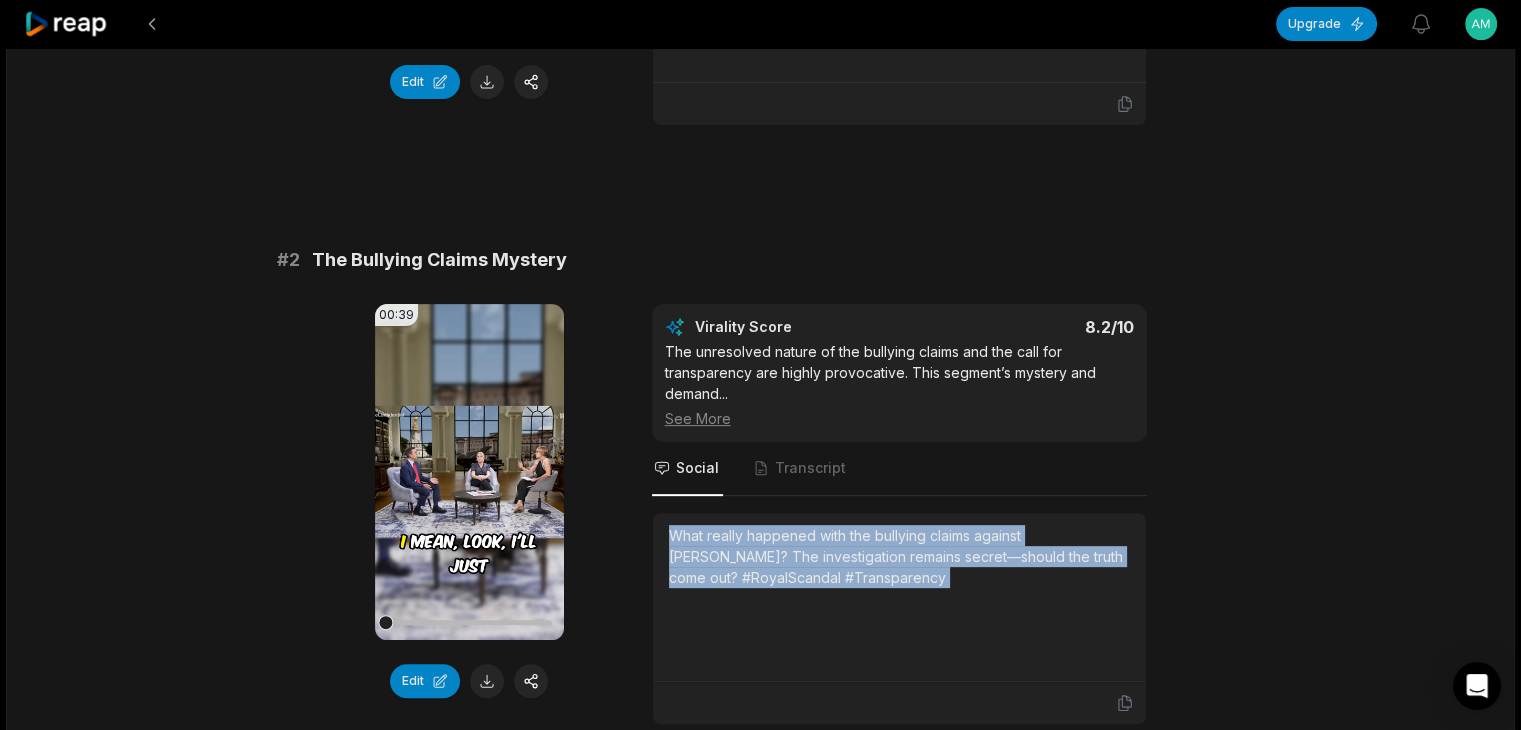 click on "What really happened with the bullying claims against [PERSON_NAME]? The investigation remains secret—should the truth come out? #RoyalScandal #Transparency" at bounding box center (899, 556) 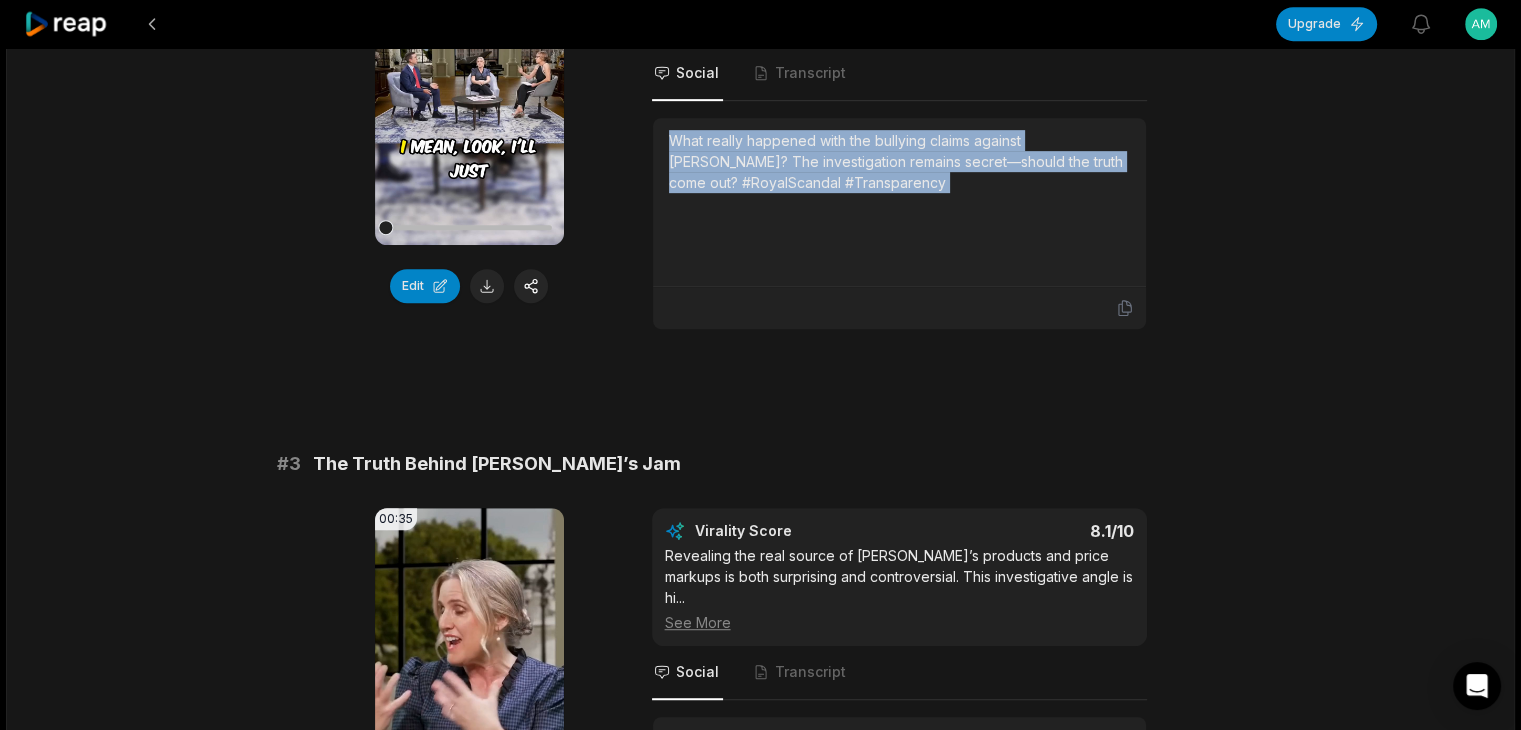 scroll, scrollTop: 1000, scrollLeft: 0, axis: vertical 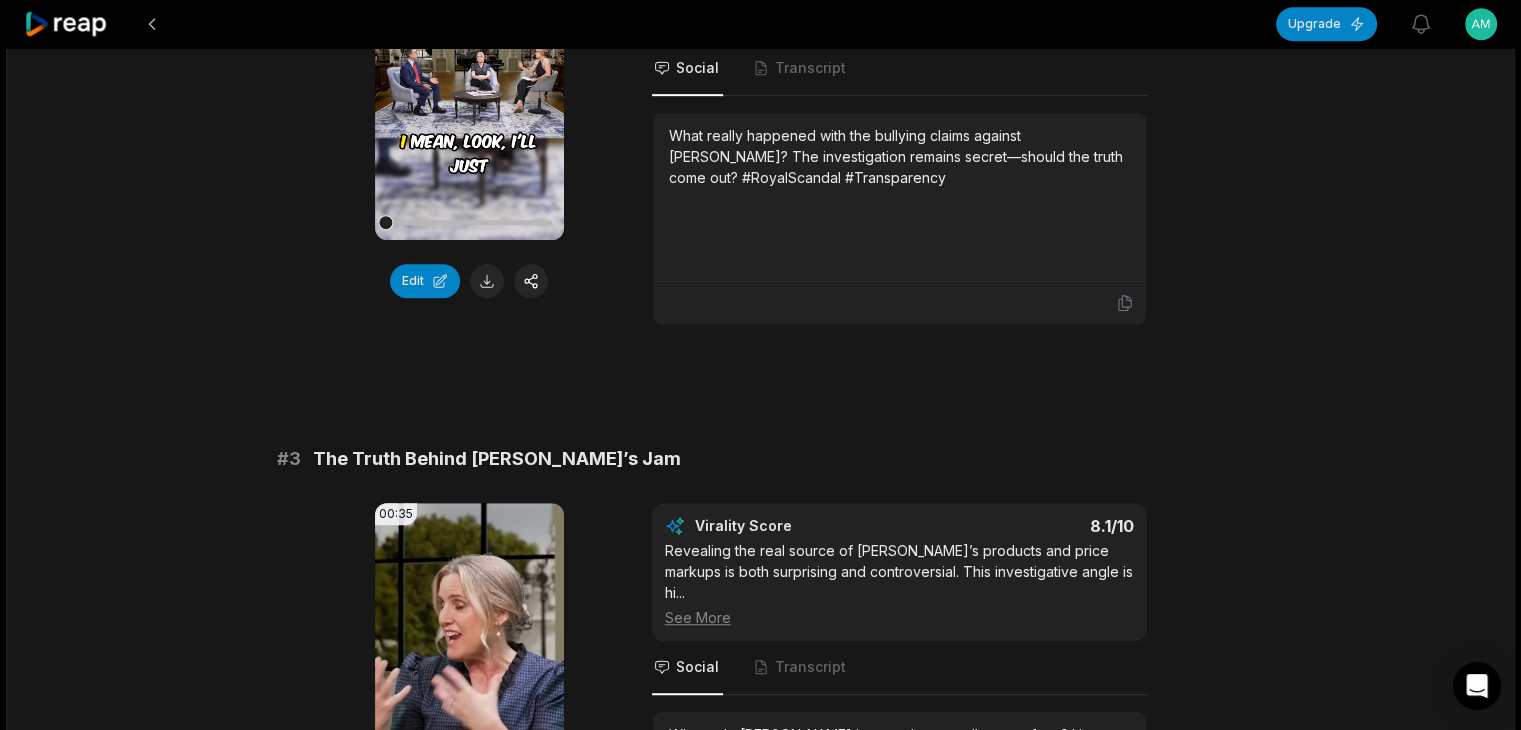 click on "The Truth Behind [PERSON_NAME]’s Jam" at bounding box center [497, 459] 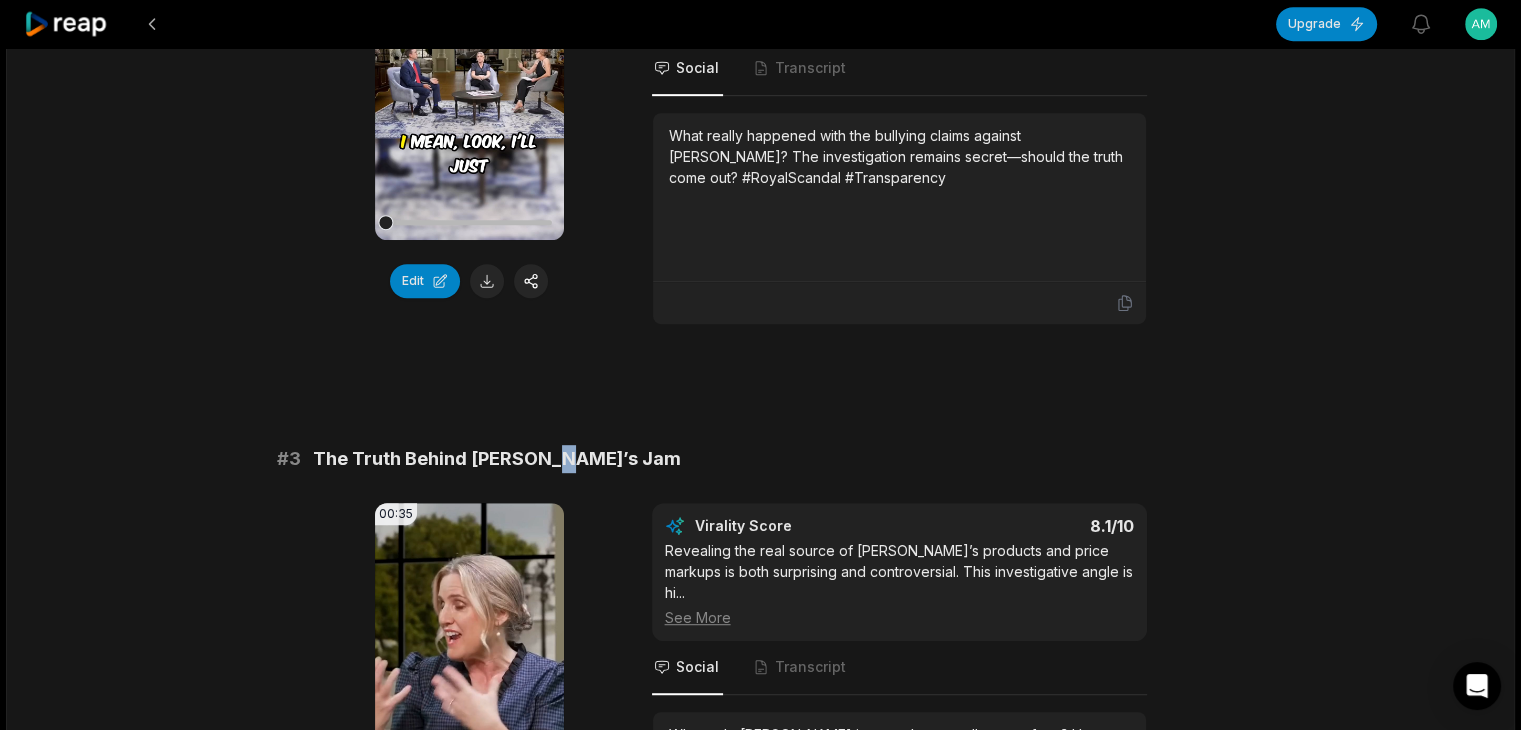 click on "The Truth Behind [PERSON_NAME]’s Jam" at bounding box center (497, 459) 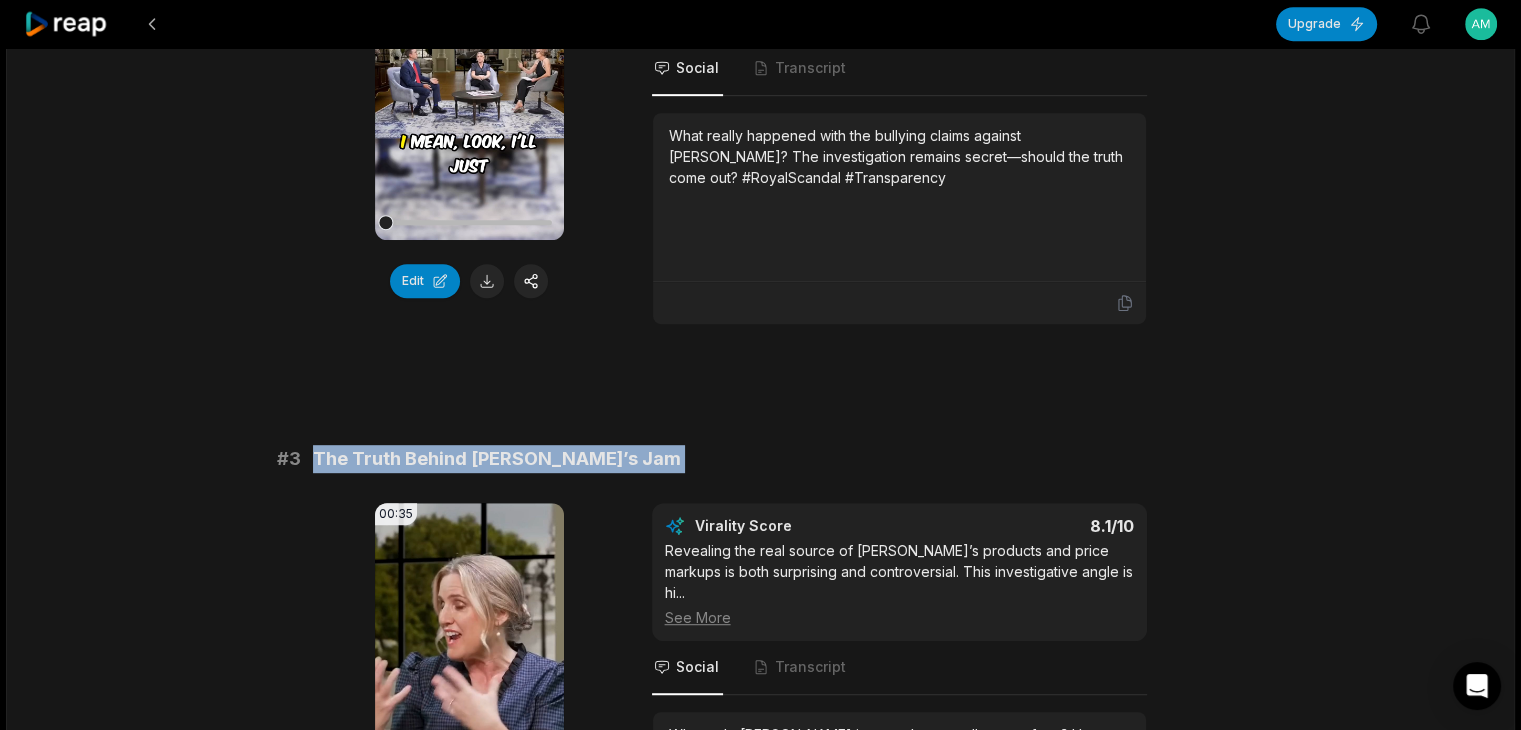 click on "The Truth Behind [PERSON_NAME]’s Jam" at bounding box center [497, 459] 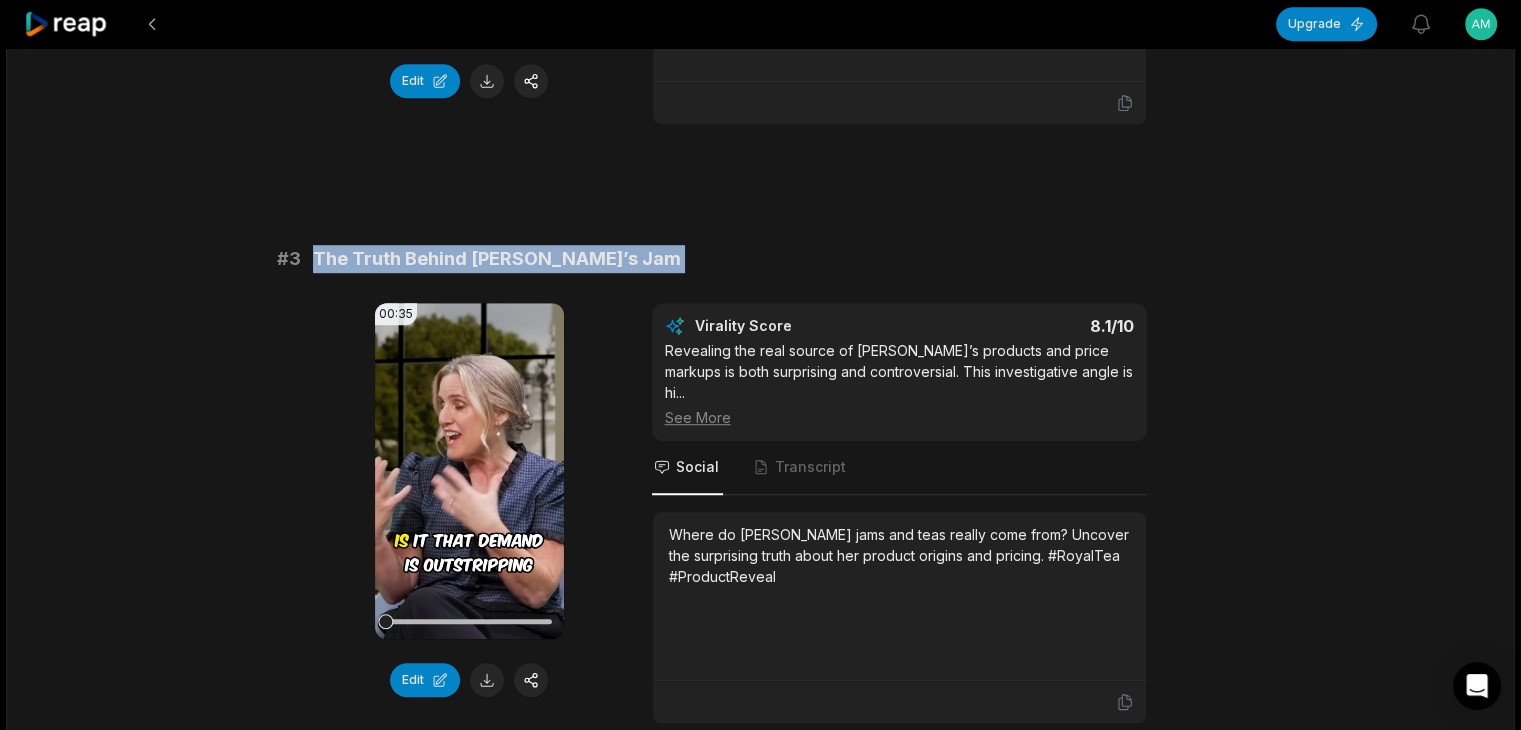 scroll, scrollTop: 1300, scrollLeft: 0, axis: vertical 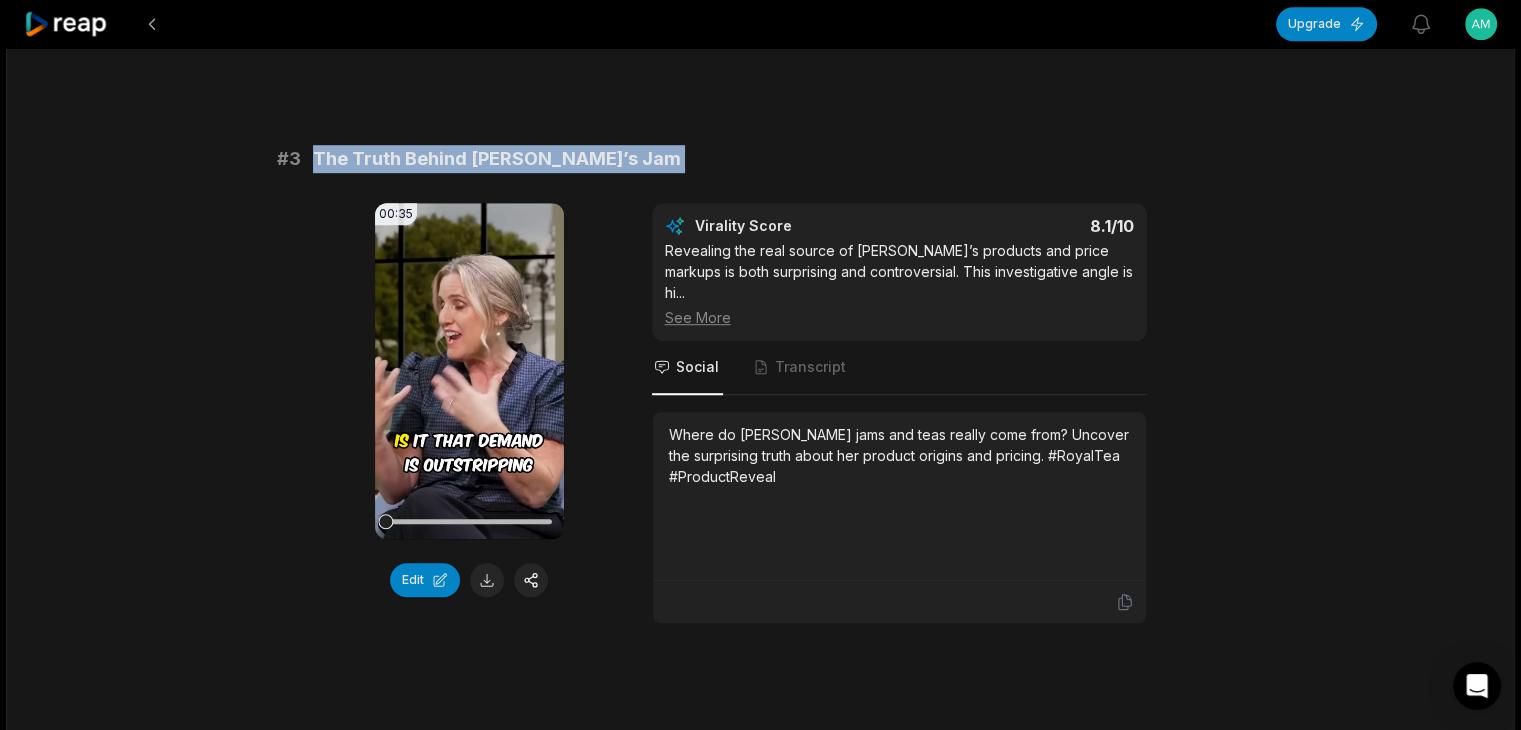 click on "Where do [PERSON_NAME] jams and teas really come from? Uncover the surprising truth about her product origins and pricing. #RoyalTea #ProductReveal" at bounding box center (899, 455) 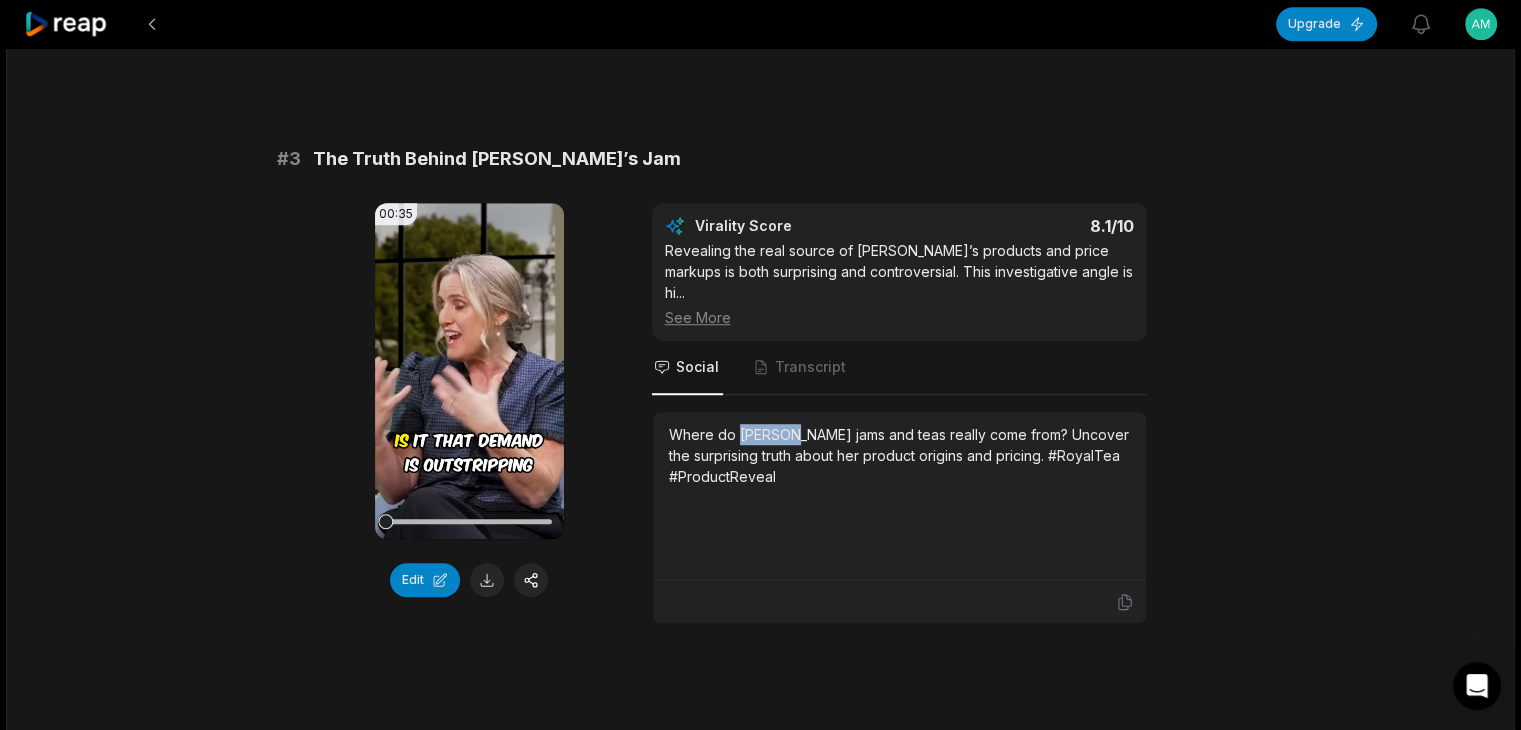 click on "Where do [PERSON_NAME] jams and teas really come from? Uncover the surprising truth about her product origins and pricing. #RoyalTea #ProductReveal" at bounding box center (899, 455) 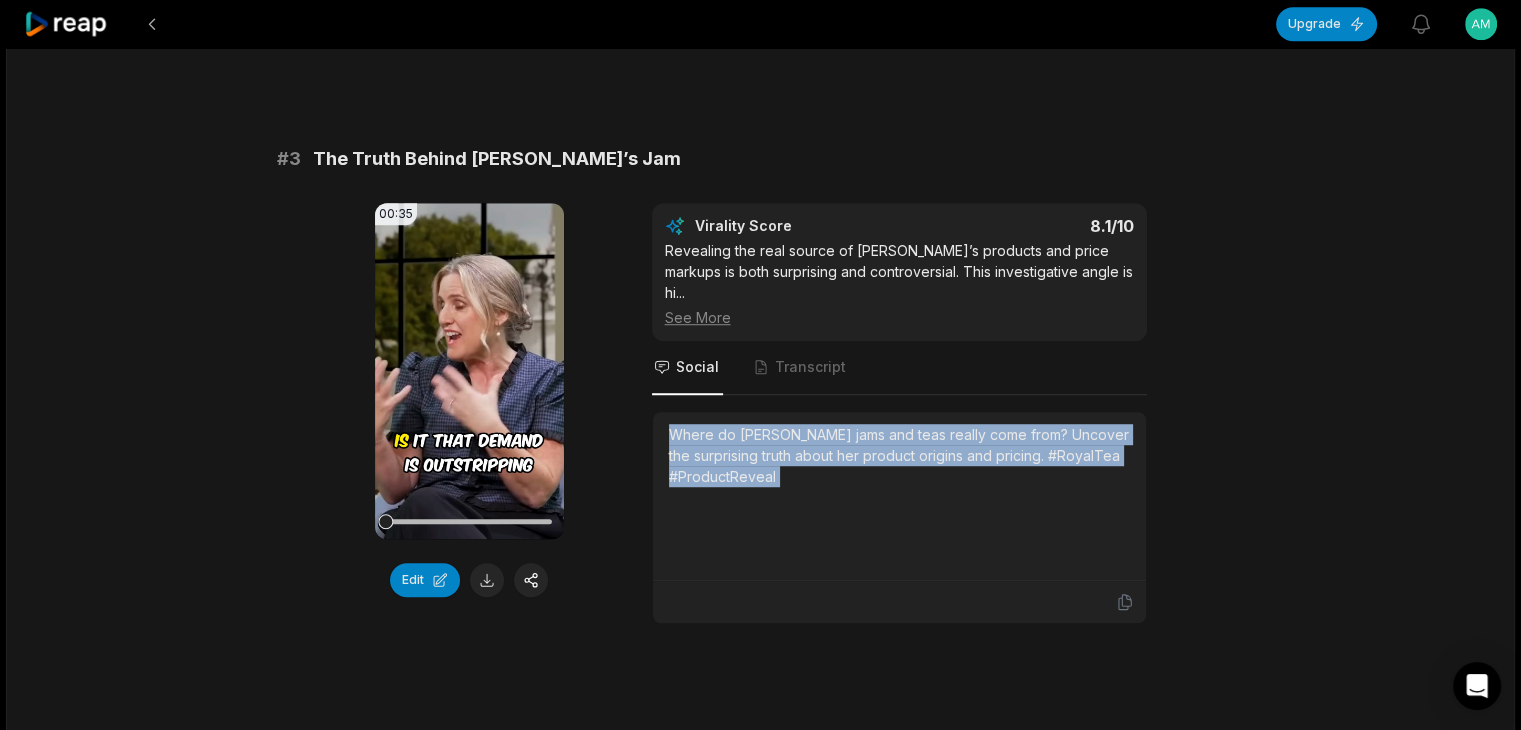 click on "Where do [PERSON_NAME] jams and teas really come from? Uncover the surprising truth about her product origins and pricing. #RoyalTea #ProductReveal" at bounding box center [899, 455] 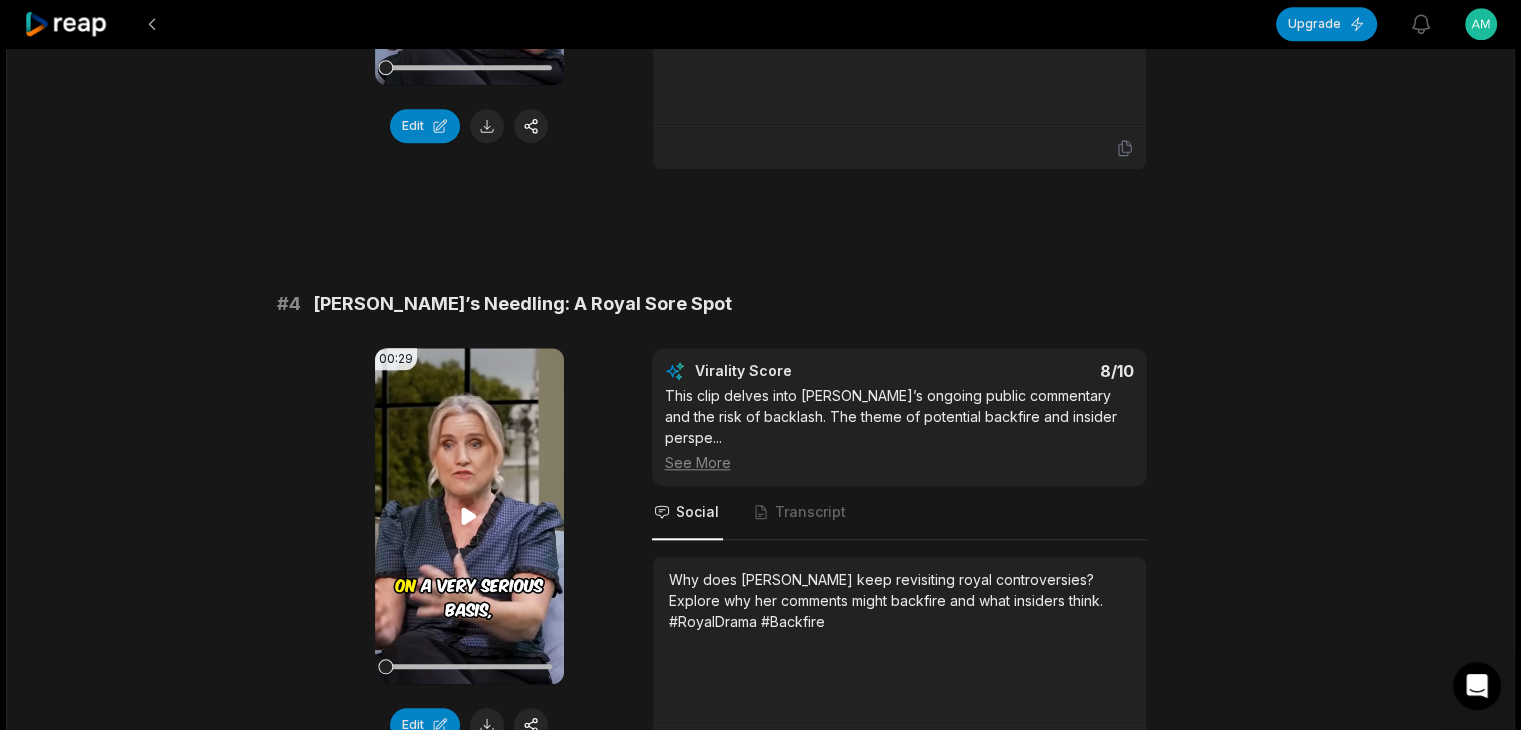 scroll, scrollTop: 1800, scrollLeft: 0, axis: vertical 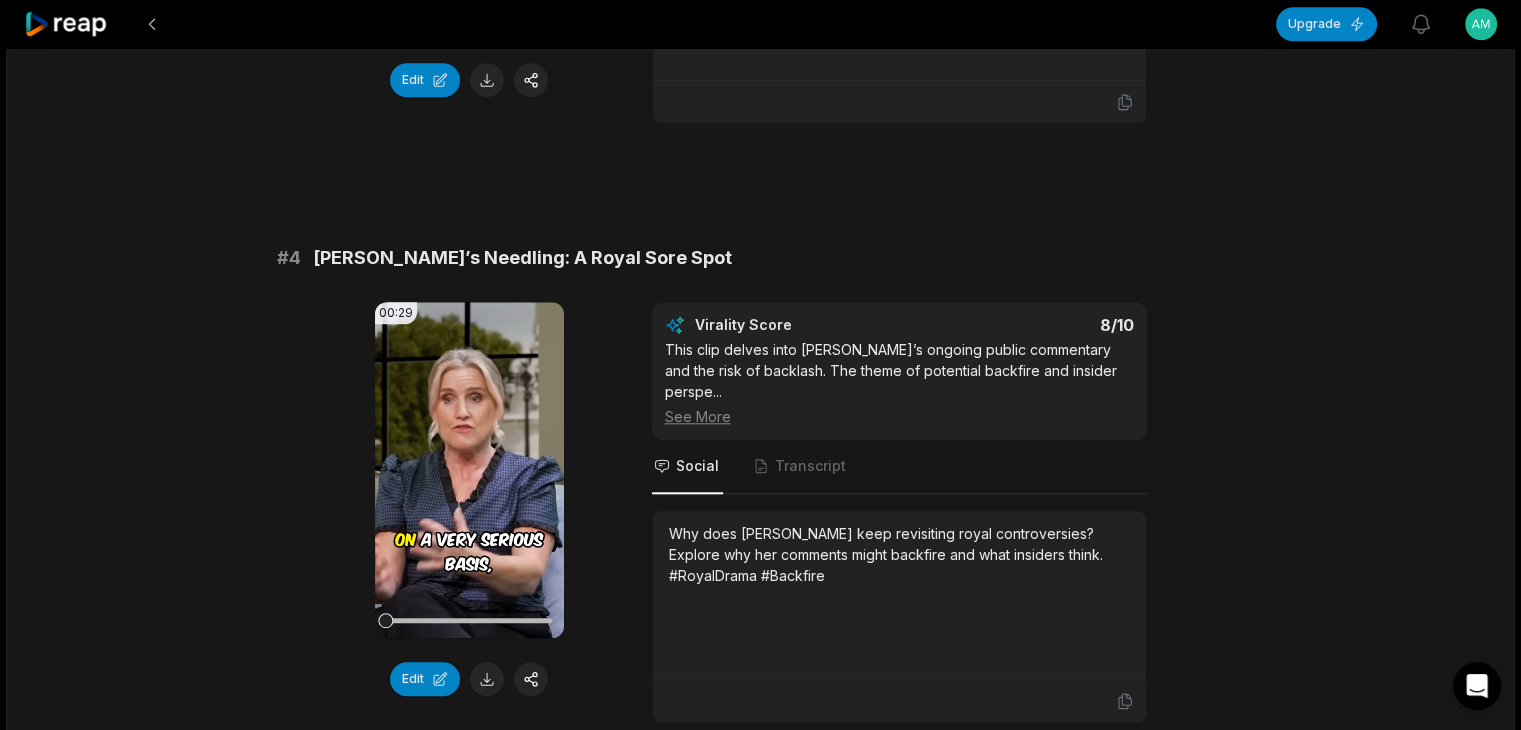 click on "# 4 [PERSON_NAME]’s Needling: A Royal Sore Spot 00:29 Your browser does not support mp4 format. Edit Virality Score 8 /10 This clip delves into [PERSON_NAME]’s ongoing public commentary and the risk of backlash. The theme of potential backfire and insider perspe ...   See More Social Transcript Why does [PERSON_NAME] keep revisiting royal controversies? Explore why her comments might backfire and what insiders think. #RoyalDrama #Backfire" at bounding box center (761, 483) 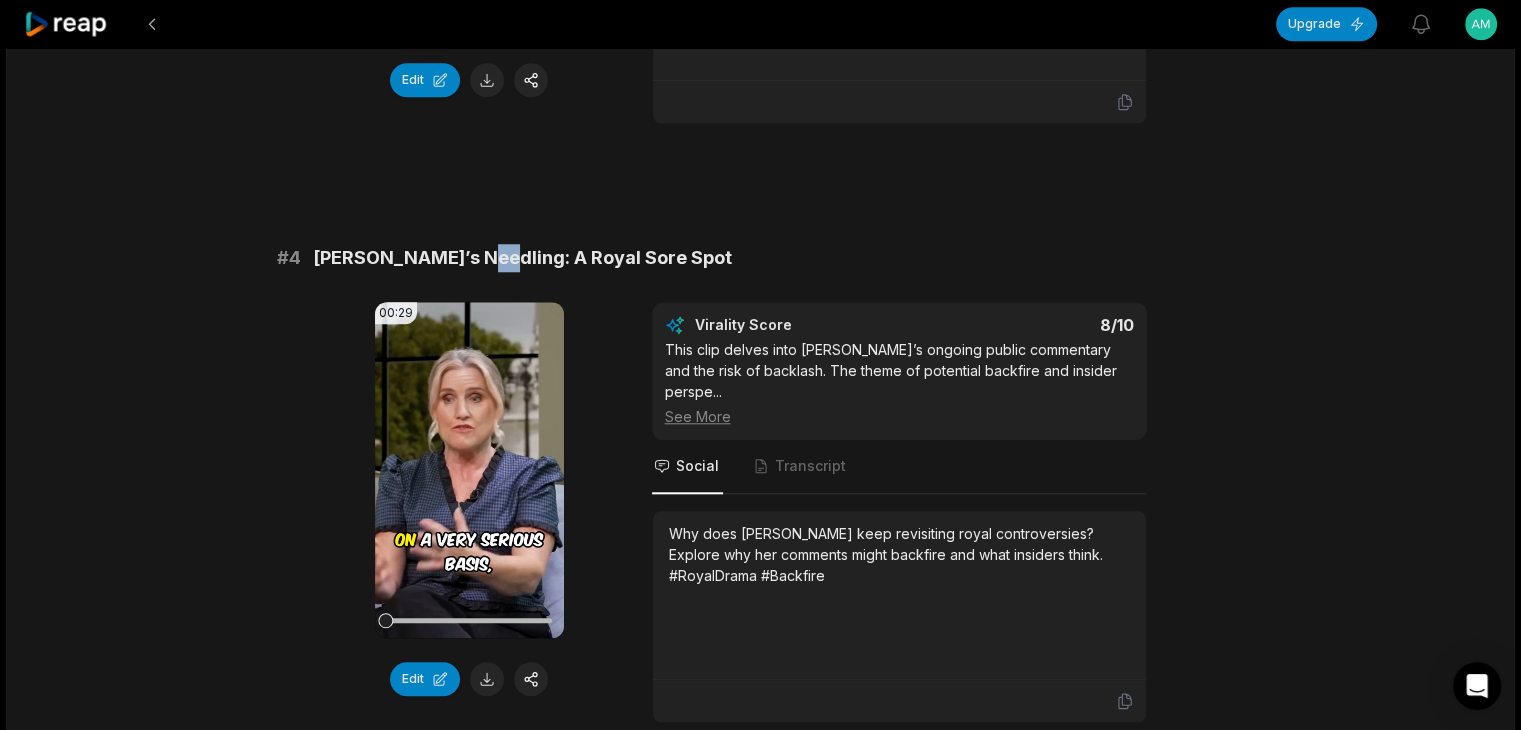 click on "[PERSON_NAME]’s Needling: A Royal Sore Spot" at bounding box center [522, 258] 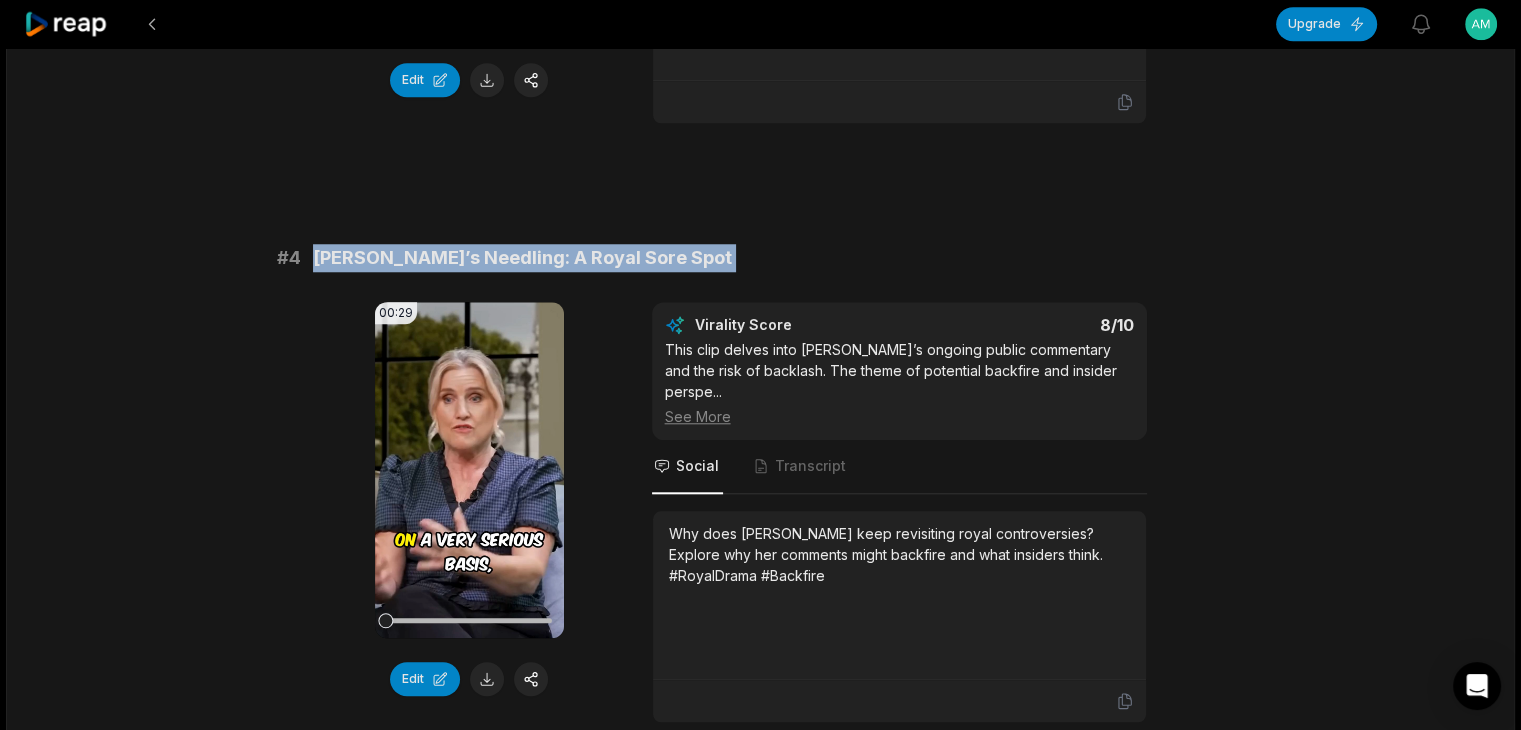 click on "[PERSON_NAME]’s Needling: A Royal Sore Spot" at bounding box center (522, 258) 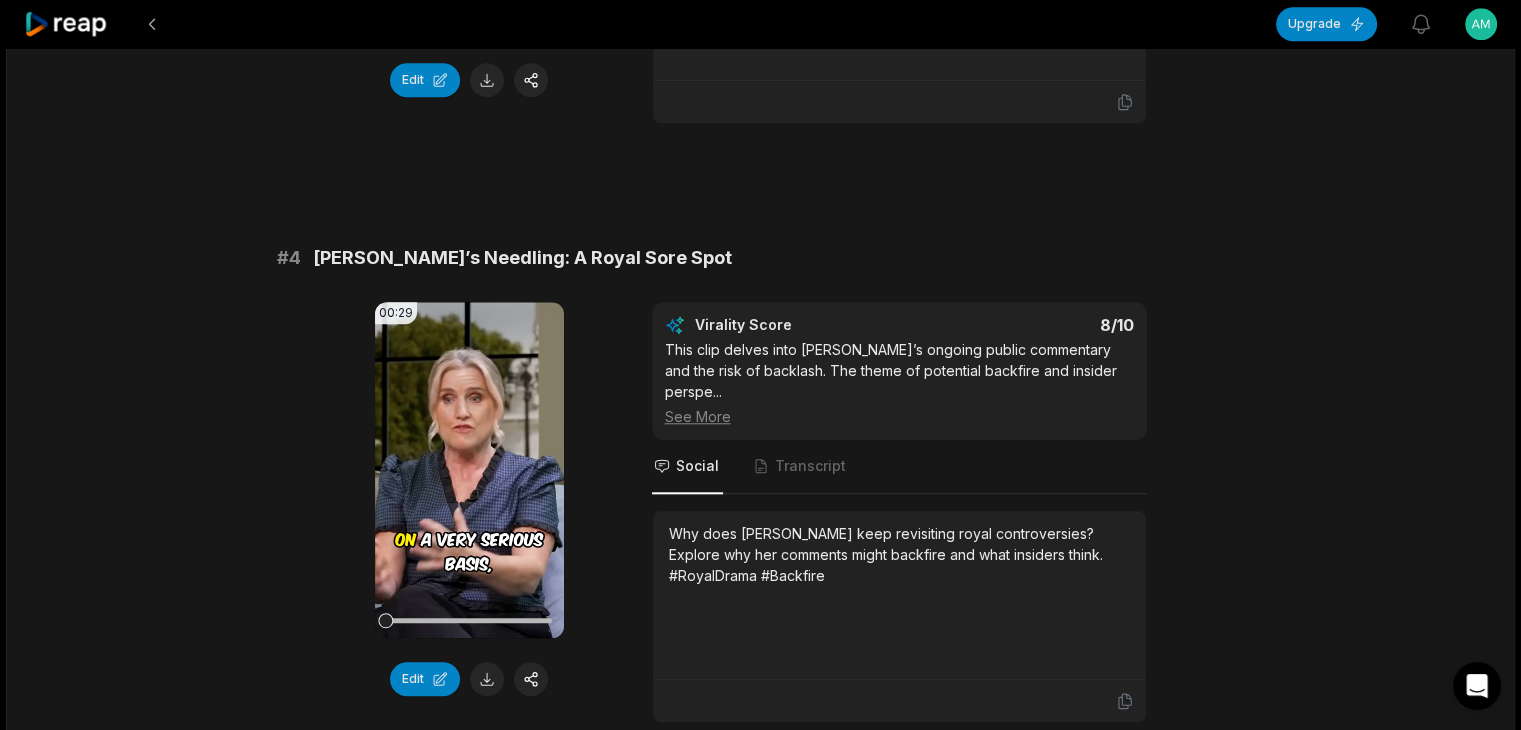 click on "Why does [PERSON_NAME] keep revisiting royal controversies? Explore why her comments might backfire and what insiders think. #RoyalDrama #Backfire" at bounding box center (899, 554) 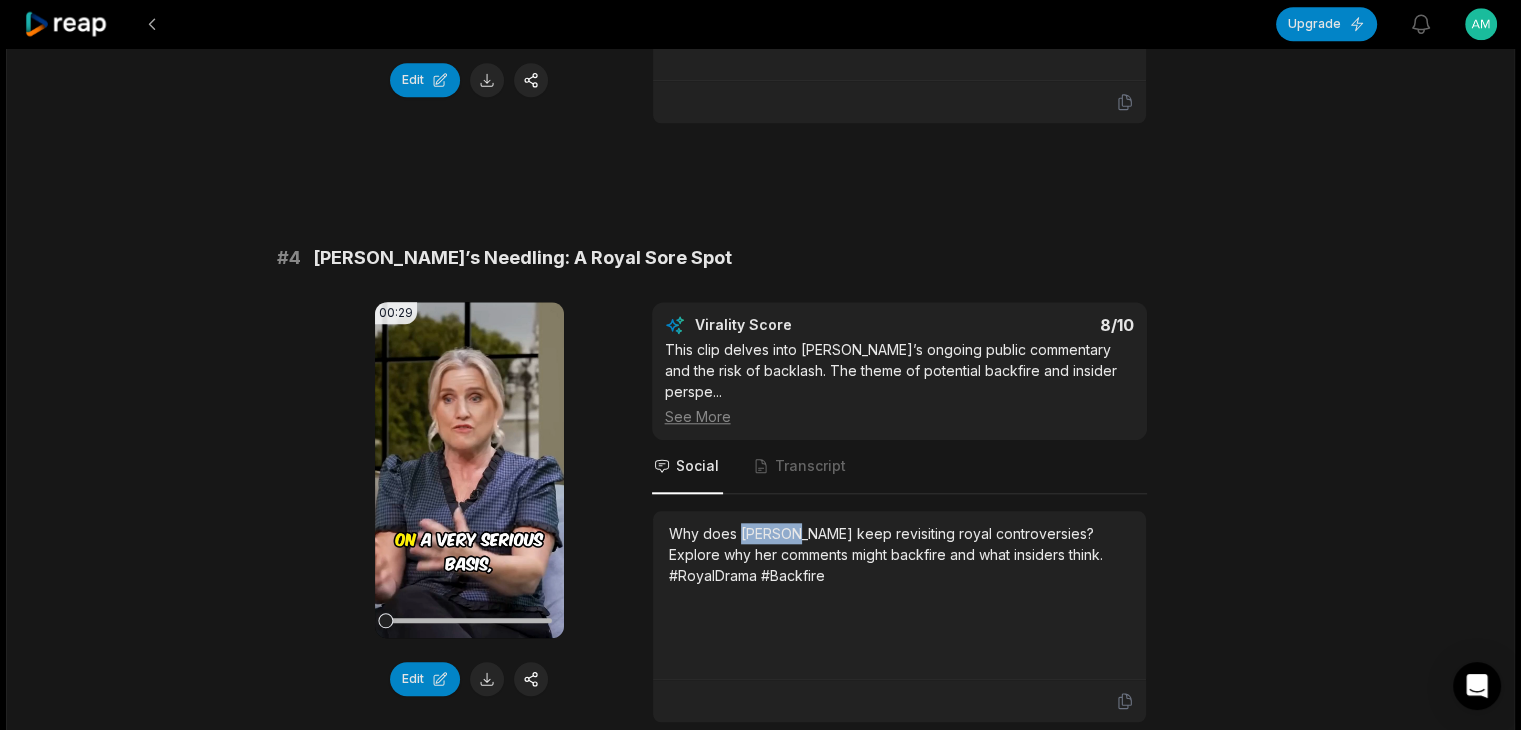 click on "Why does [PERSON_NAME] keep revisiting royal controversies? Explore why her comments might backfire and what insiders think. #RoyalDrama #Backfire" at bounding box center (899, 554) 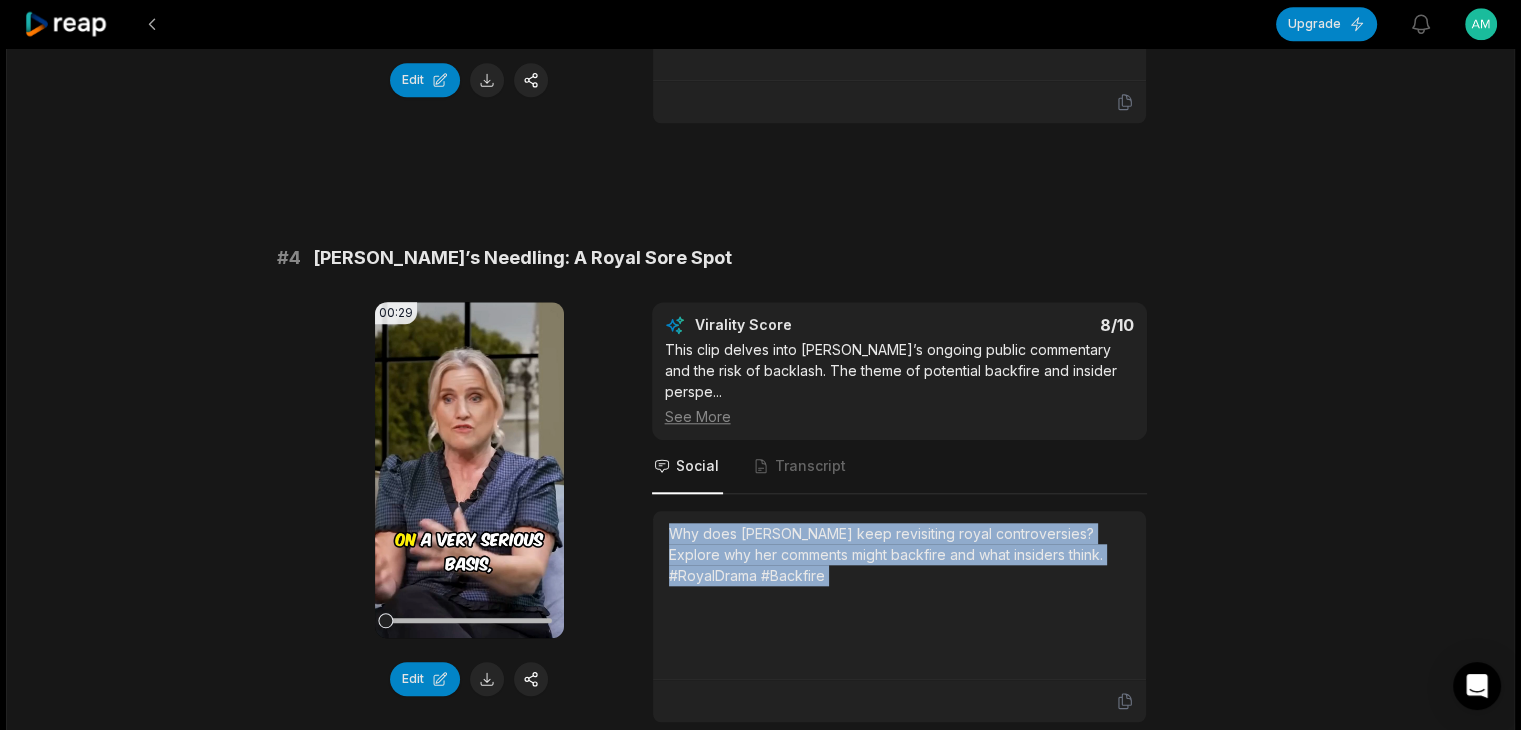 click on "Why does [PERSON_NAME] keep revisiting royal controversies? Explore why her comments might backfire and what insiders think. #RoyalDrama #Backfire" at bounding box center (899, 554) 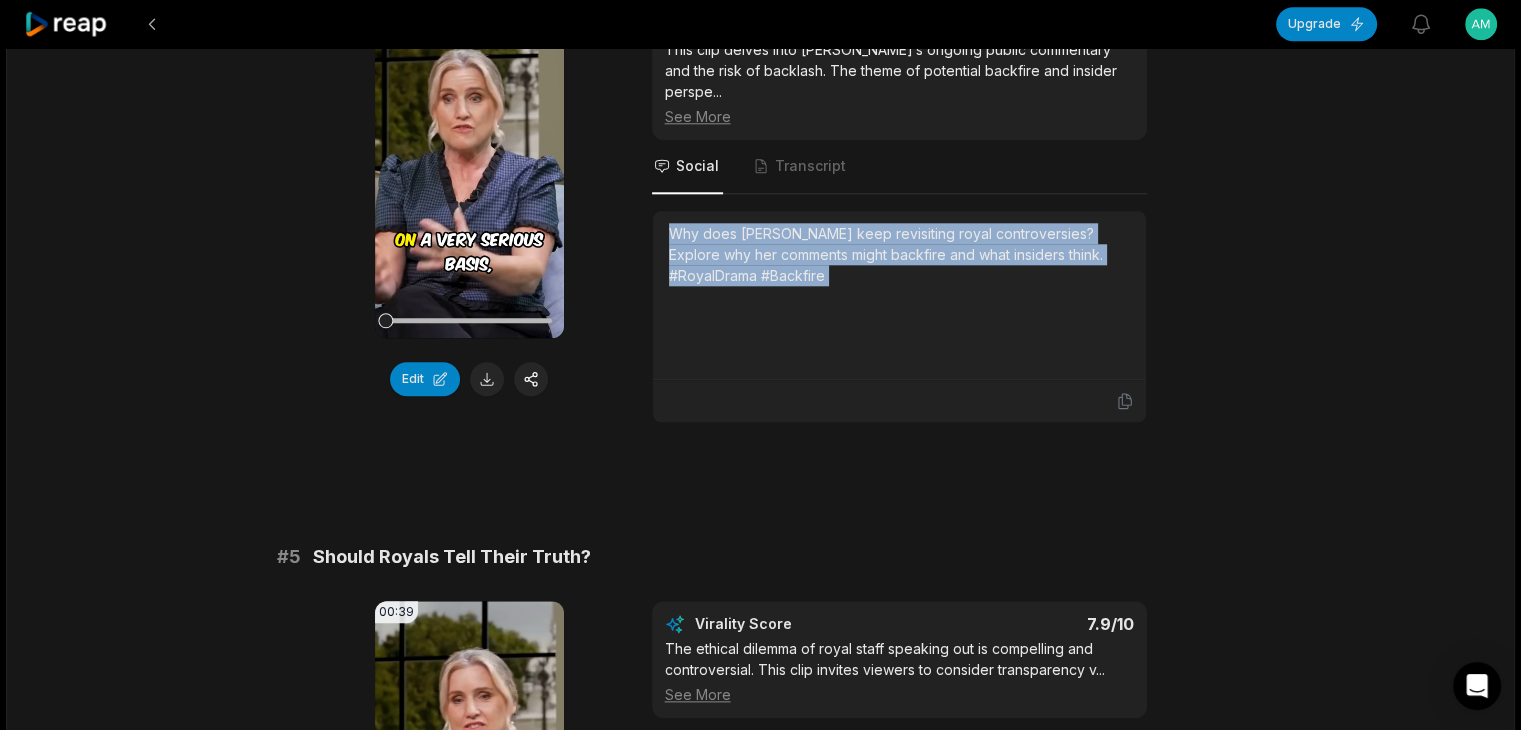 scroll, scrollTop: 2200, scrollLeft: 0, axis: vertical 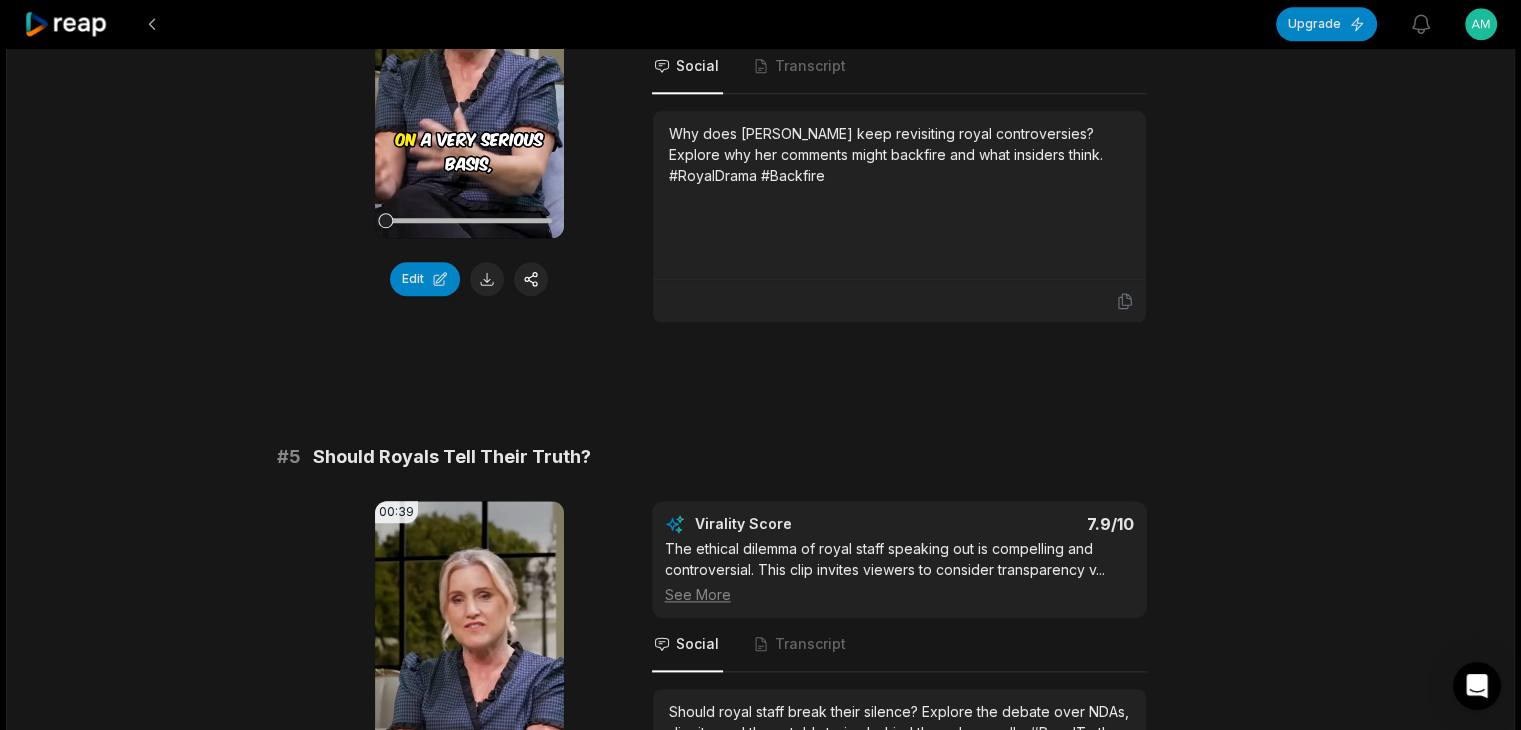 click on "Should Royals Tell Their Truth?" at bounding box center [452, 457] 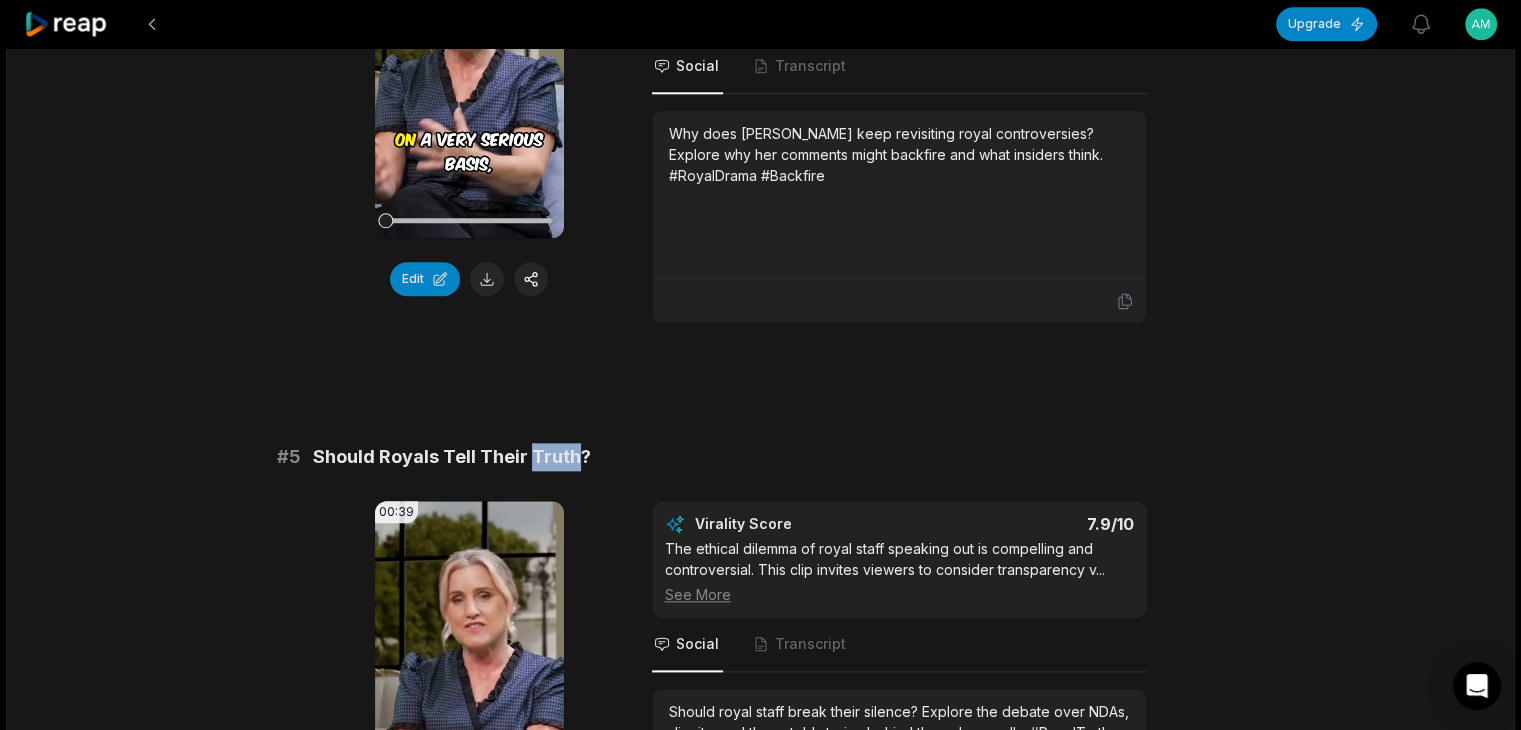 click on "Should Royals Tell Their Truth?" at bounding box center [452, 457] 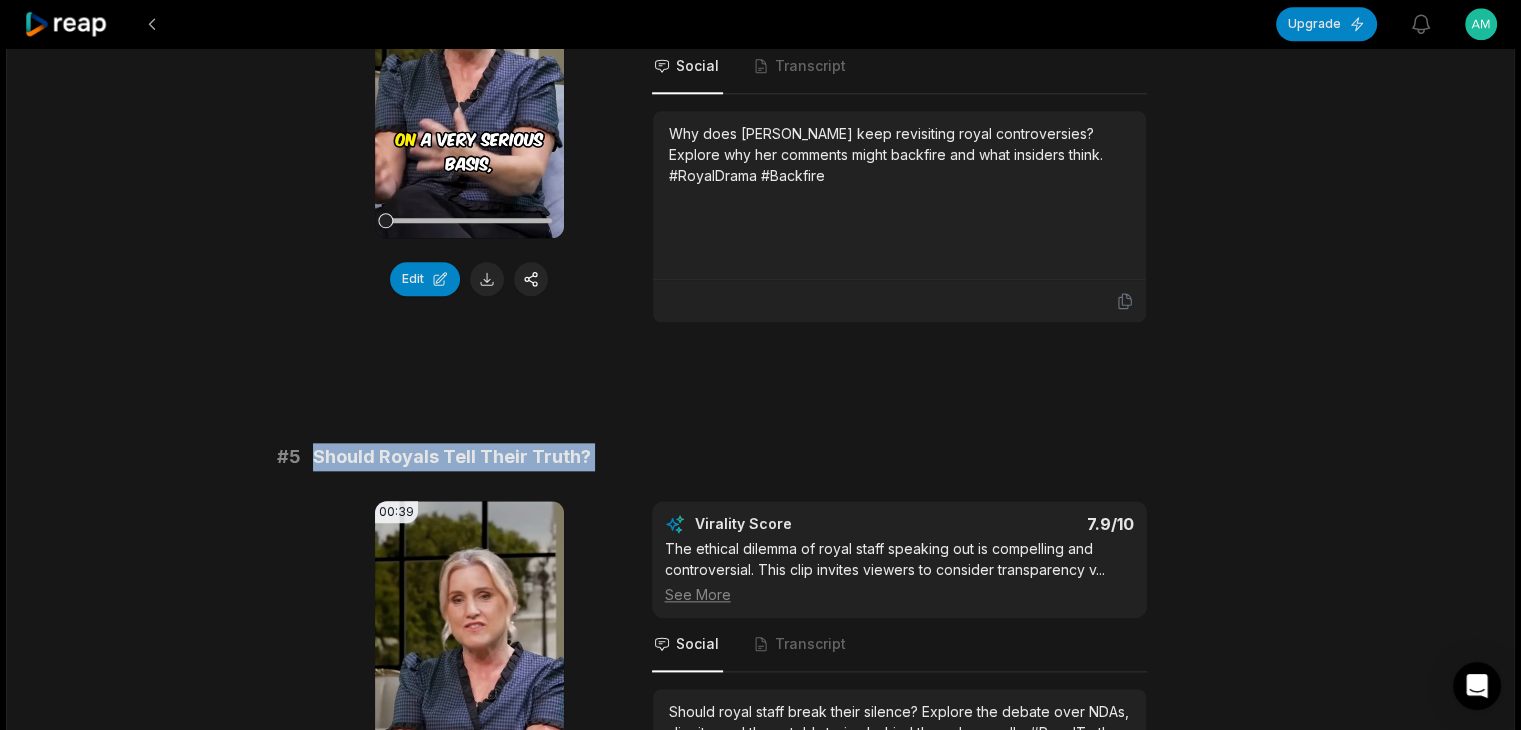 click on "Should Royals Tell Their Truth?" at bounding box center [452, 457] 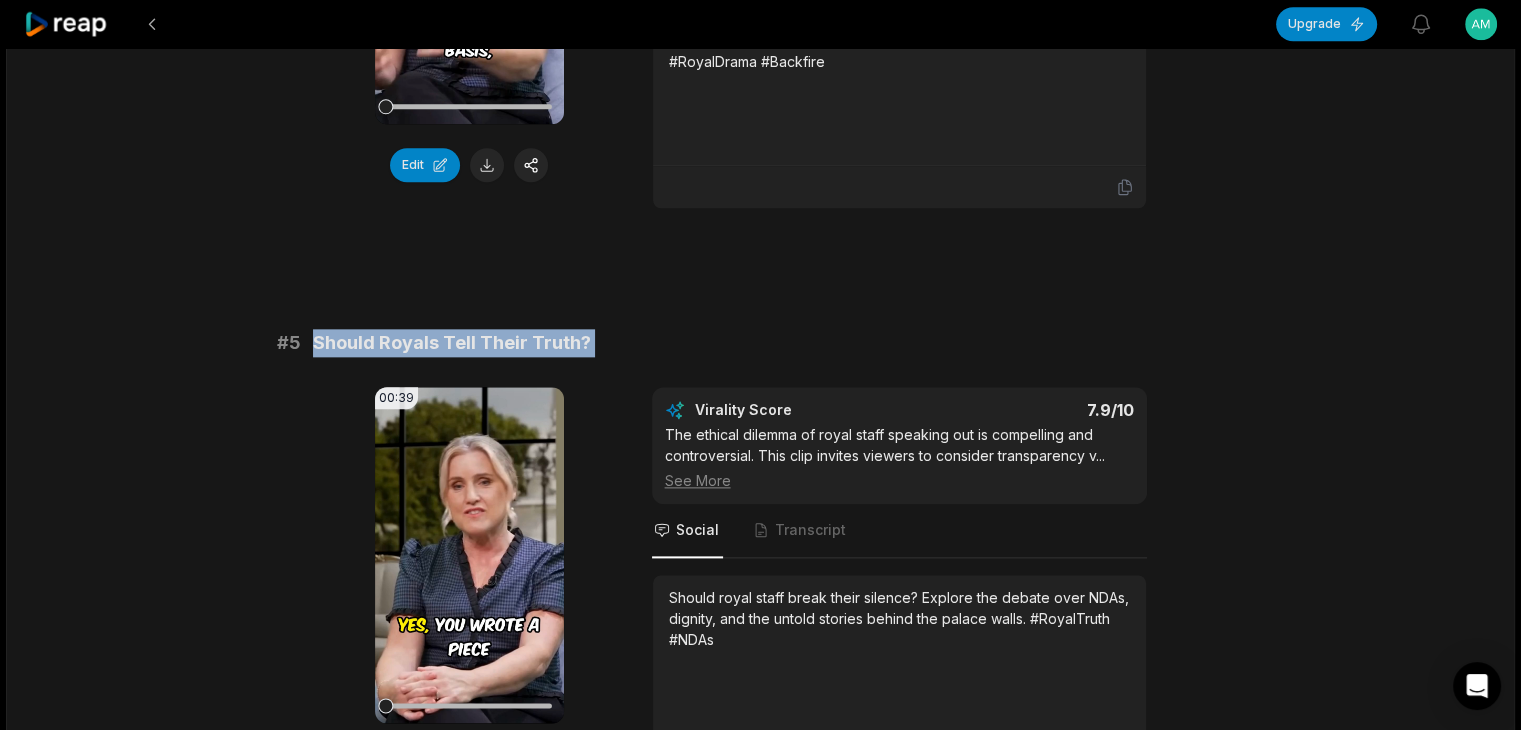 scroll, scrollTop: 2400, scrollLeft: 0, axis: vertical 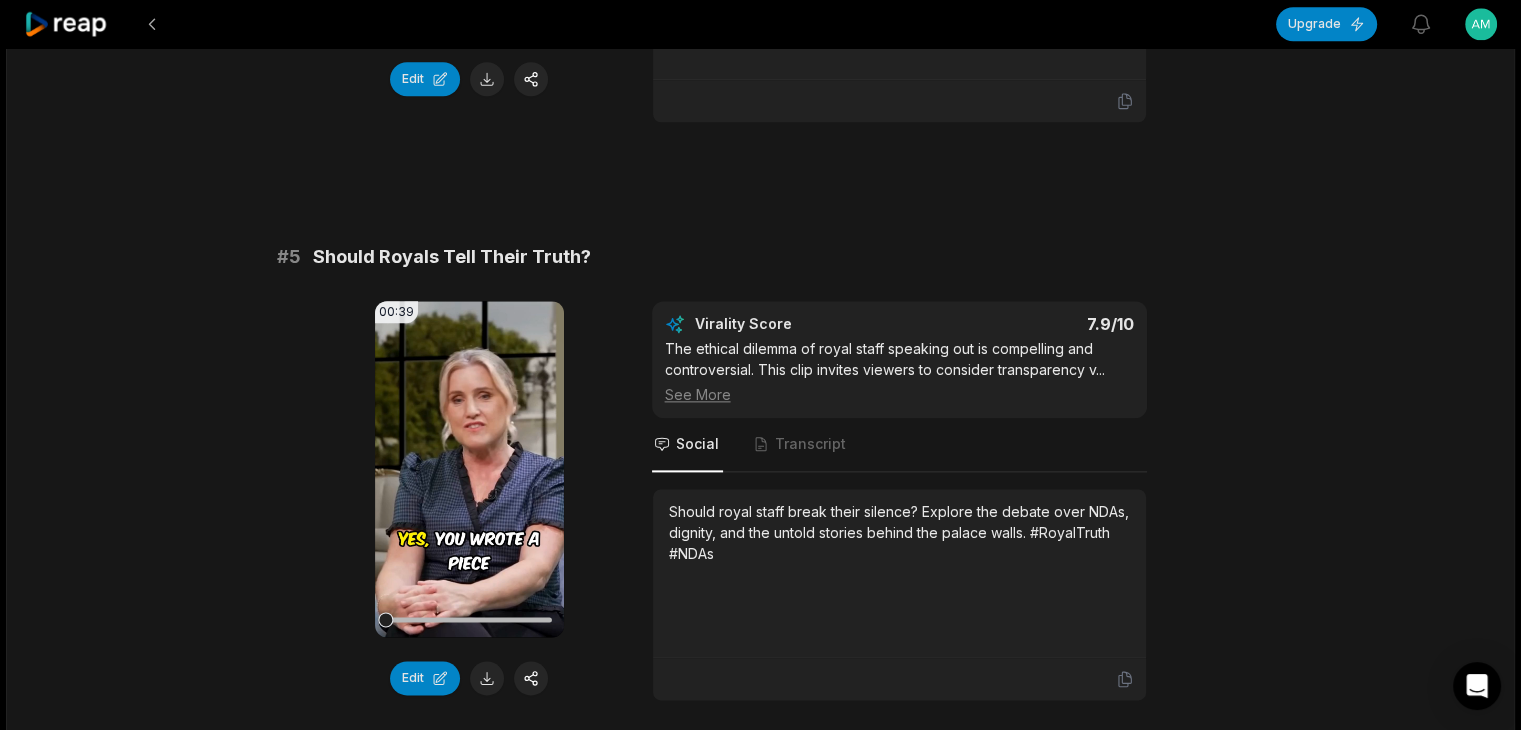 click on "Should royal staff break their silence? Explore the debate over NDAs, dignity, and the untold stories behind the palace walls. #RoyalTruth #NDAs" at bounding box center (899, 532) 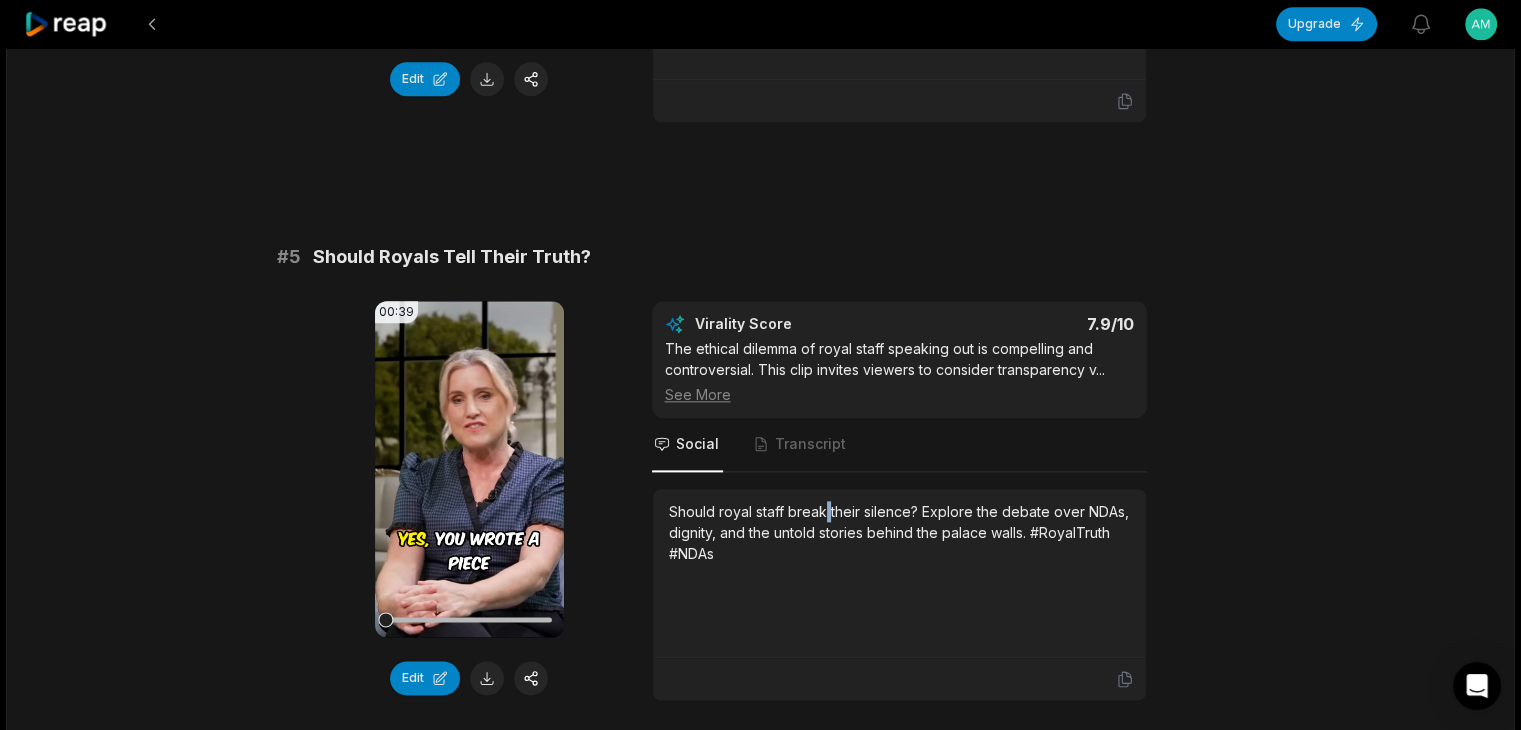 click on "Should royal staff break their silence? Explore the debate over NDAs, dignity, and the untold stories behind the palace walls. #RoyalTruth #NDAs" at bounding box center [899, 532] 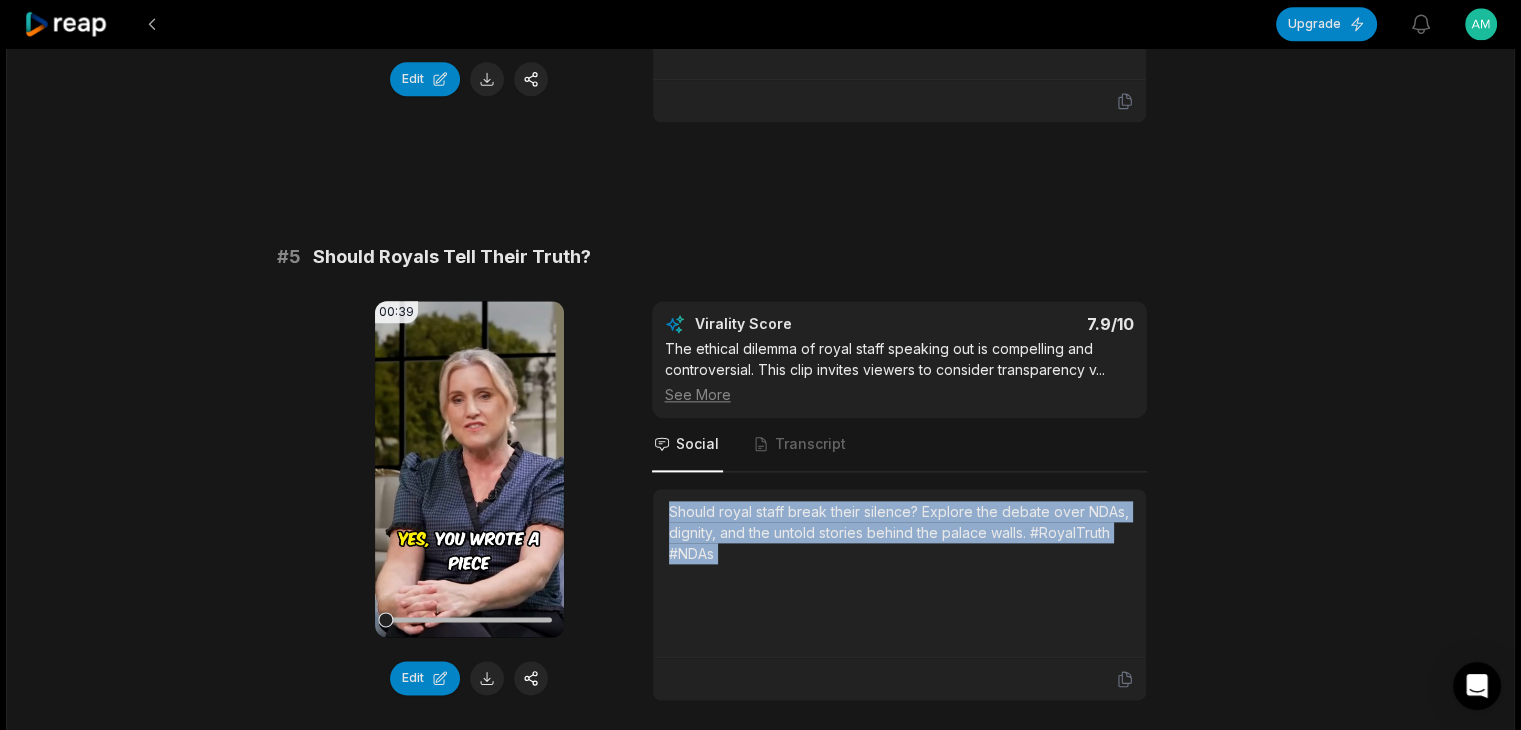 click on "Should royal staff break their silence? Explore the debate over NDAs, dignity, and the untold stories behind the palace walls. #RoyalTruth #NDAs" at bounding box center (899, 532) 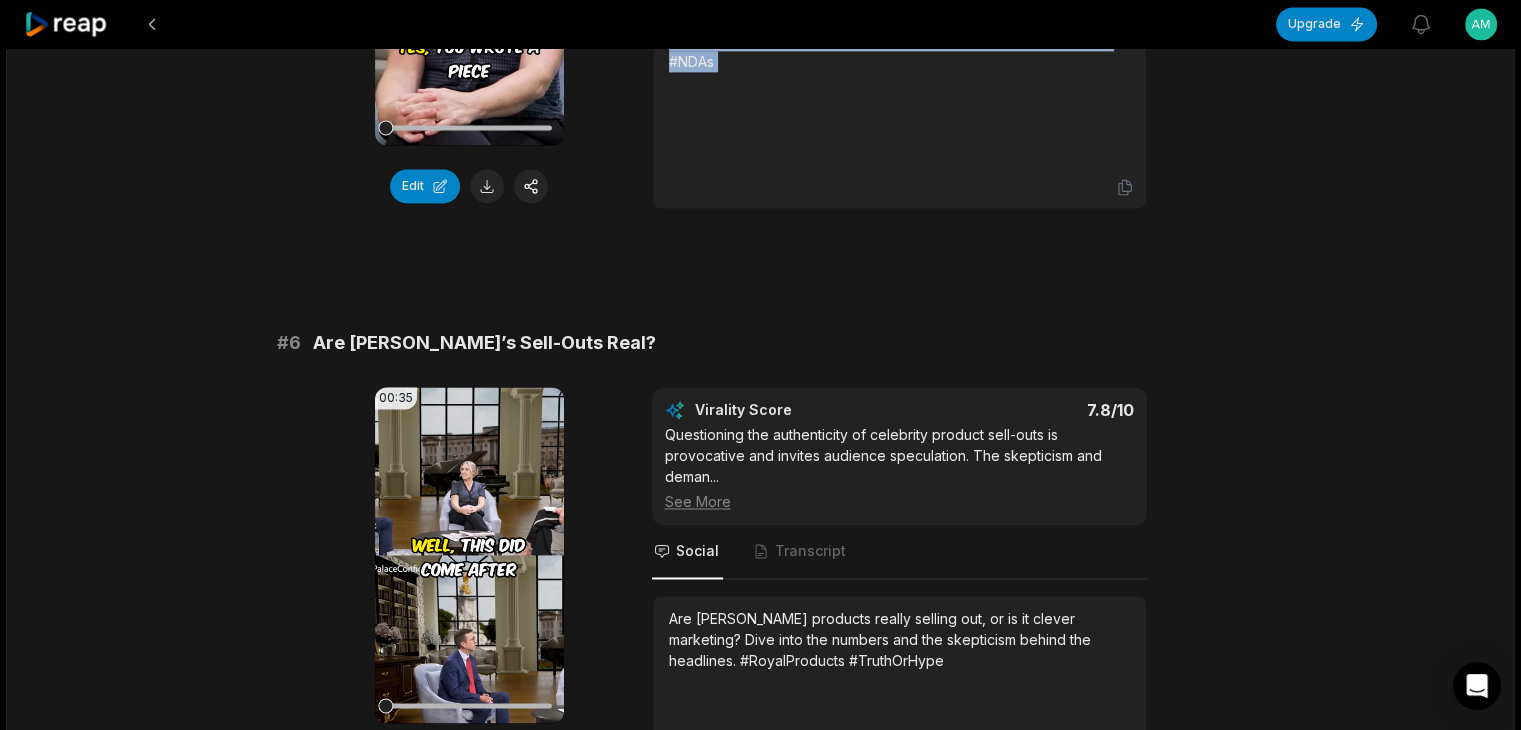 scroll, scrollTop: 2900, scrollLeft: 0, axis: vertical 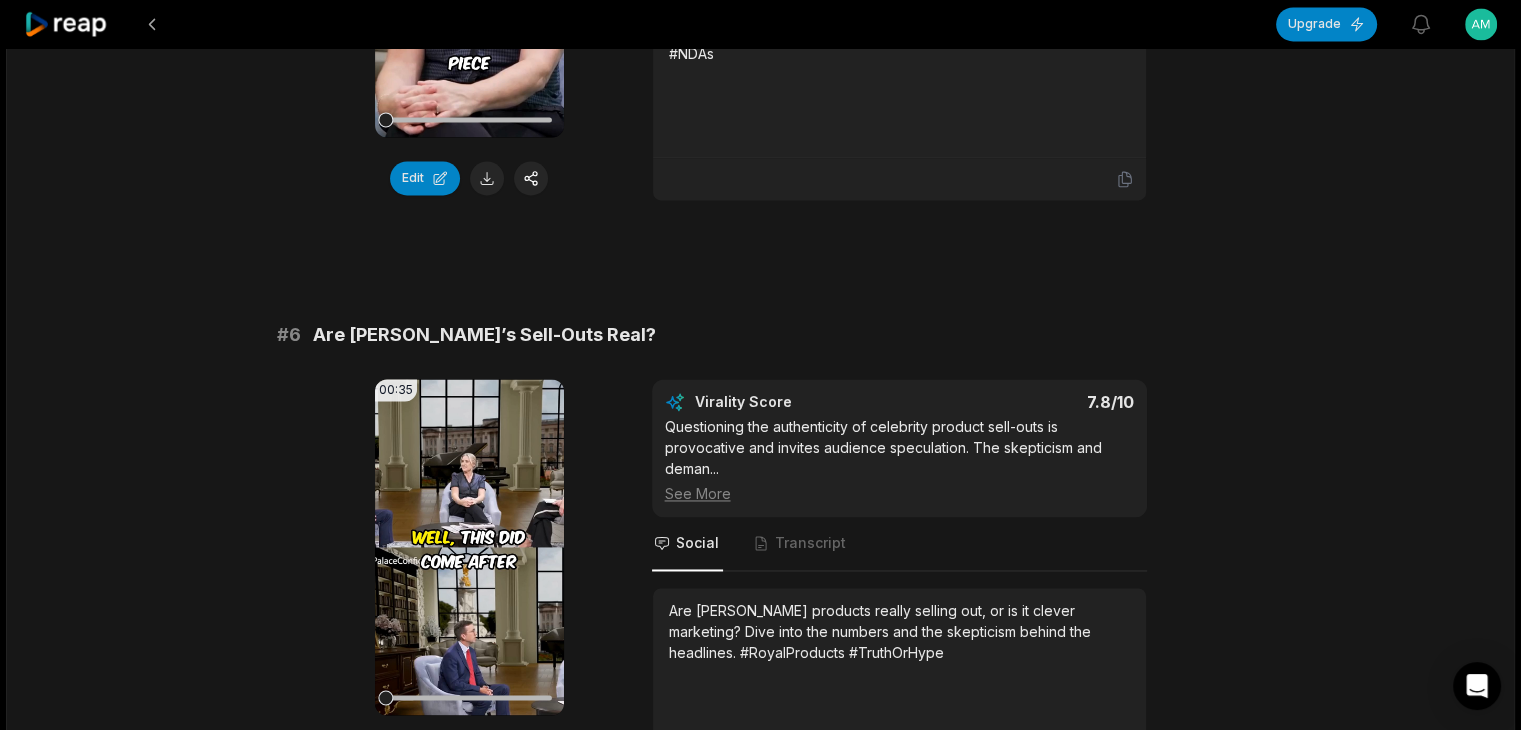 click on "Are [PERSON_NAME]’s Sell-Outs Real?" at bounding box center (484, 335) 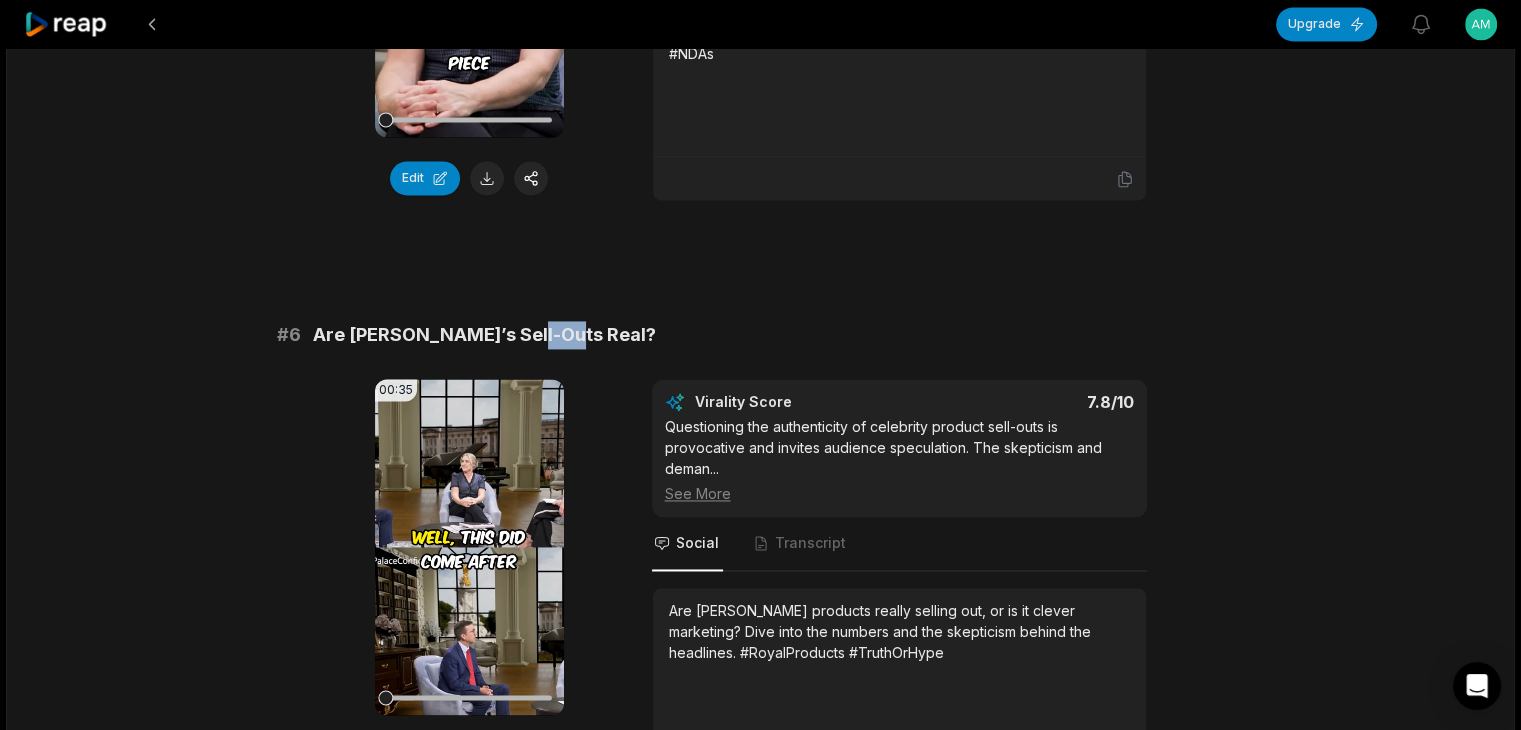 click on "Are [PERSON_NAME]’s Sell-Outs Real?" at bounding box center (484, 335) 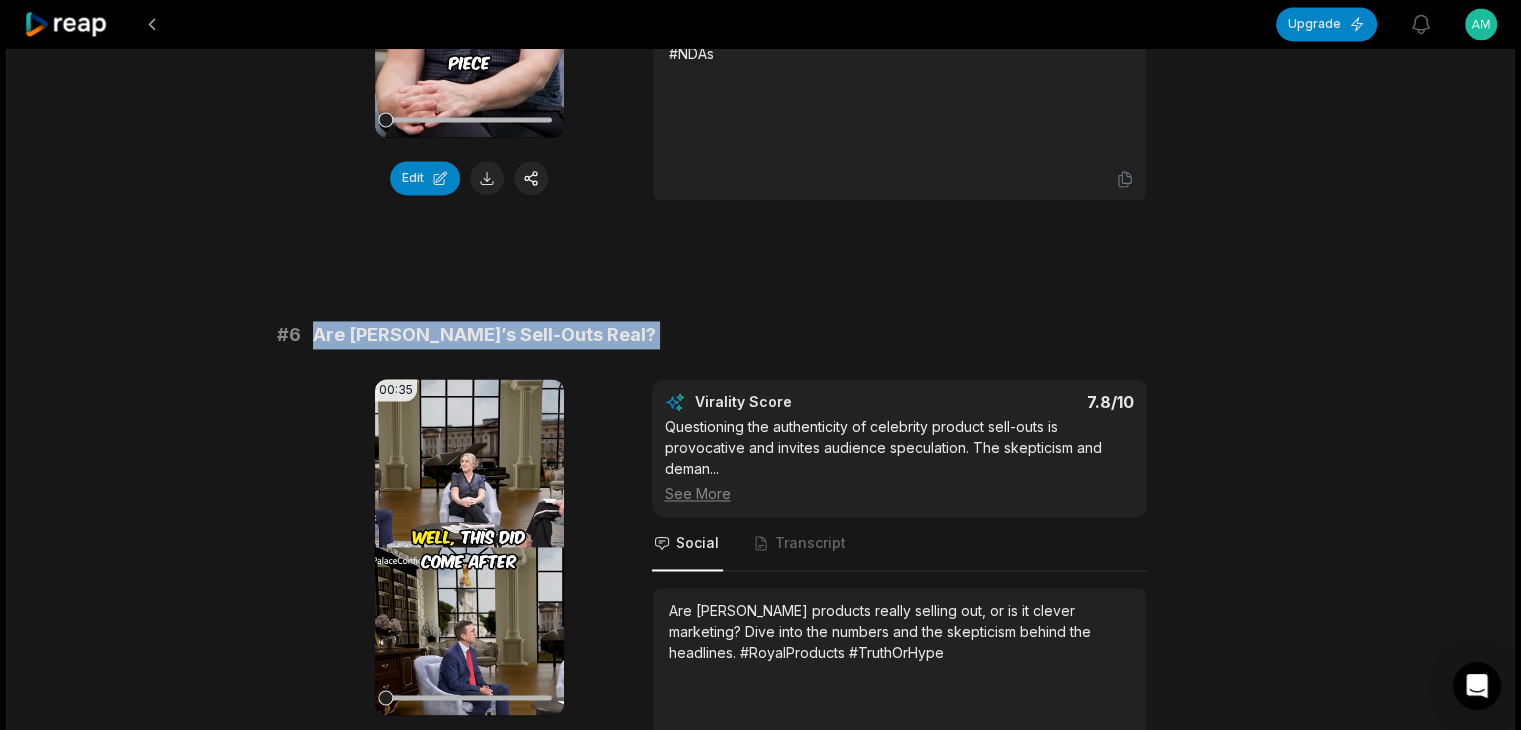 click on "Are [PERSON_NAME]’s Sell-Outs Real?" at bounding box center [484, 335] 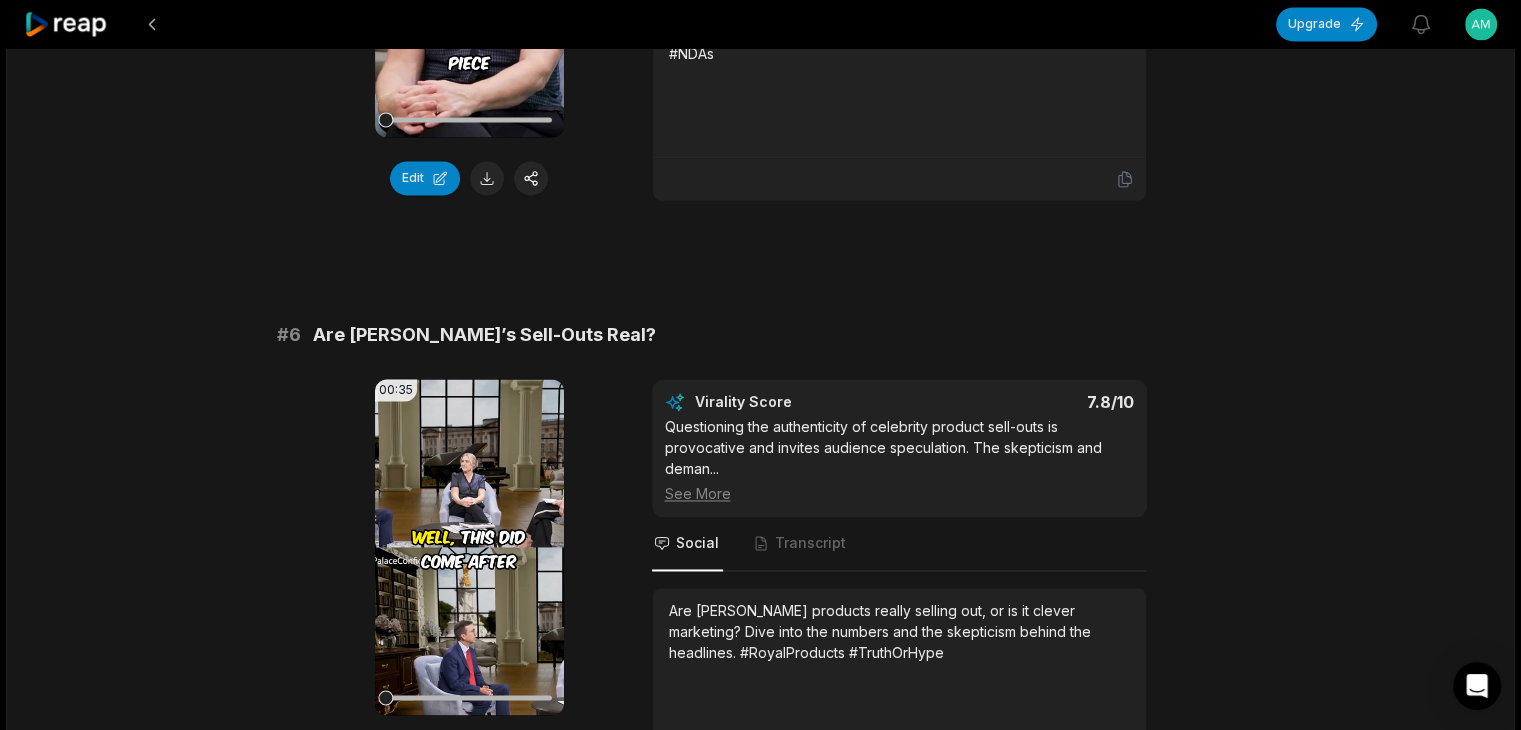 click on "Are [PERSON_NAME] products really selling out, or is it clever marketing? Dive into the numbers and the skepticism behind the headlines. #RoyalProducts #TruthOrHype" at bounding box center (899, 631) 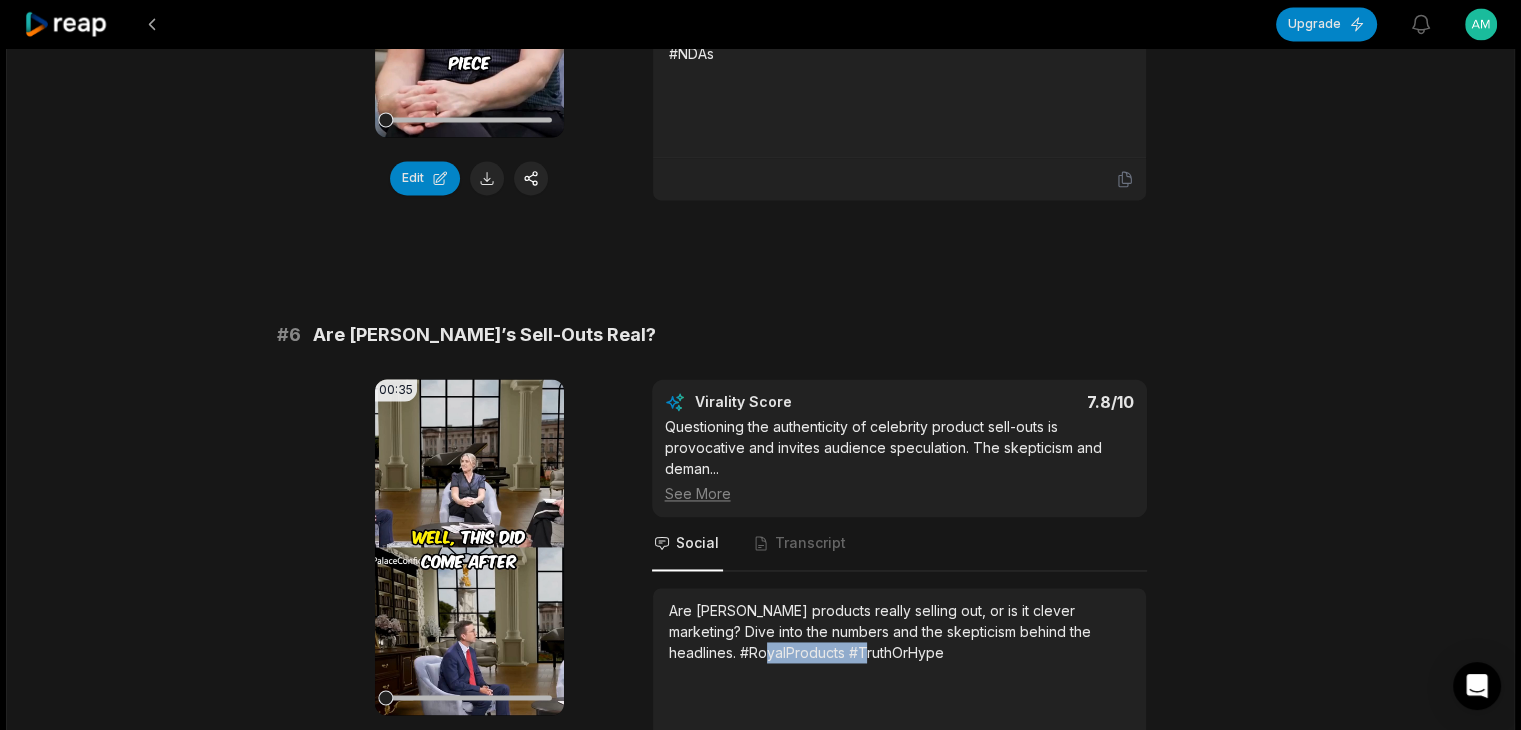 click on "Are [PERSON_NAME] products really selling out, or is it clever marketing? Dive into the numbers and the skepticism behind the headlines. #RoyalProducts #TruthOrHype" at bounding box center [899, 631] 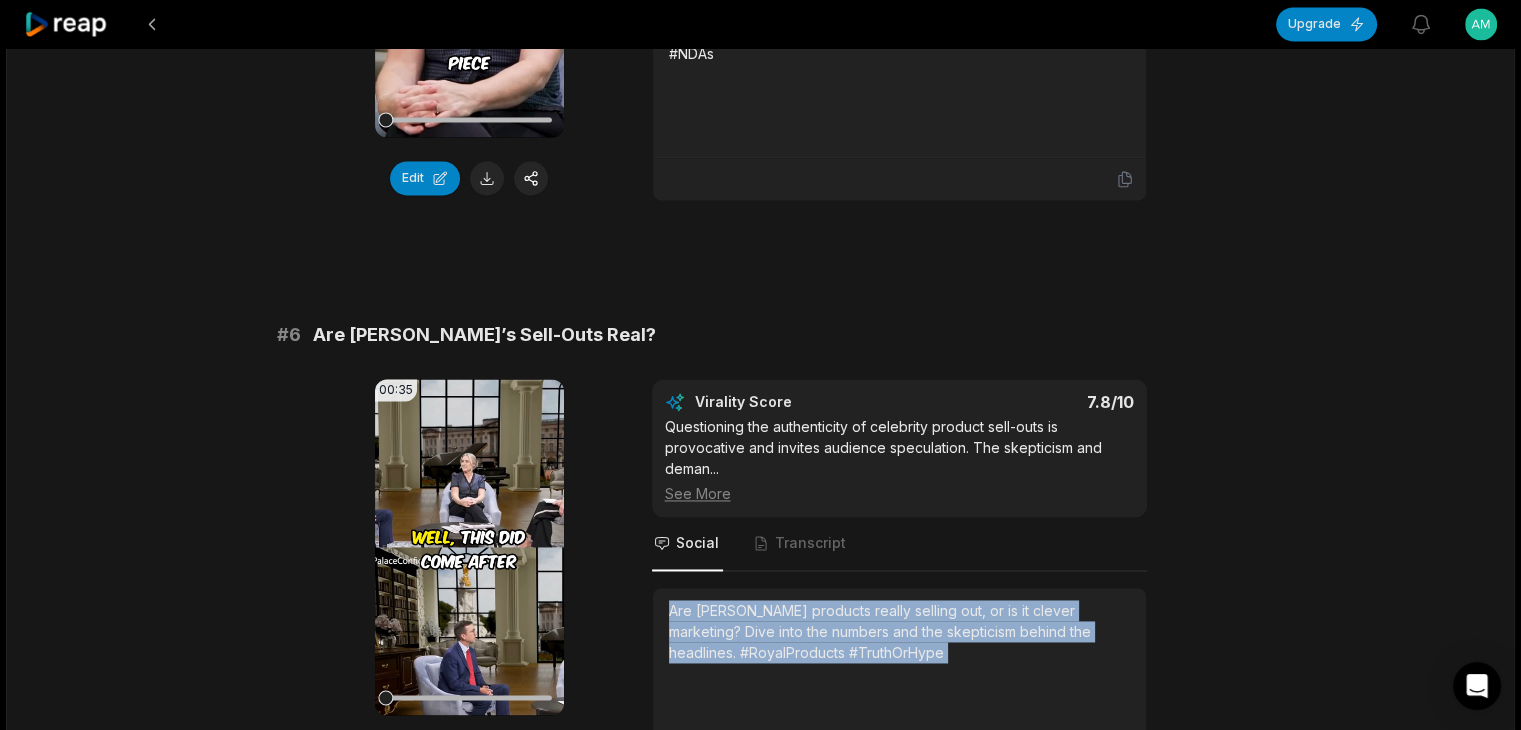 click on "Are [PERSON_NAME] products really selling out, or is it clever marketing? Dive into the numbers and the skepticism behind the headlines. #RoyalProducts #TruthOrHype" at bounding box center [899, 631] 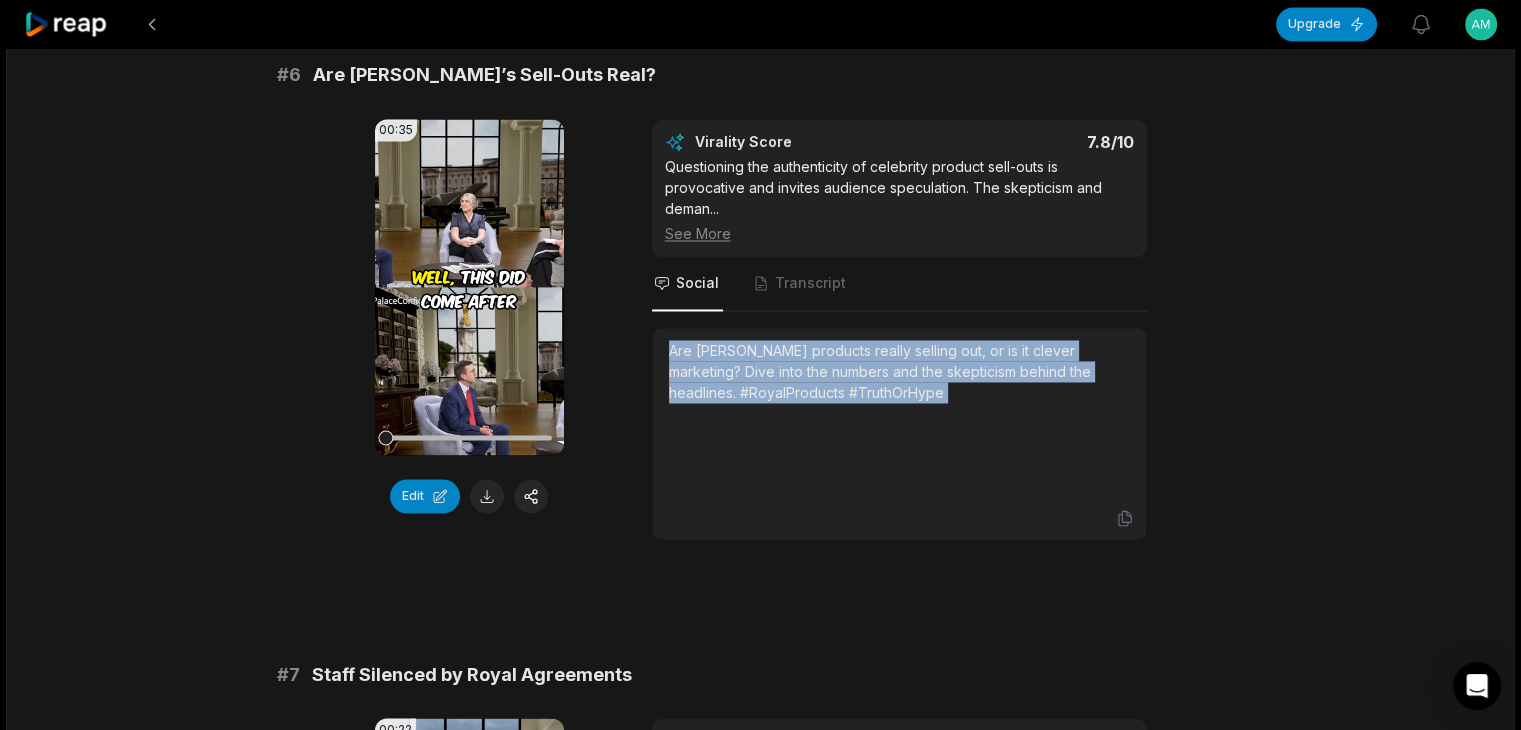 scroll, scrollTop: 3300, scrollLeft: 0, axis: vertical 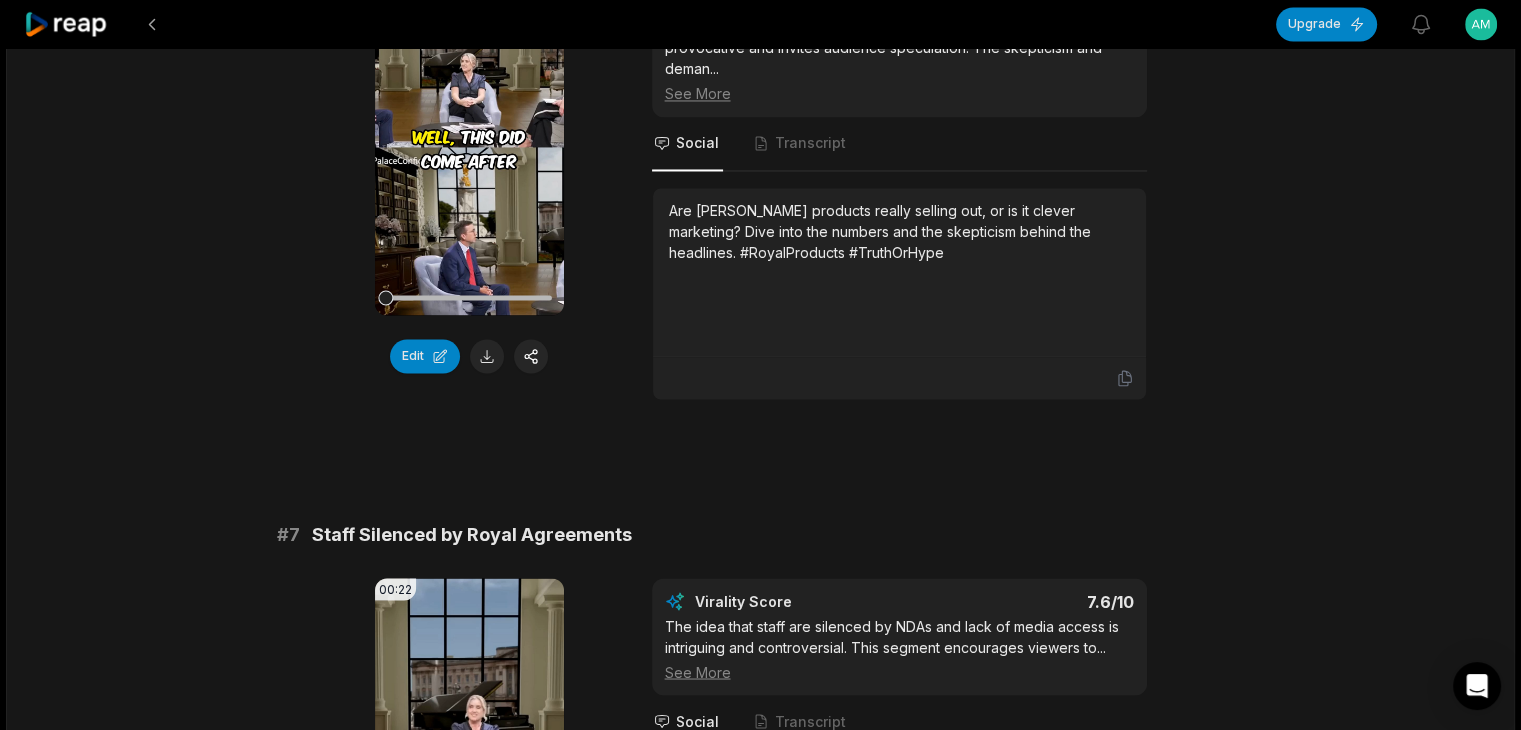 click on "Staff Silenced by Royal Agreements" at bounding box center [472, 534] 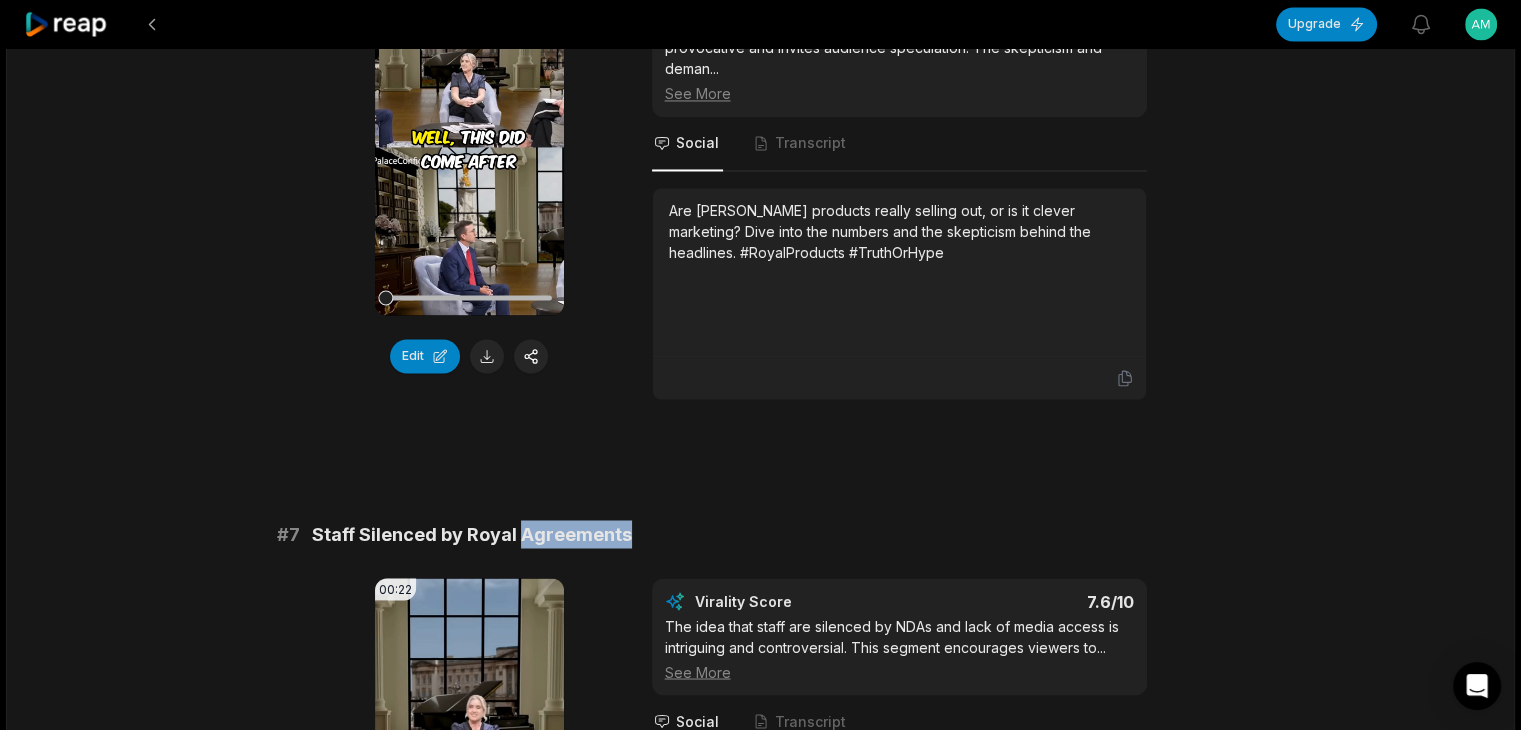 click on "Staff Silenced by Royal Agreements" at bounding box center [472, 534] 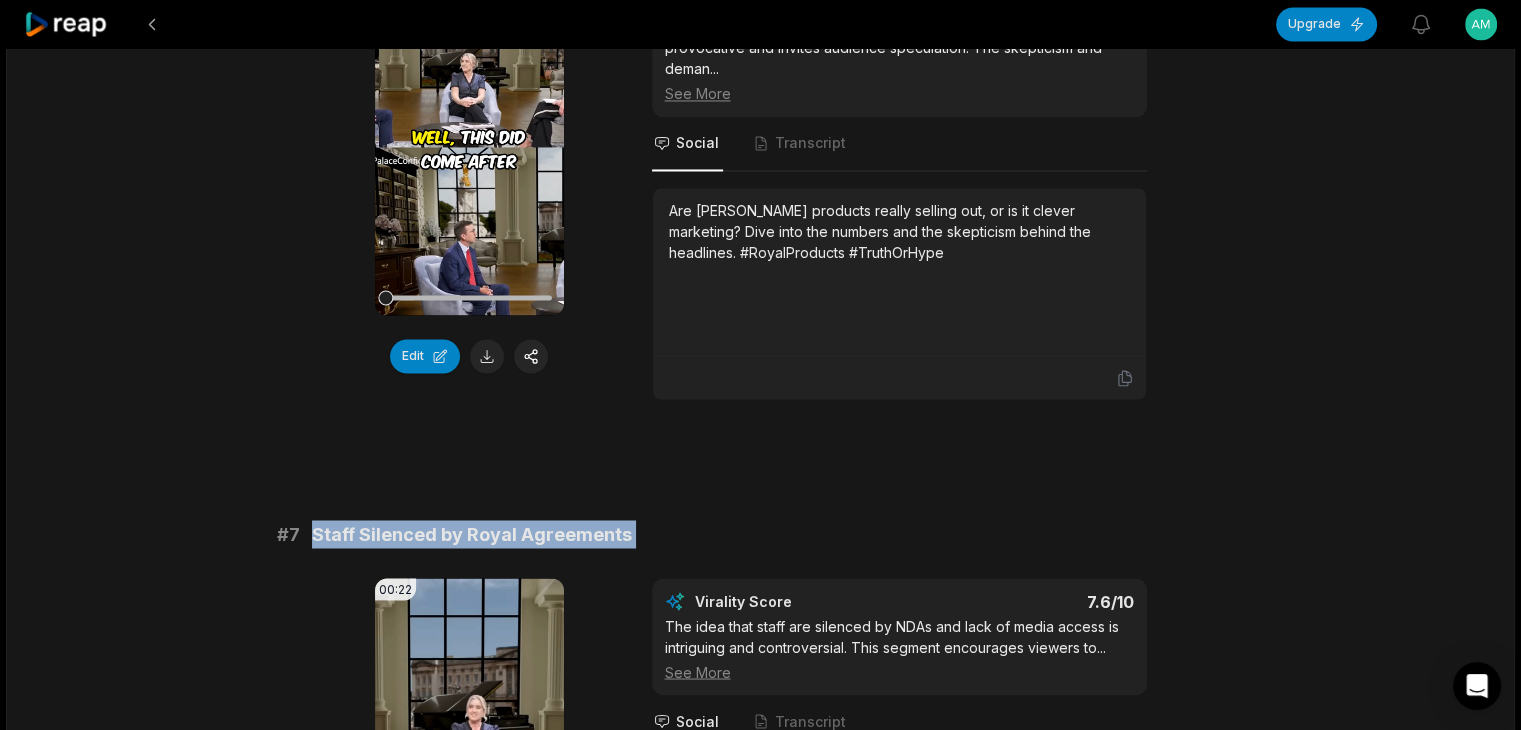 click on "Staff Silenced by Royal Agreements" at bounding box center (472, 534) 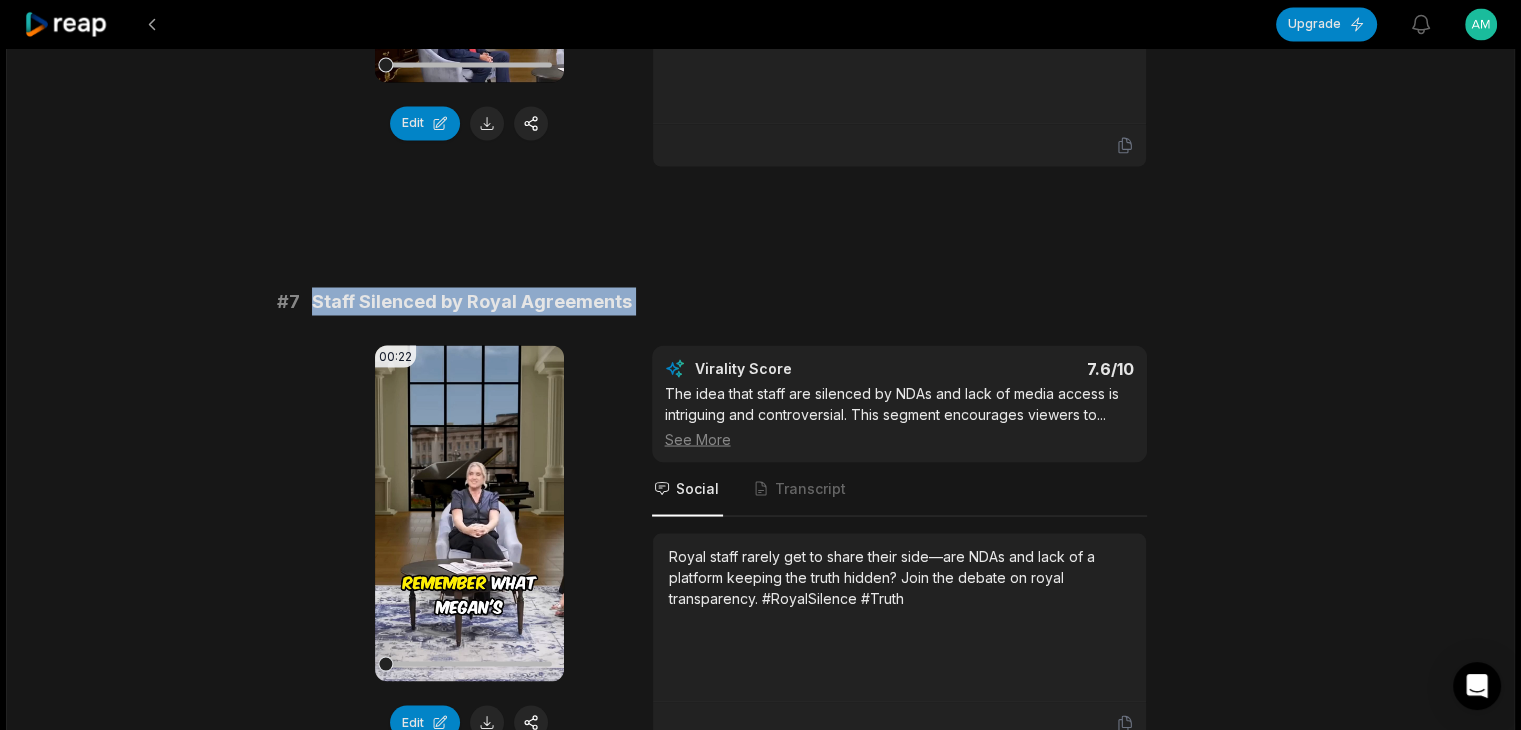 scroll, scrollTop: 3600, scrollLeft: 0, axis: vertical 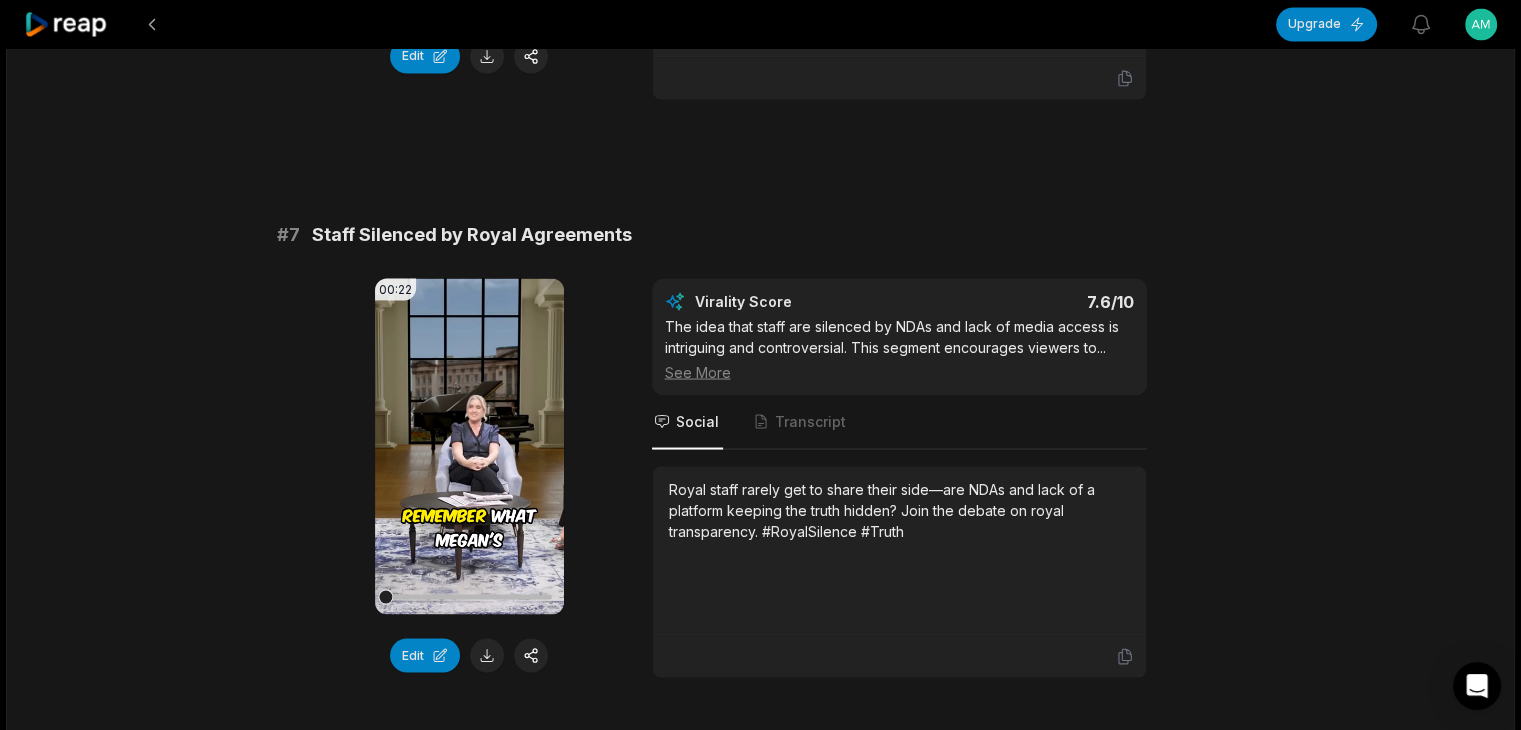 click on "Royal staff rarely get to share their side—are NDAs and lack of a platform keeping the truth hidden? Join the debate on royal transparency. #RoyalSilence #Truth" at bounding box center [899, 509] 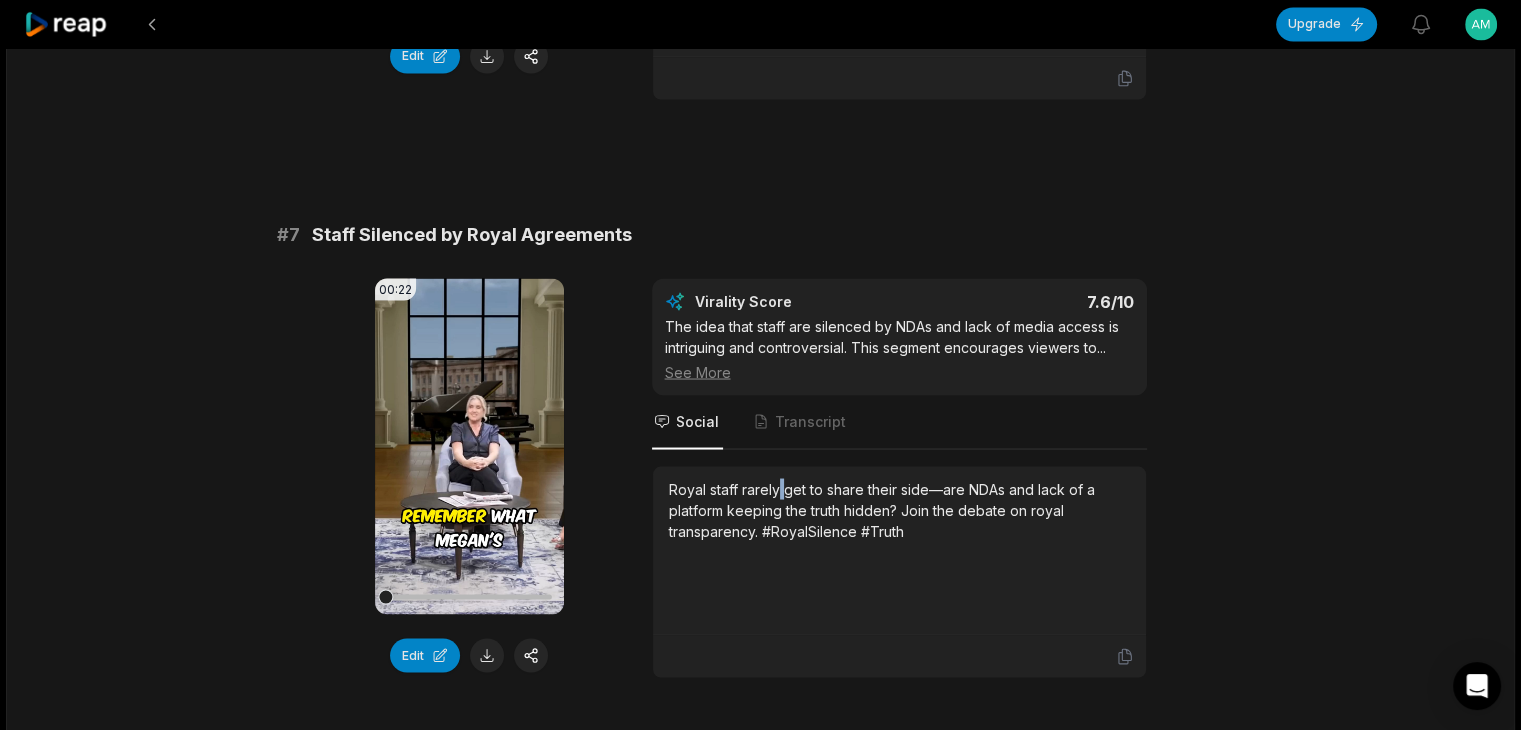 click on "Royal staff rarely get to share their side—are NDAs and lack of a platform keeping the truth hidden? Join the debate on royal transparency. #RoyalSilence #Truth" at bounding box center [899, 509] 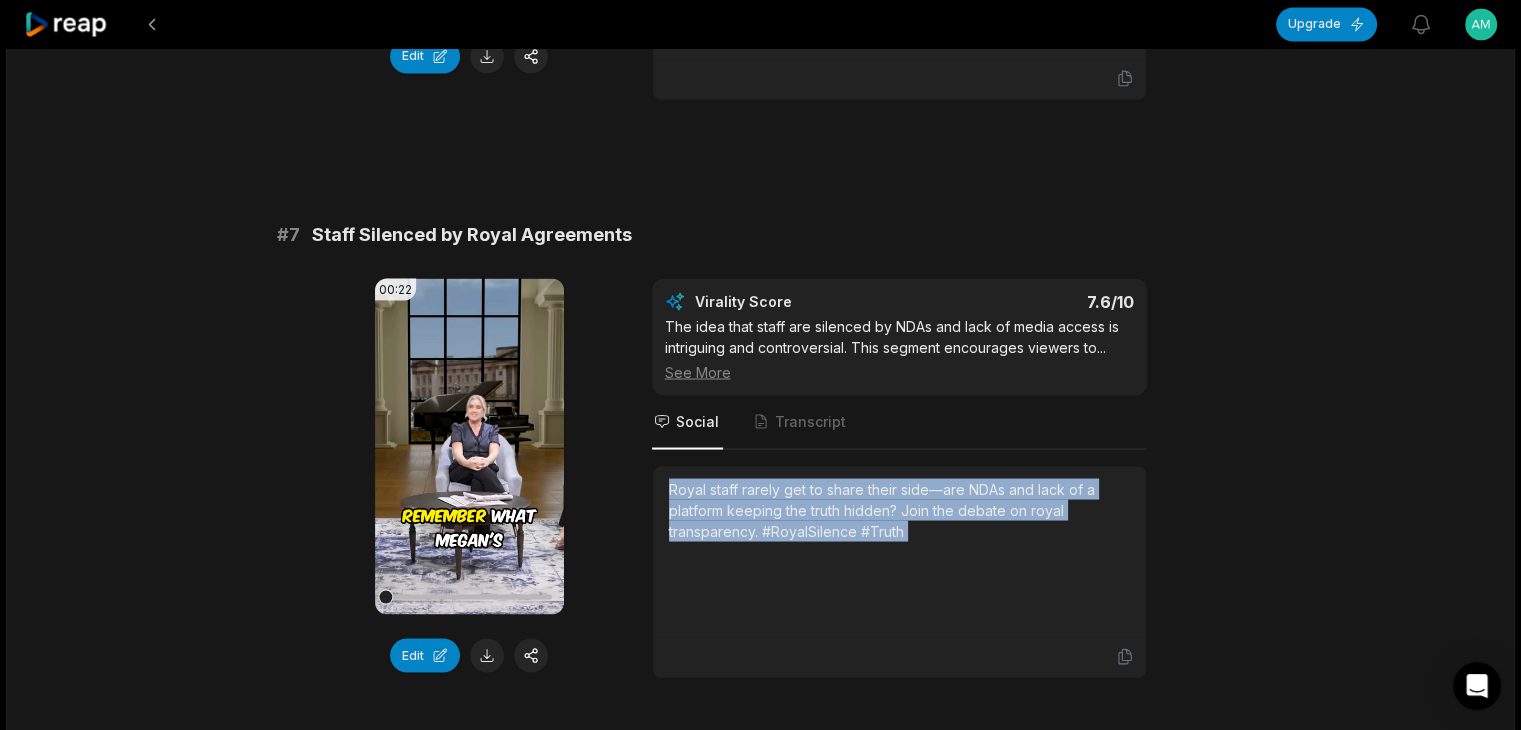 click on "Royal staff rarely get to share their side—are NDAs and lack of a platform keeping the truth hidden? Join the debate on royal transparency. #RoyalSilence #Truth" at bounding box center [899, 509] 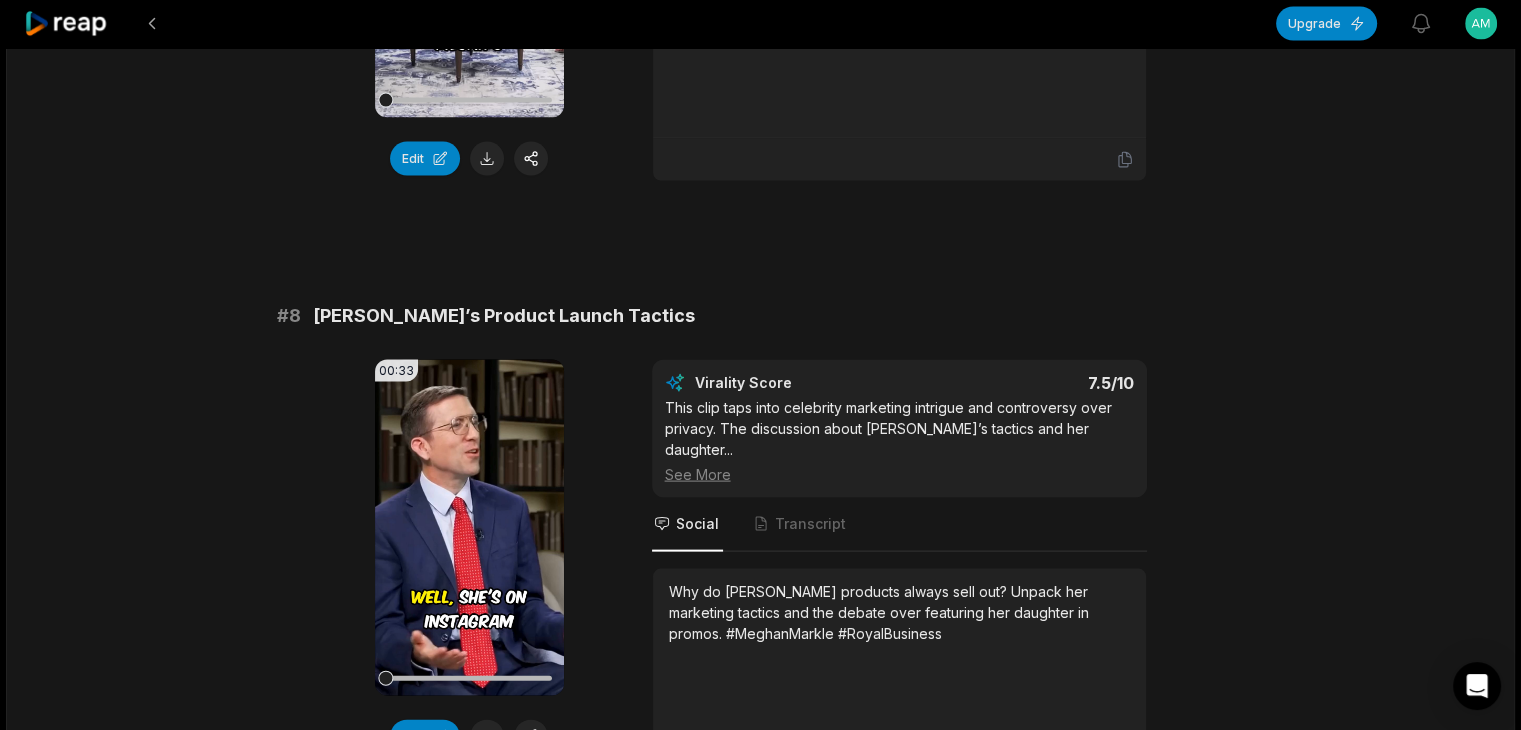 scroll, scrollTop: 4100, scrollLeft: 0, axis: vertical 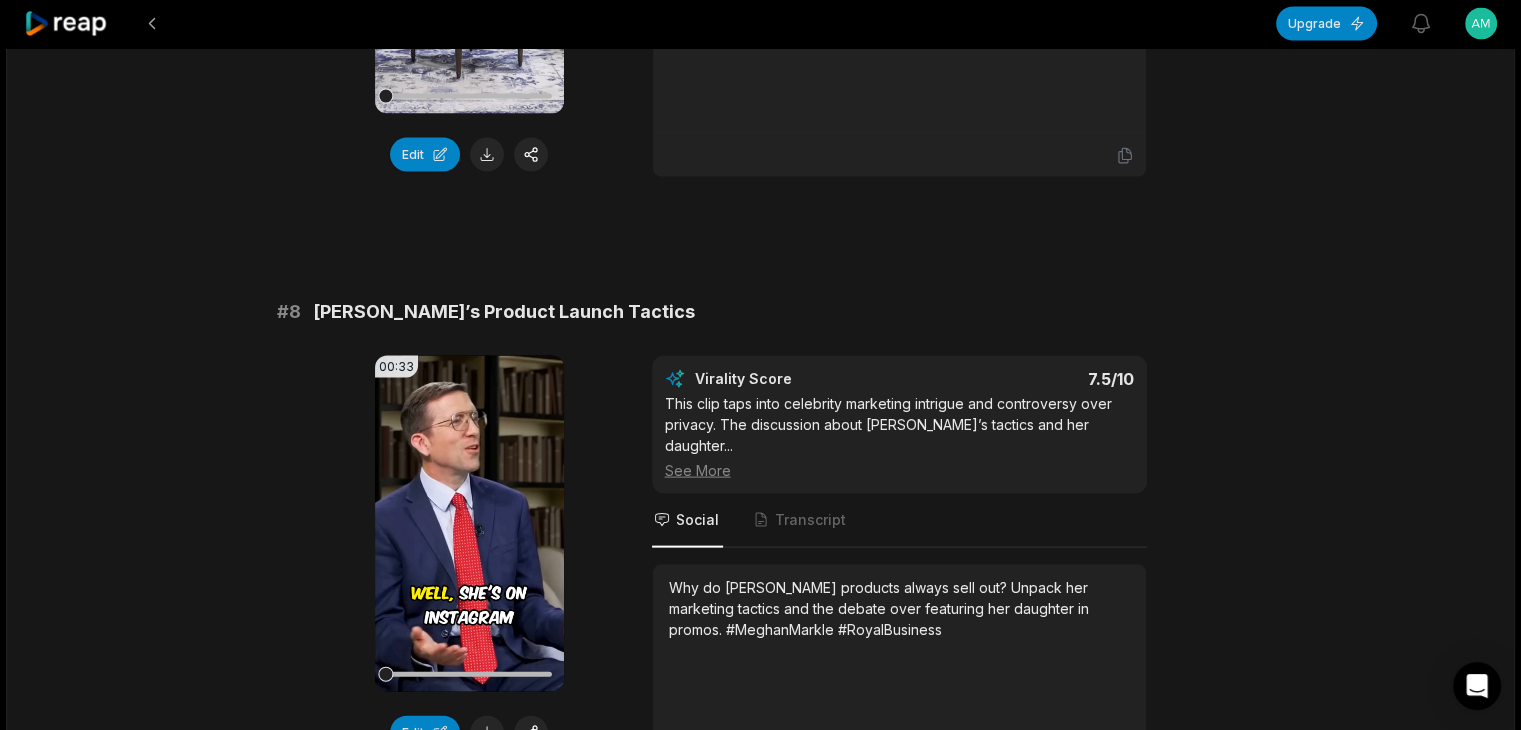 click on "[PERSON_NAME]’s Product Launch Tactics" at bounding box center (504, 312) 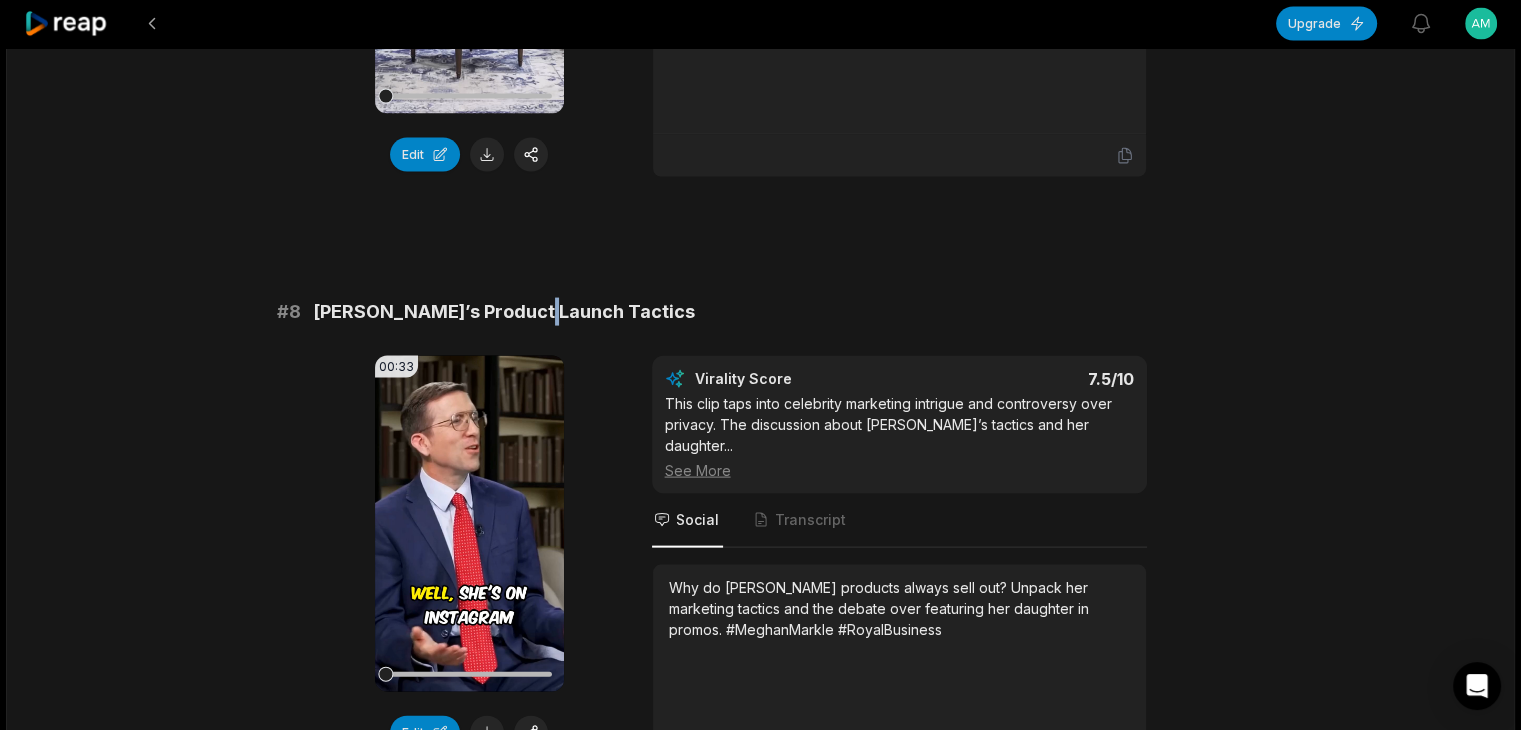 click on "[PERSON_NAME]’s Product Launch Tactics" at bounding box center [504, 312] 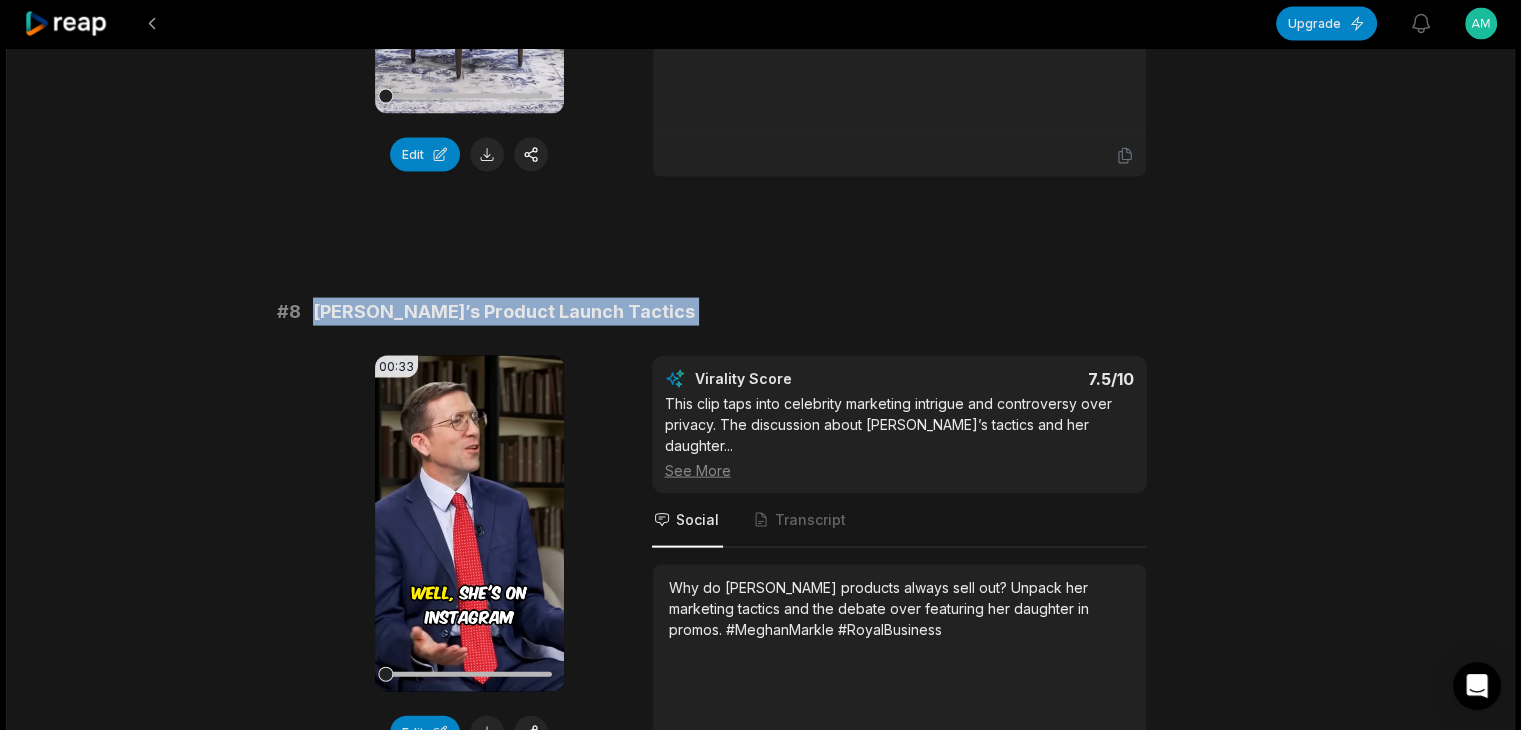 click on "[PERSON_NAME]’s Product Launch Tactics" at bounding box center (504, 312) 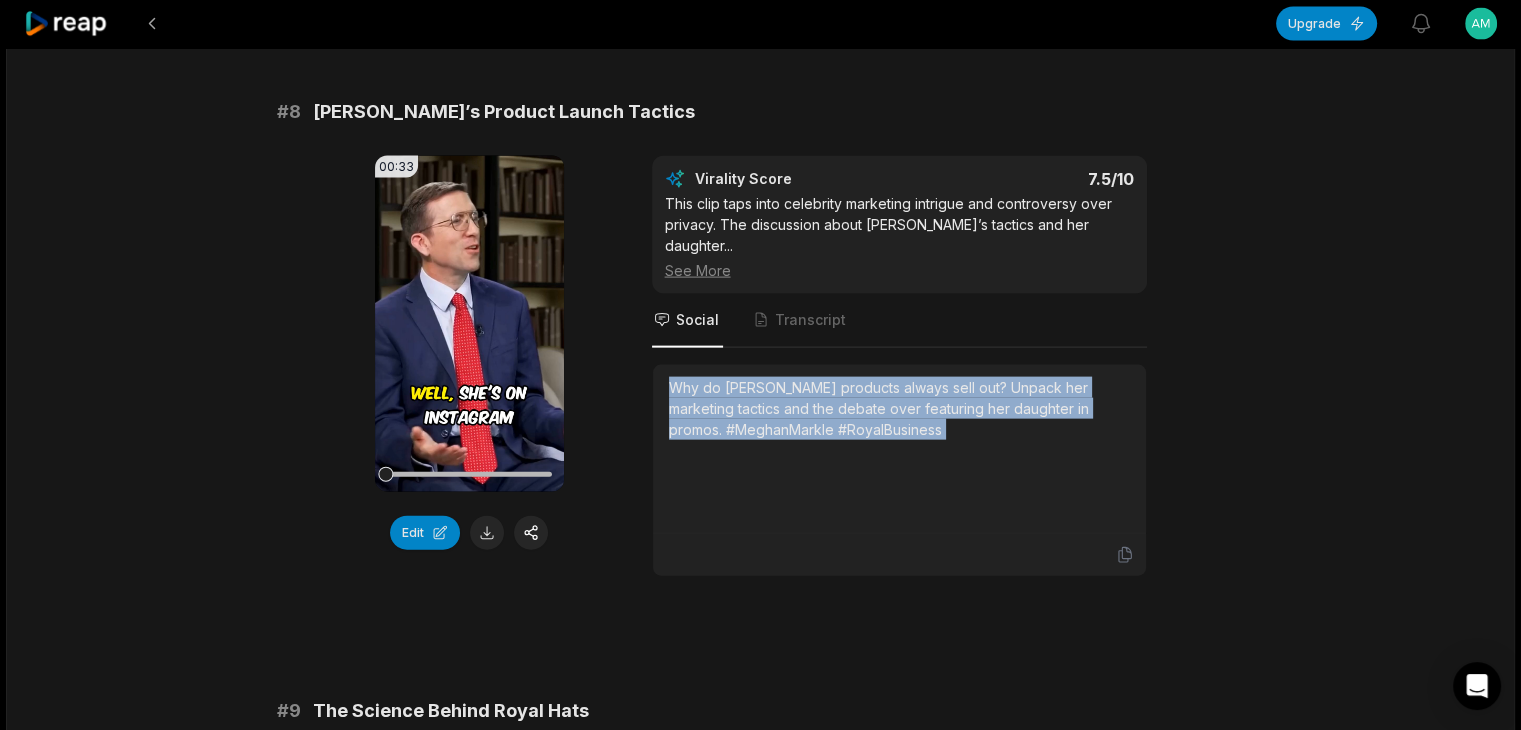 click on "Why do [PERSON_NAME] products always sell out? Unpack her marketing tactics and the debate over featuring her daughter in promos. #MeghanMarkle #RoyalBusiness" at bounding box center [899, 408] 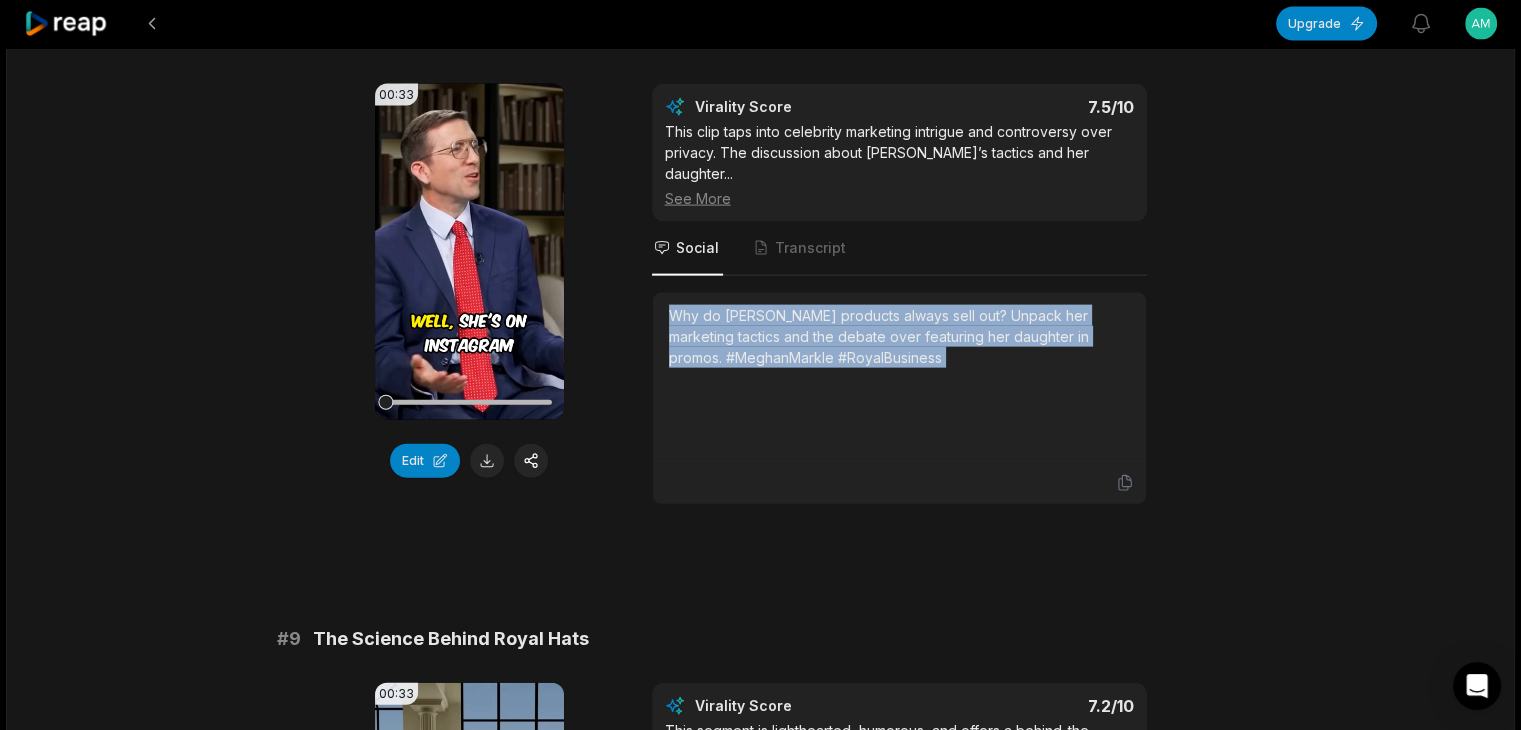scroll, scrollTop: 4500, scrollLeft: 0, axis: vertical 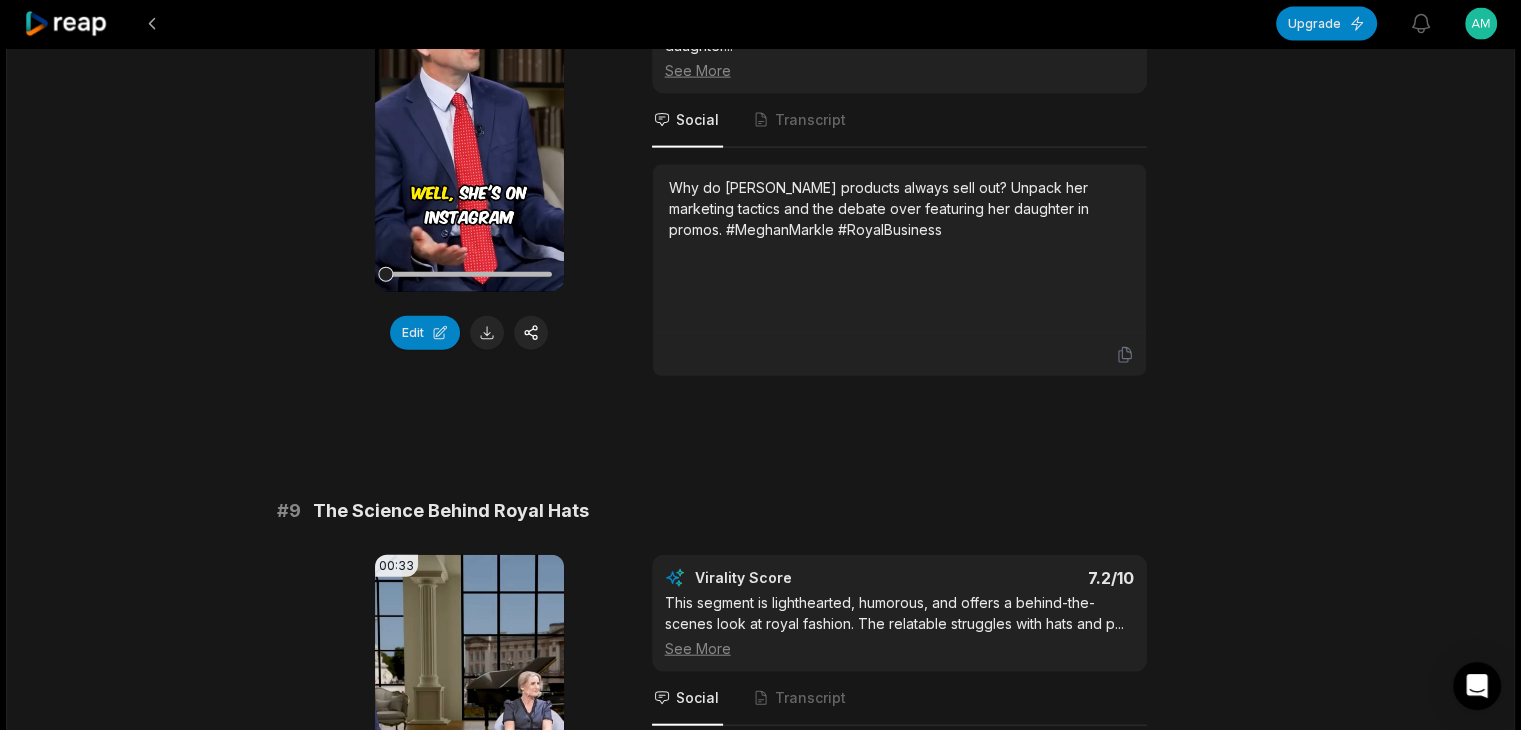 click on "The Science Behind Royal Hats" at bounding box center (451, 511) 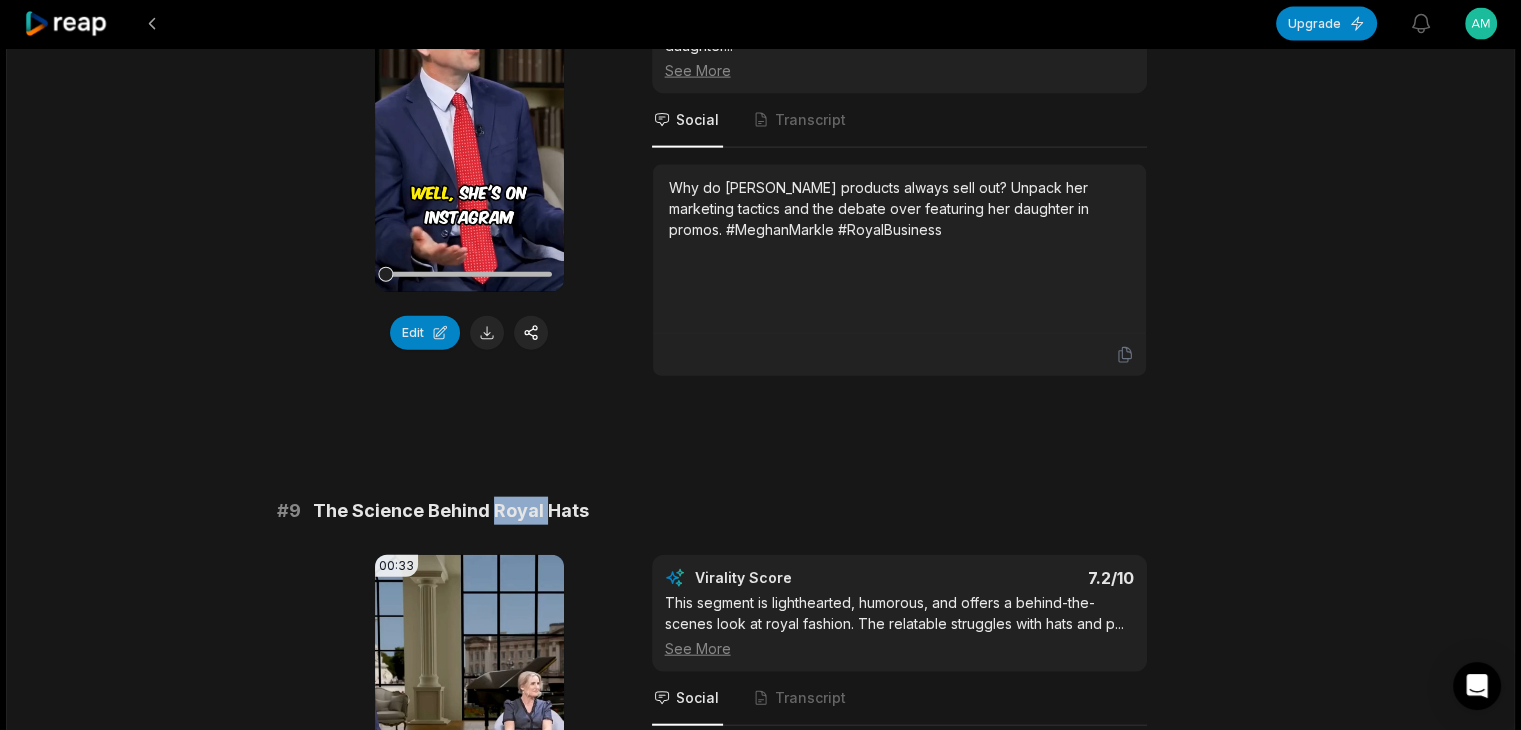 click on "The Science Behind Royal Hats" at bounding box center (451, 511) 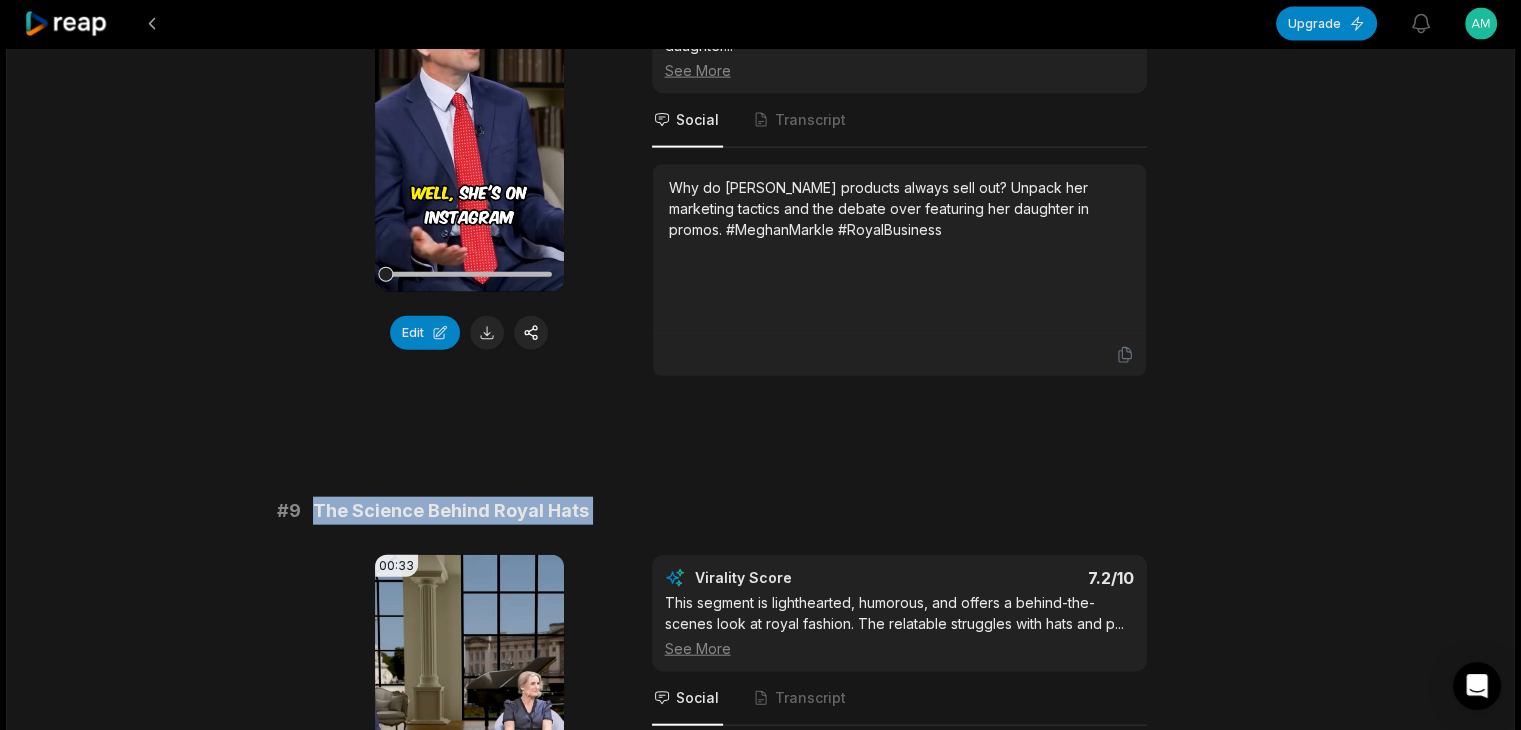 click on "The Science Behind Royal Hats" at bounding box center (451, 511) 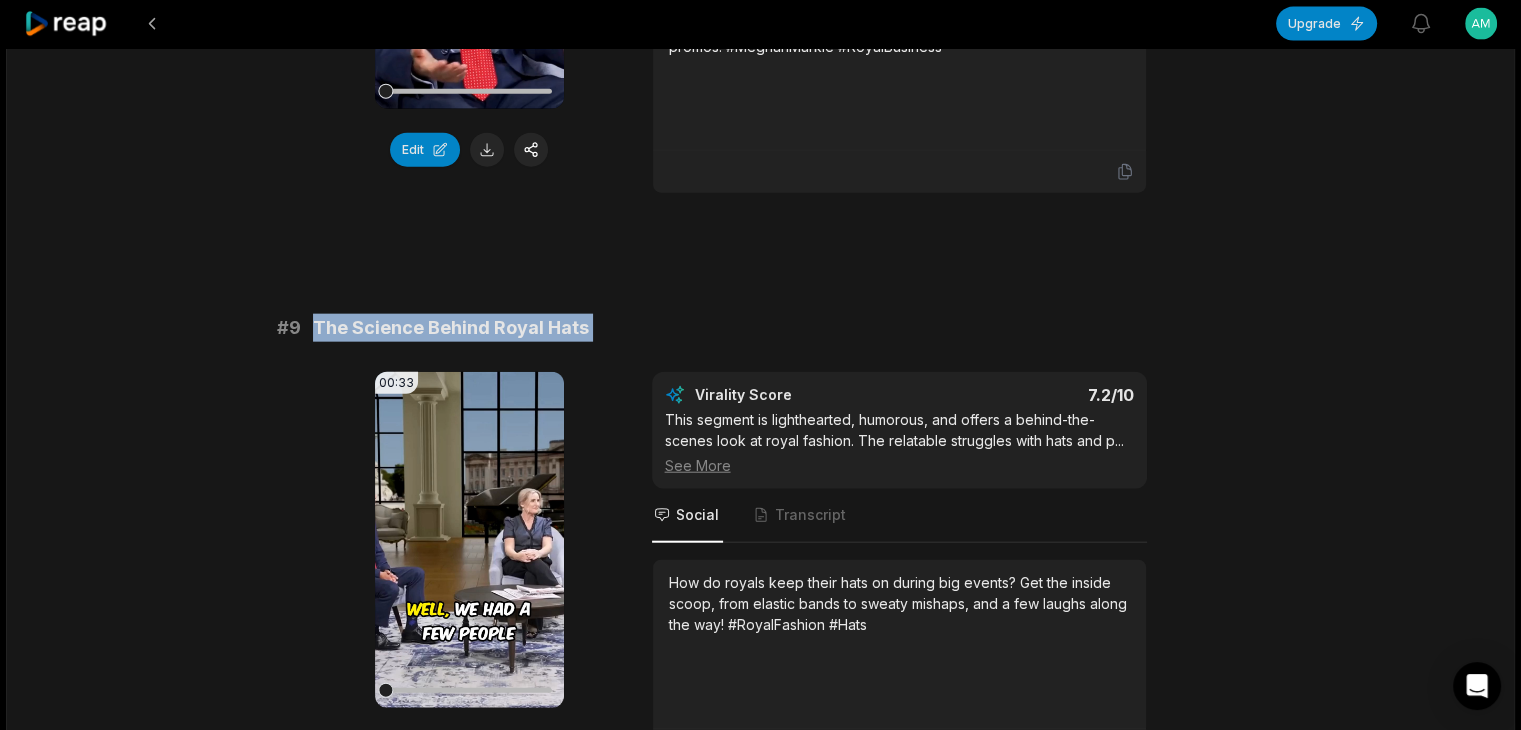 scroll, scrollTop: 4800, scrollLeft: 0, axis: vertical 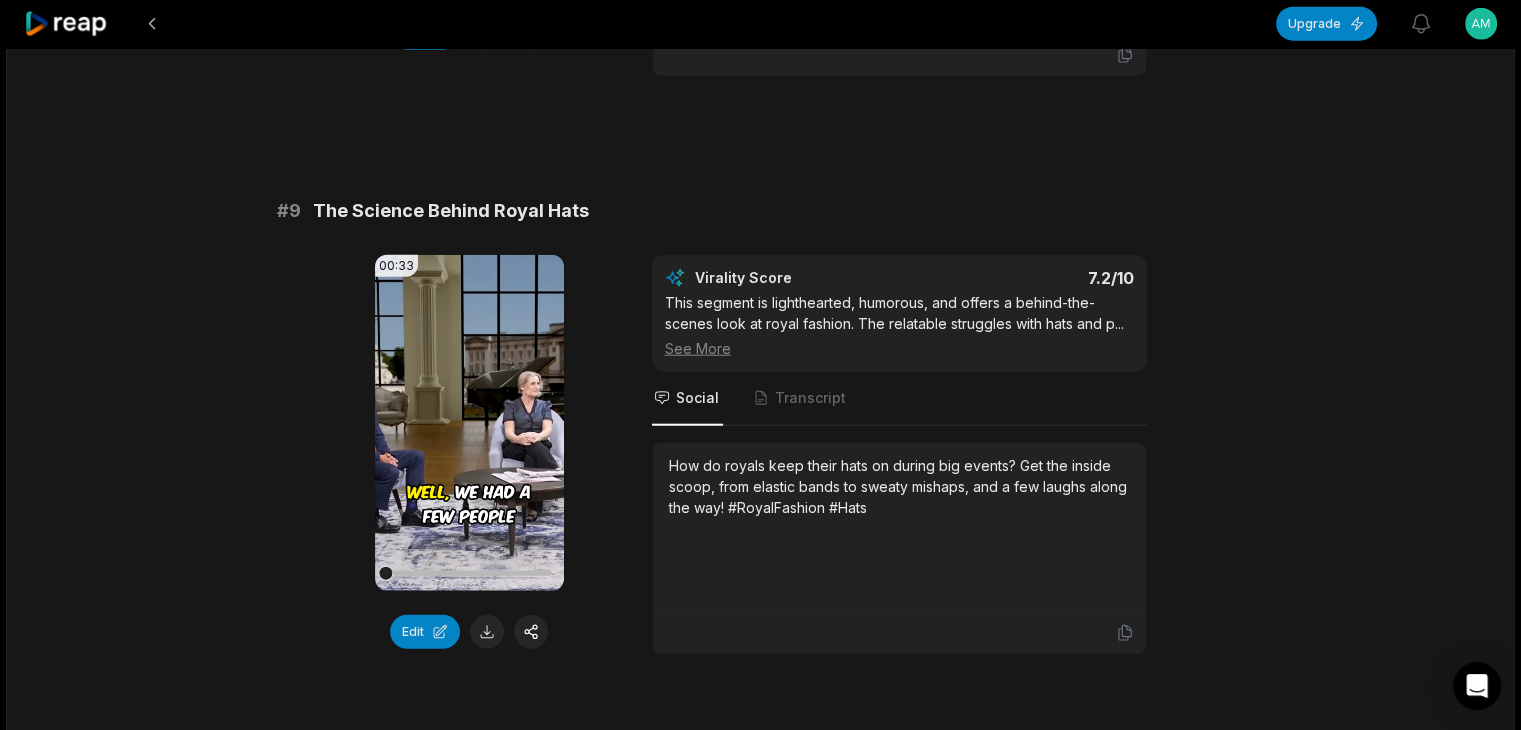 click on "How do royals keep their hats on during big events? Get the inside scoop, from elastic bands to sweaty mishaps, and a few laughs along the way! #RoyalFashion #Hats" at bounding box center [899, 486] 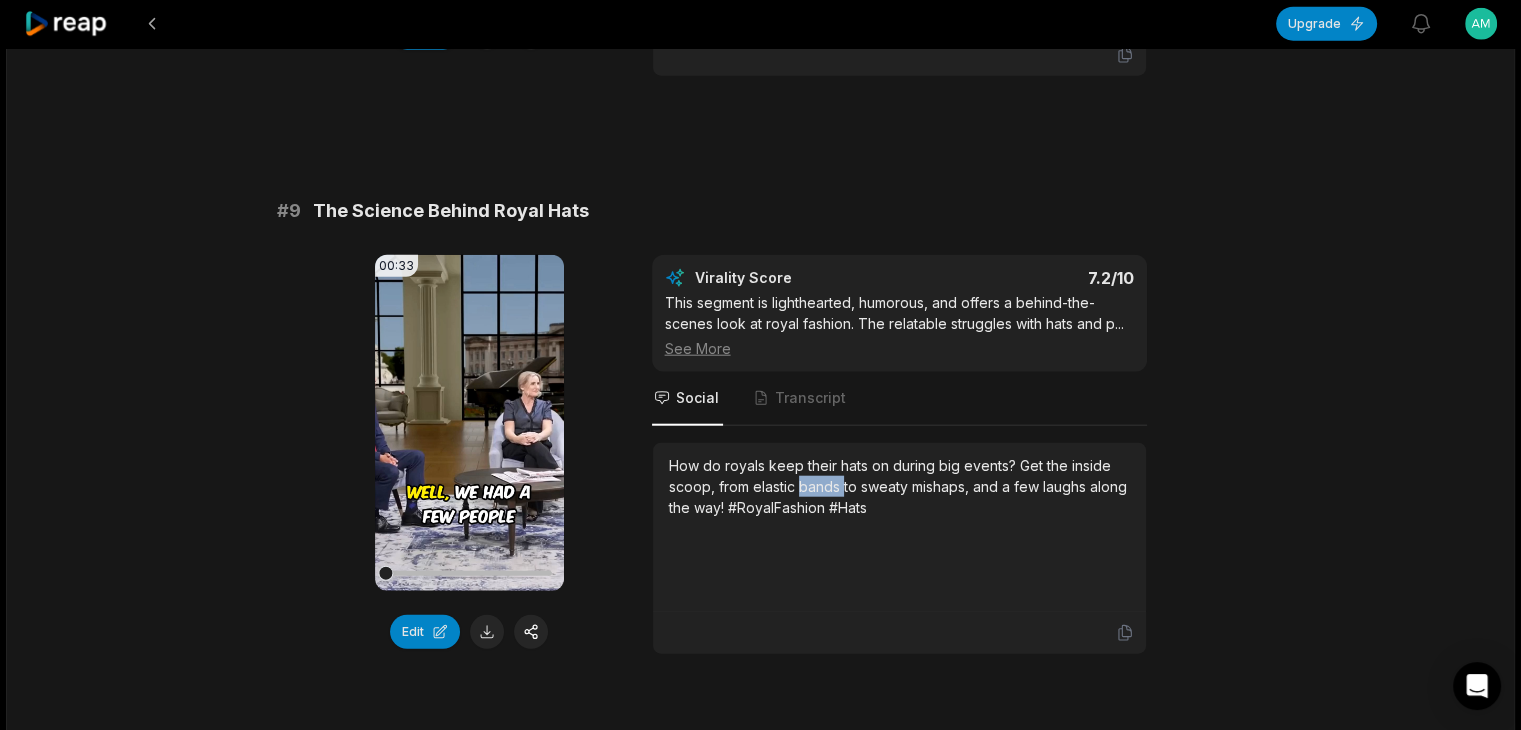 click on "How do royals keep their hats on during big events? Get the inside scoop, from elastic bands to sweaty mishaps, and a few laughs along the way! #RoyalFashion #Hats" at bounding box center (899, 486) 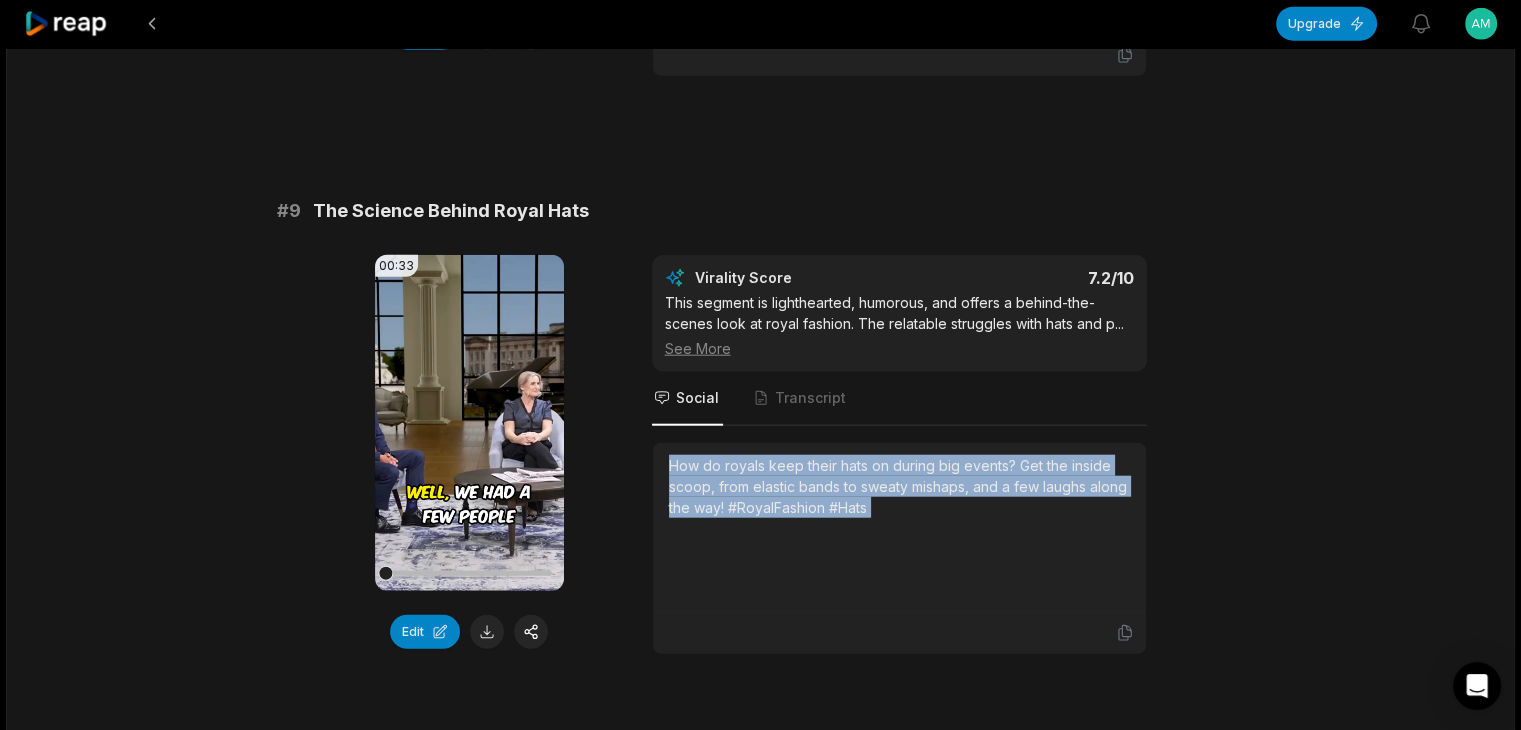 click on "How do royals keep their hats on during big events? Get the inside scoop, from elastic bands to sweaty mishaps, and a few laughs along the way! #RoyalFashion #Hats" at bounding box center [899, 486] 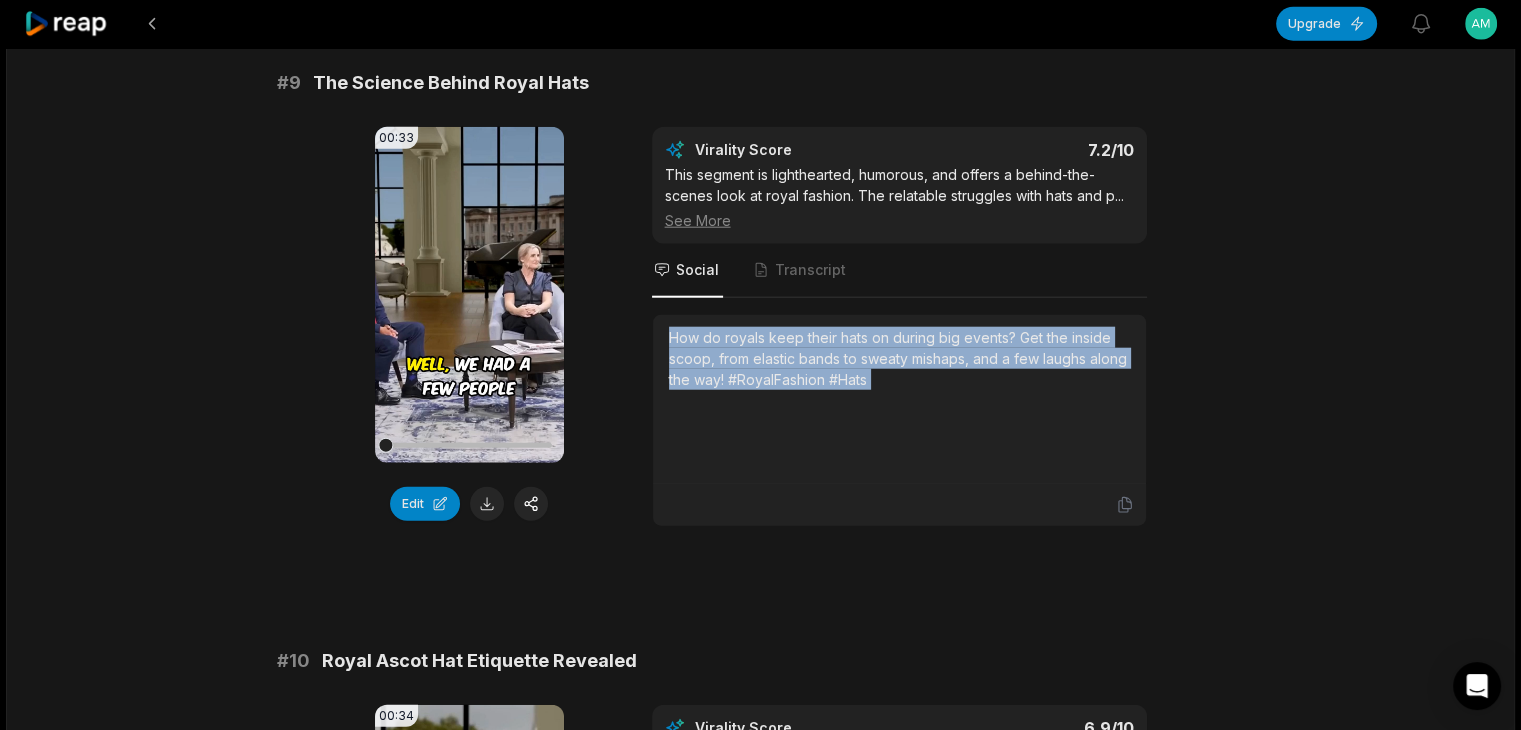 scroll, scrollTop: 5000, scrollLeft: 0, axis: vertical 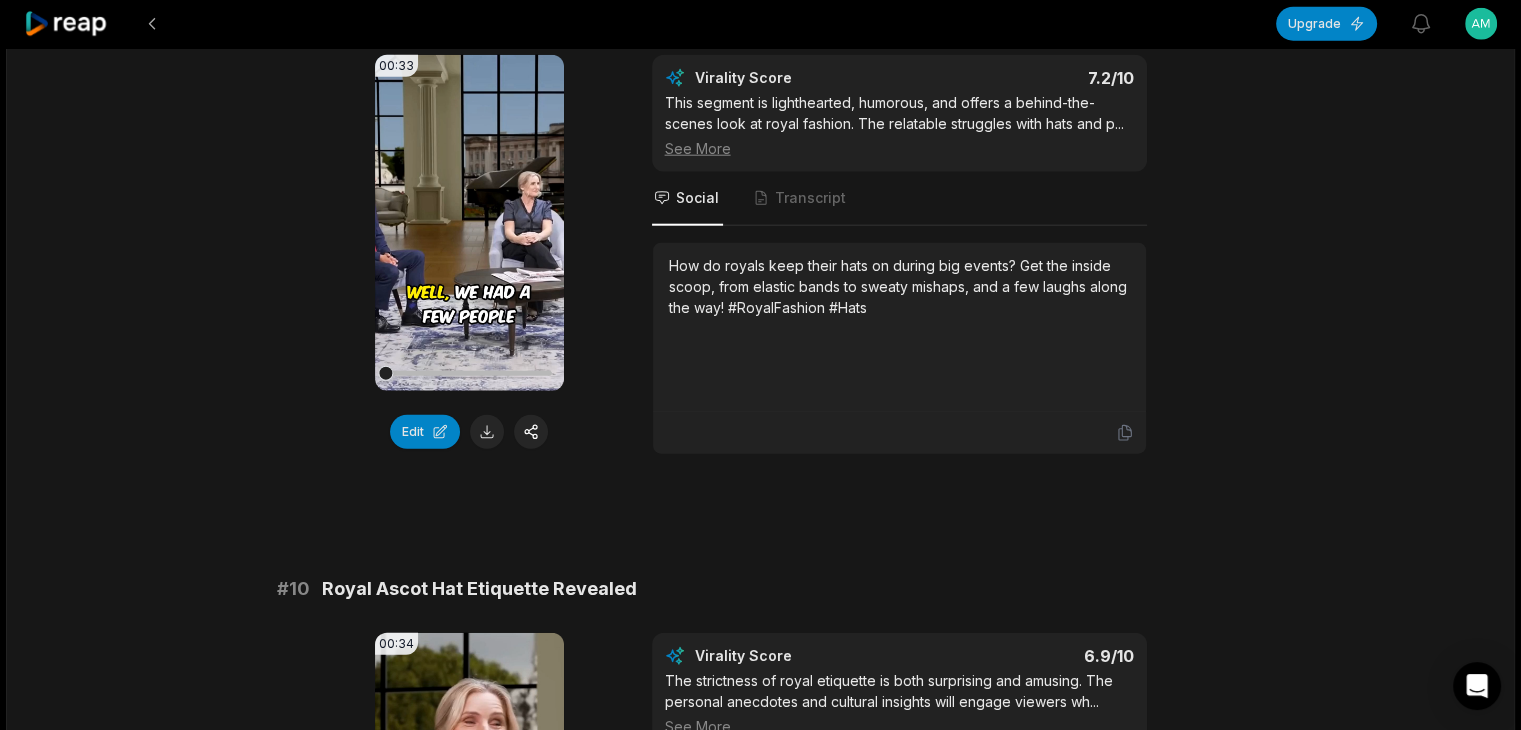 click on "Royal Ascot Hat Etiquette Revealed" at bounding box center [479, 589] 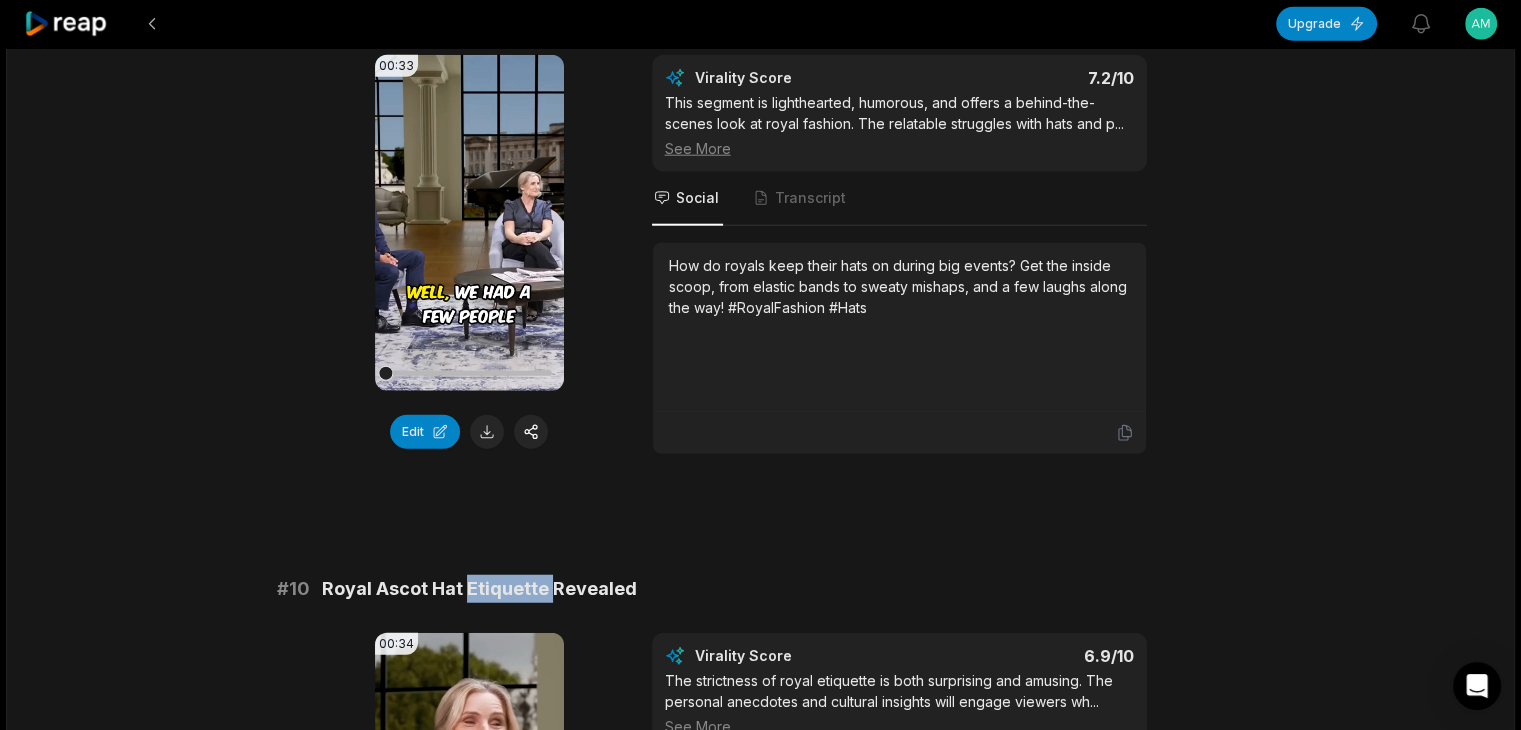 click on "Royal Ascot Hat Etiquette Revealed" at bounding box center (479, 589) 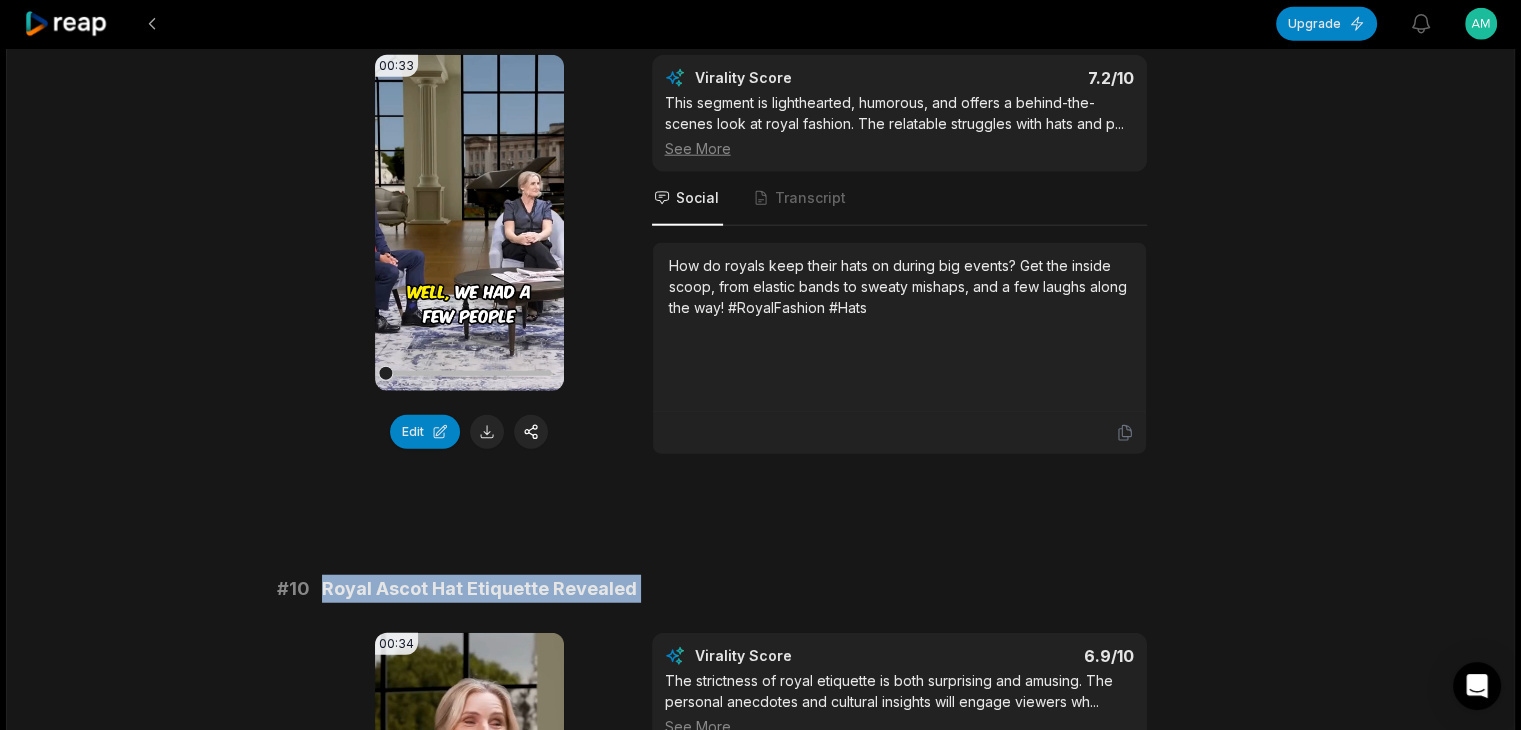 click on "Royal Ascot Hat Etiquette Revealed" at bounding box center (479, 589) 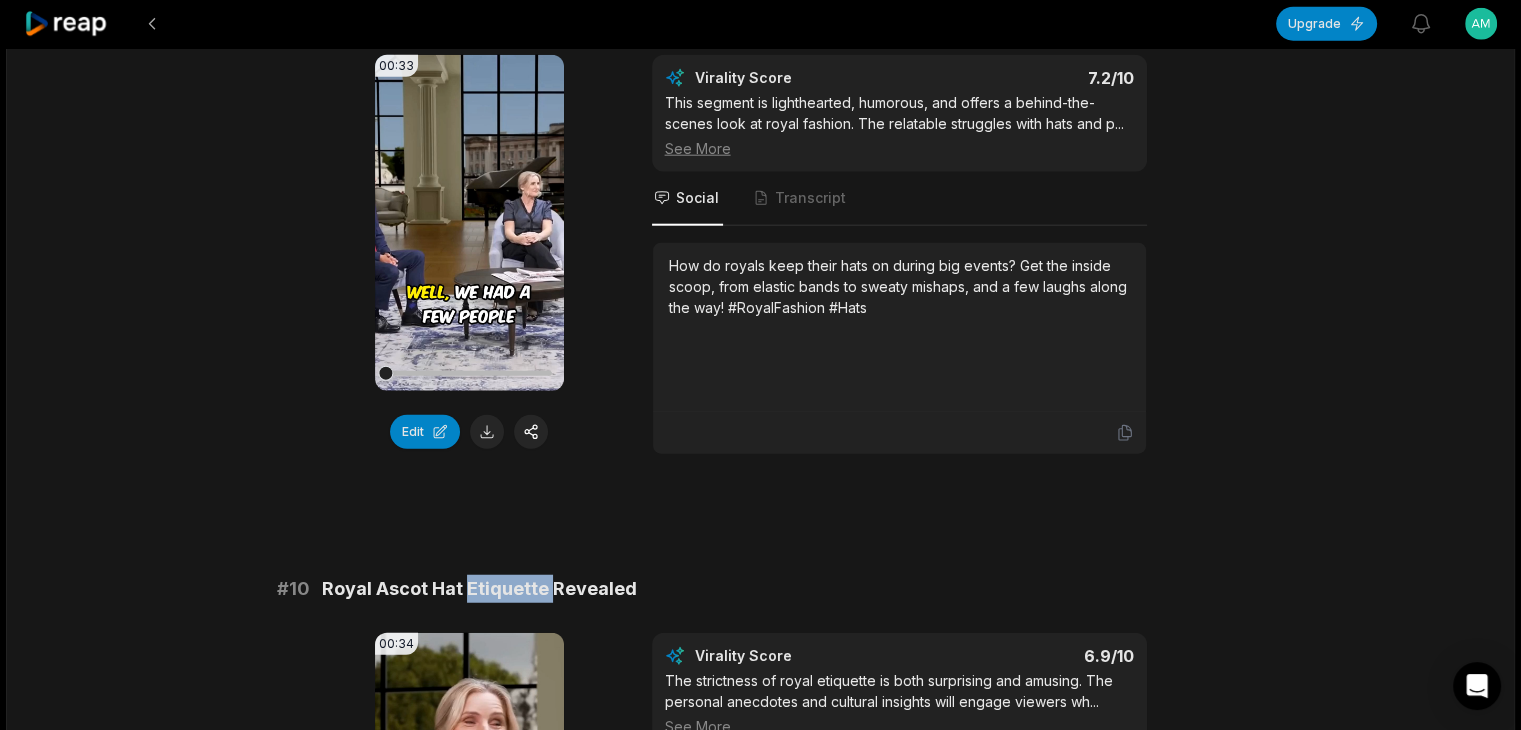 click on "Royal Ascot Hat Etiquette Revealed" at bounding box center [479, 589] 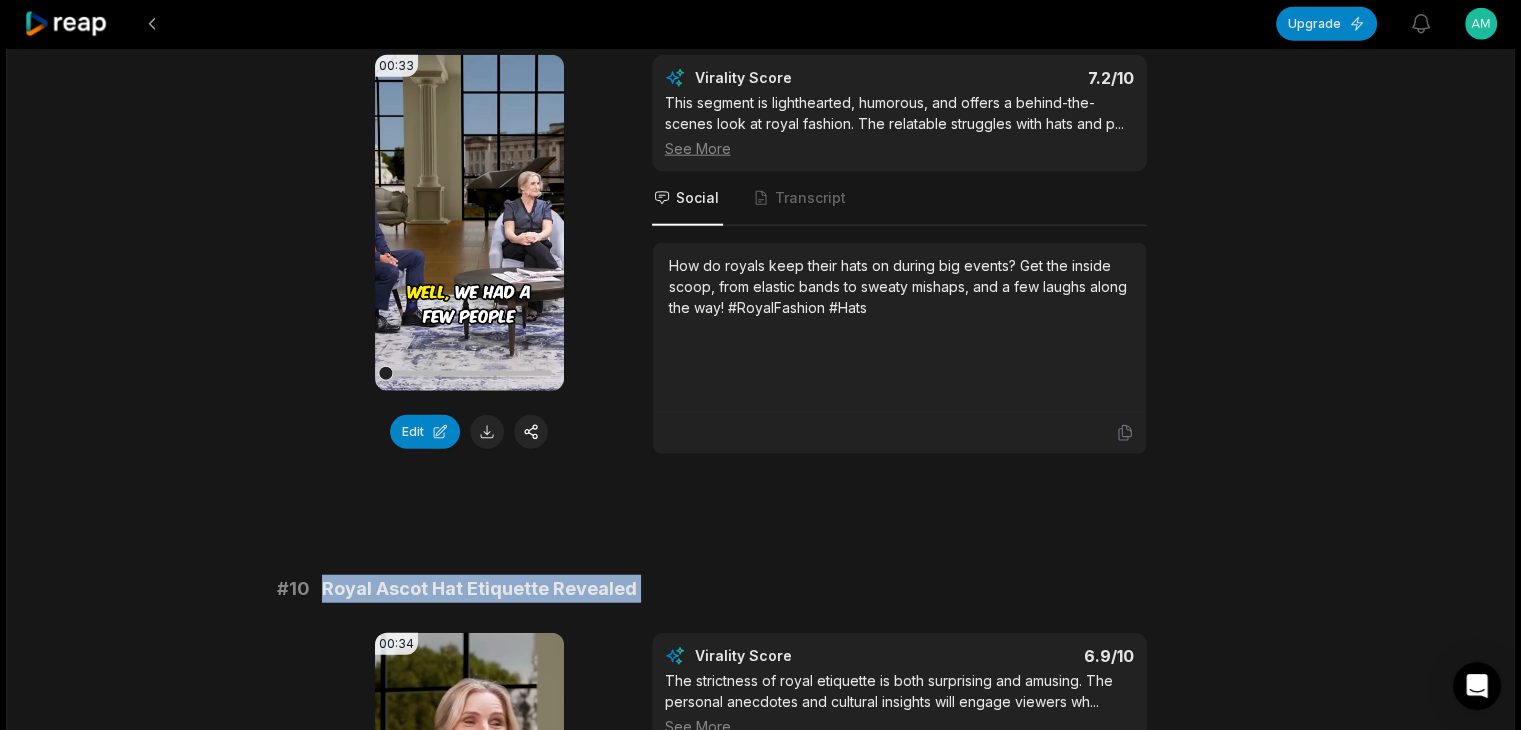 click on "Royal Ascot Hat Etiquette Revealed" at bounding box center [479, 589] 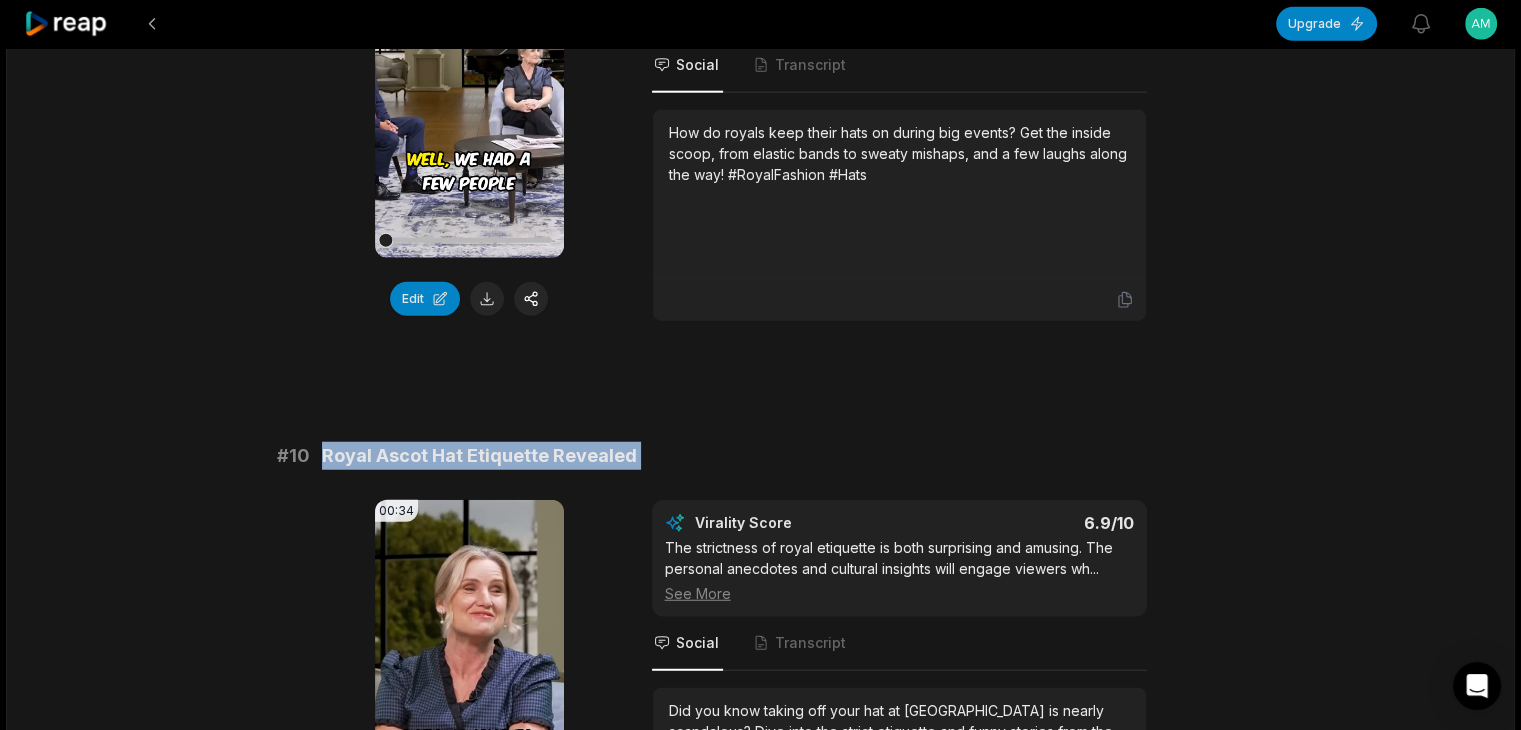 scroll, scrollTop: 5400, scrollLeft: 0, axis: vertical 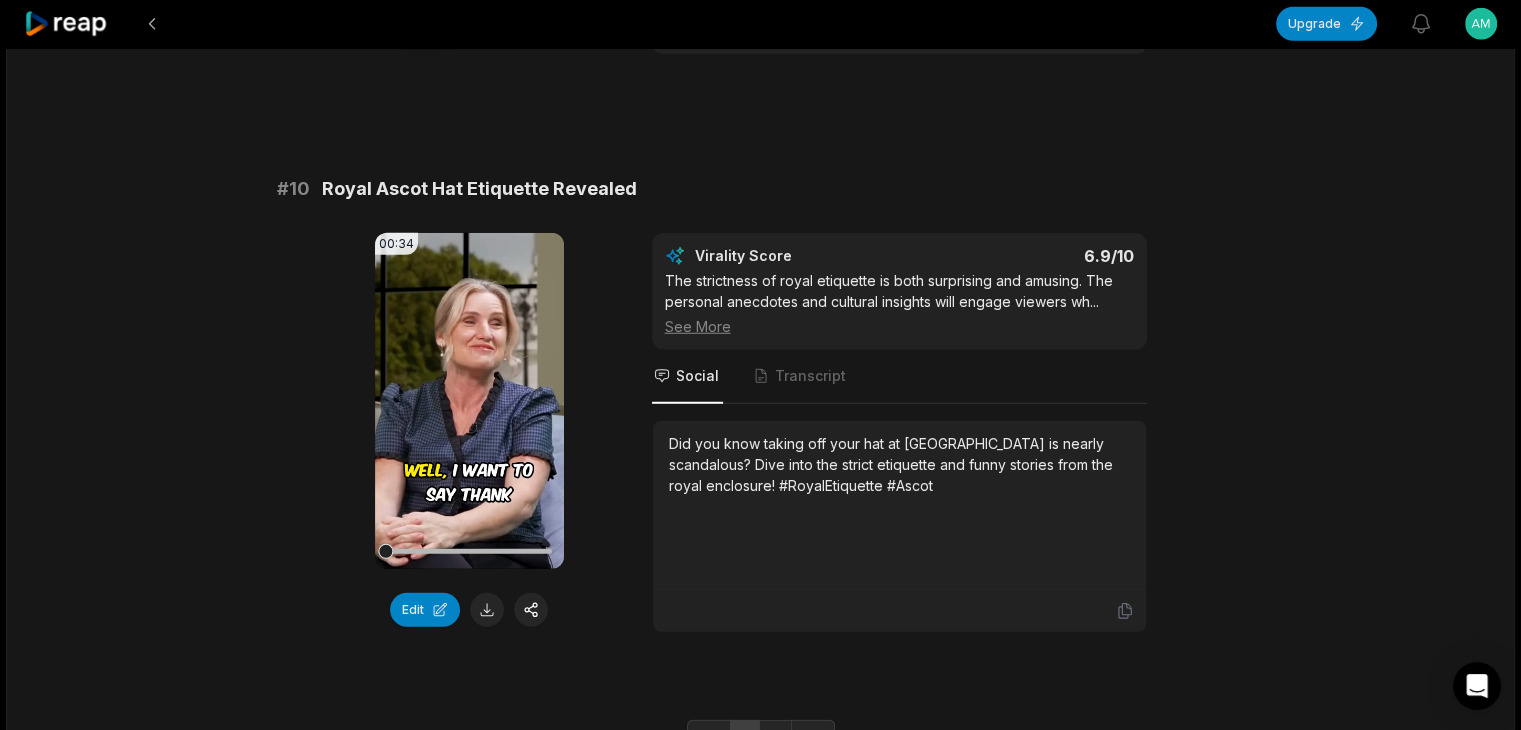 click on "Did you know taking off your hat at [GEOGRAPHIC_DATA] is nearly scandalous? Dive into the strict etiquette and funny stories from the royal enclosure! #RoyalEtiquette #Ascot" at bounding box center (899, 505) 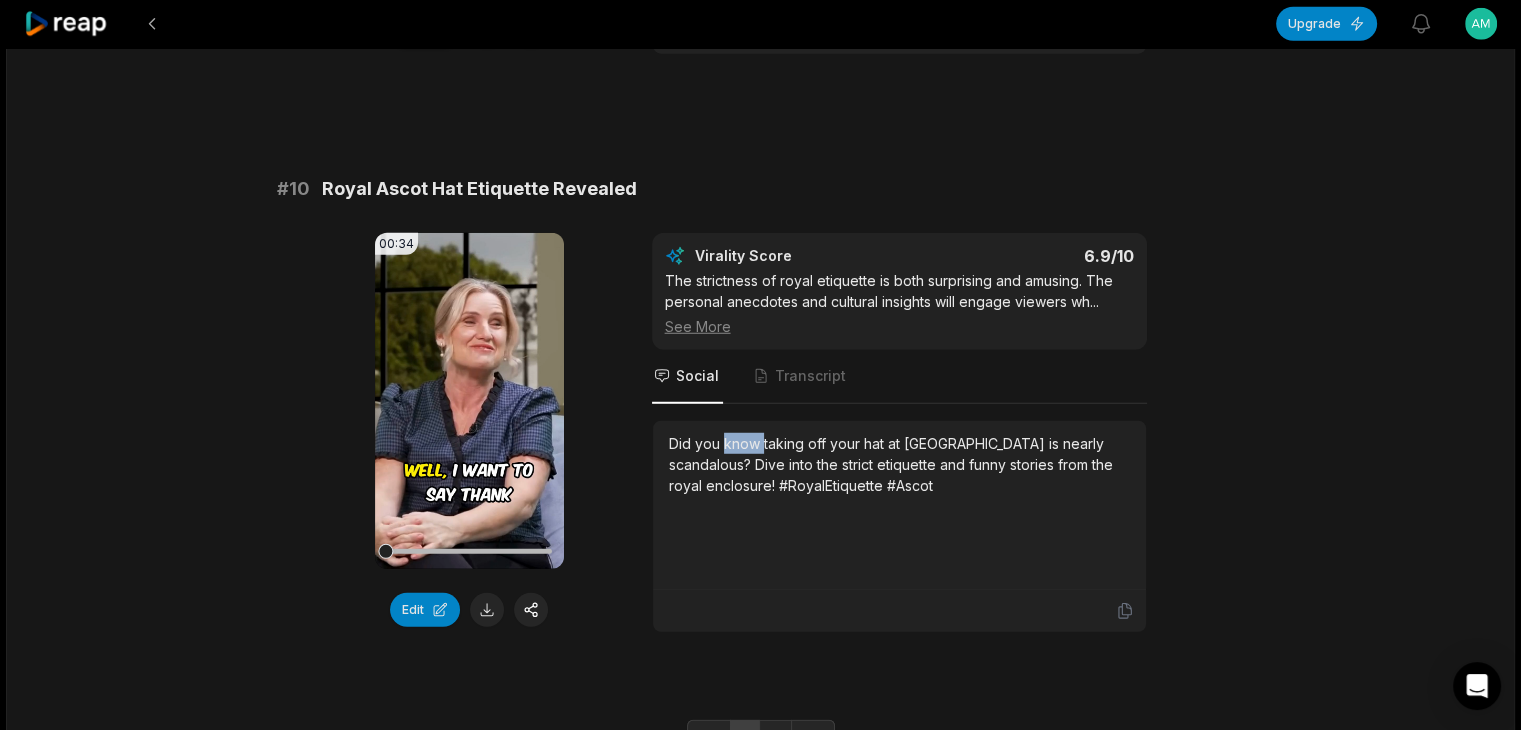 click on "Did you know taking off your hat at [GEOGRAPHIC_DATA] is nearly scandalous? Dive into the strict etiquette and funny stories from the royal enclosure! #RoyalEtiquette #Ascot" at bounding box center (899, 505) 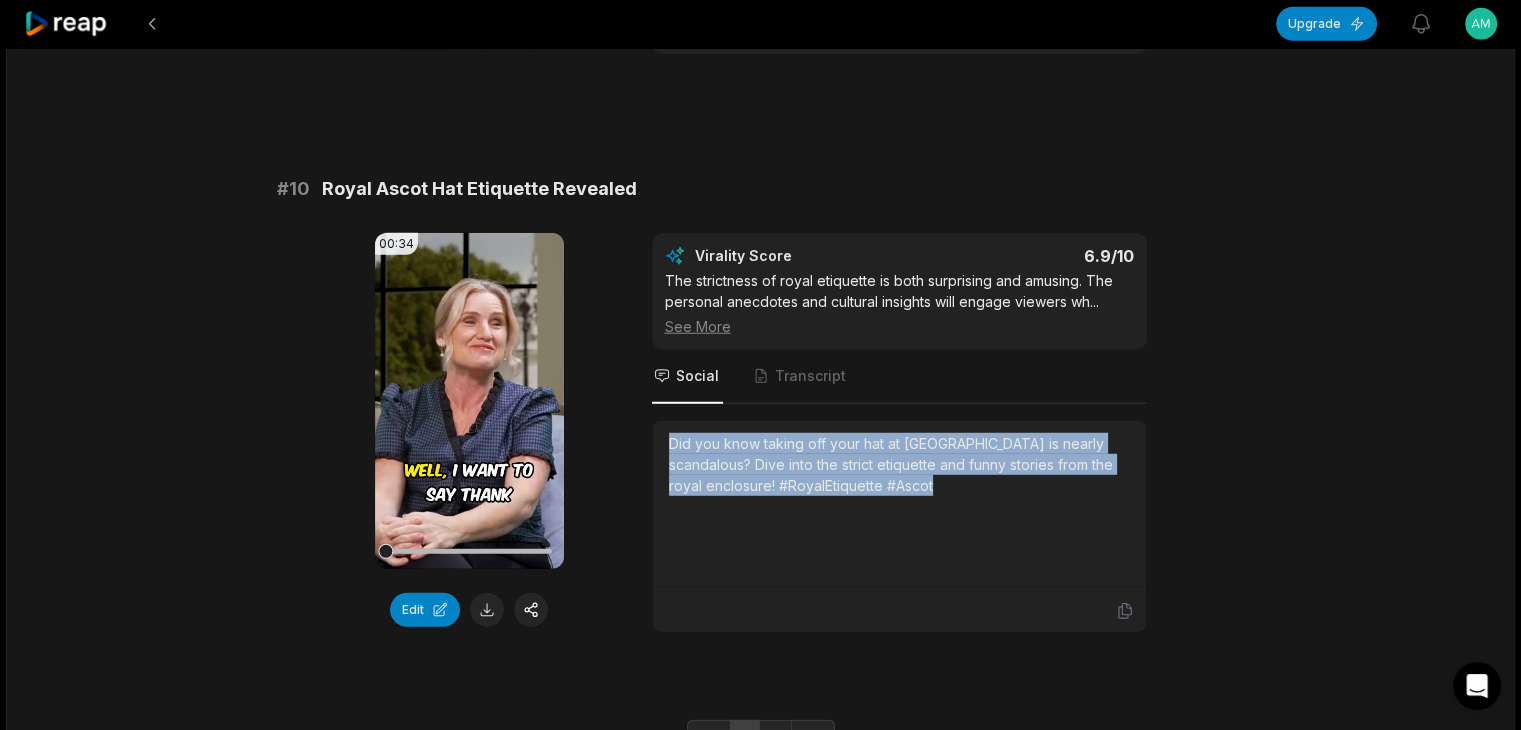 click on "Did you know taking off your hat at [GEOGRAPHIC_DATA] is nearly scandalous? Dive into the strict etiquette and funny stories from the royal enclosure! #RoyalEtiquette #Ascot" at bounding box center (899, 464) 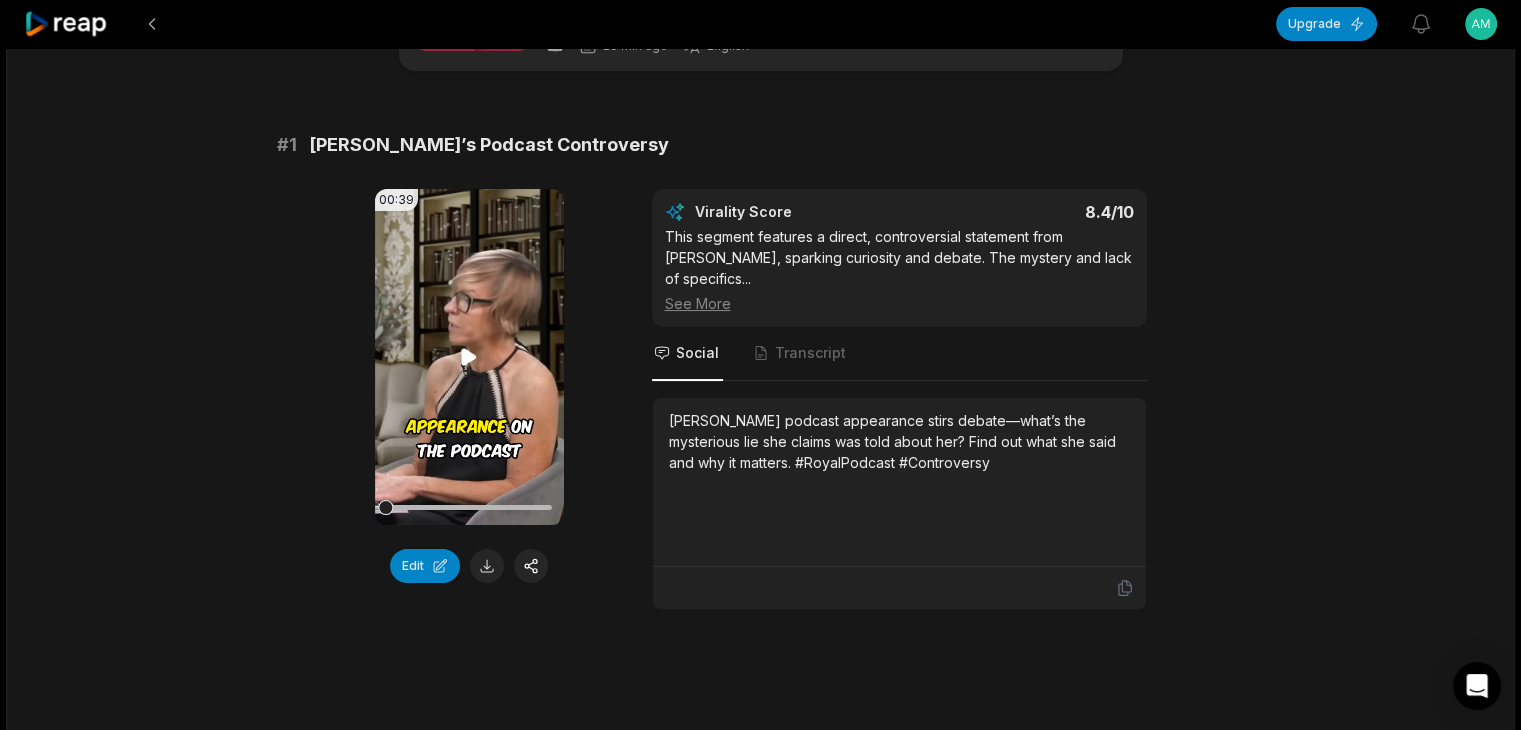 scroll, scrollTop: 200, scrollLeft: 0, axis: vertical 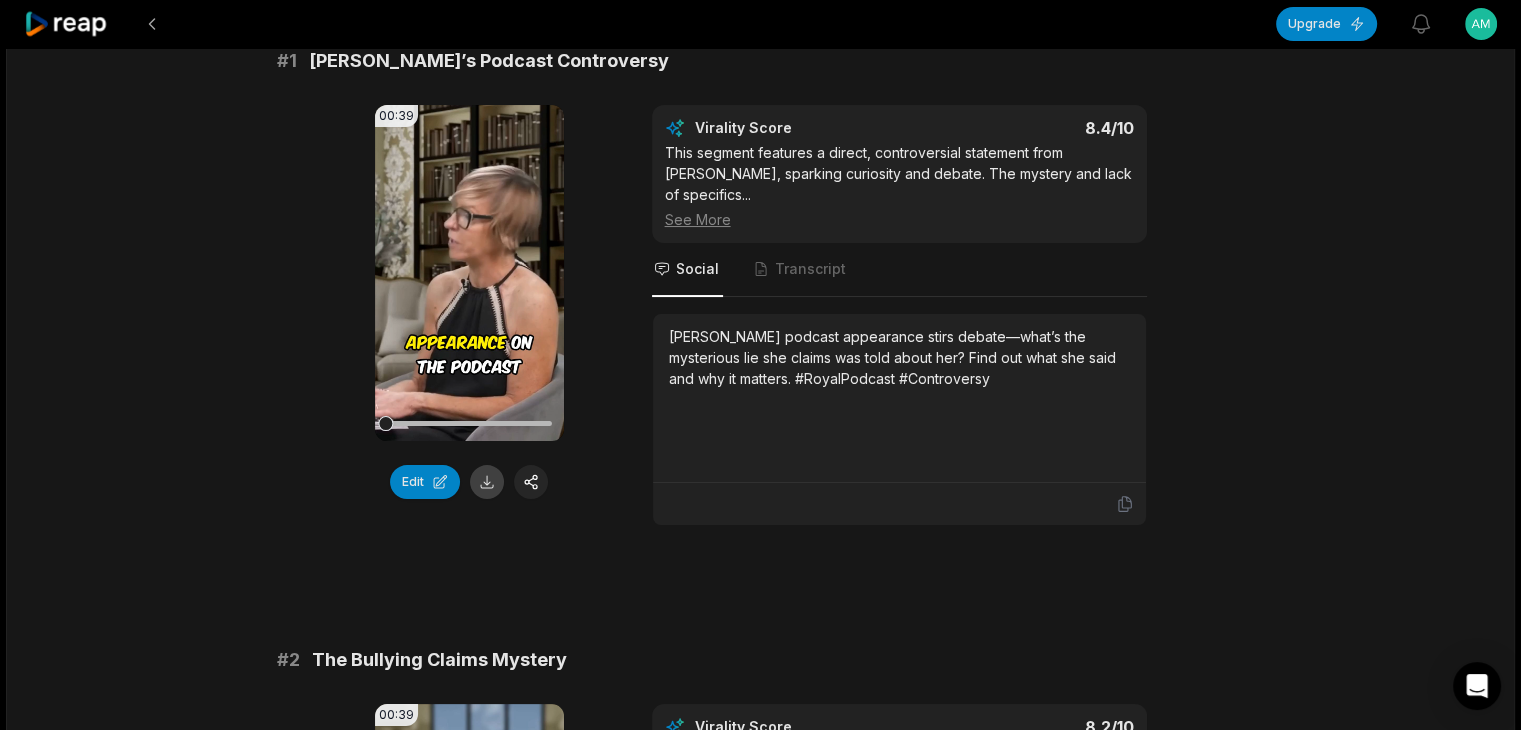 click at bounding box center (487, 482) 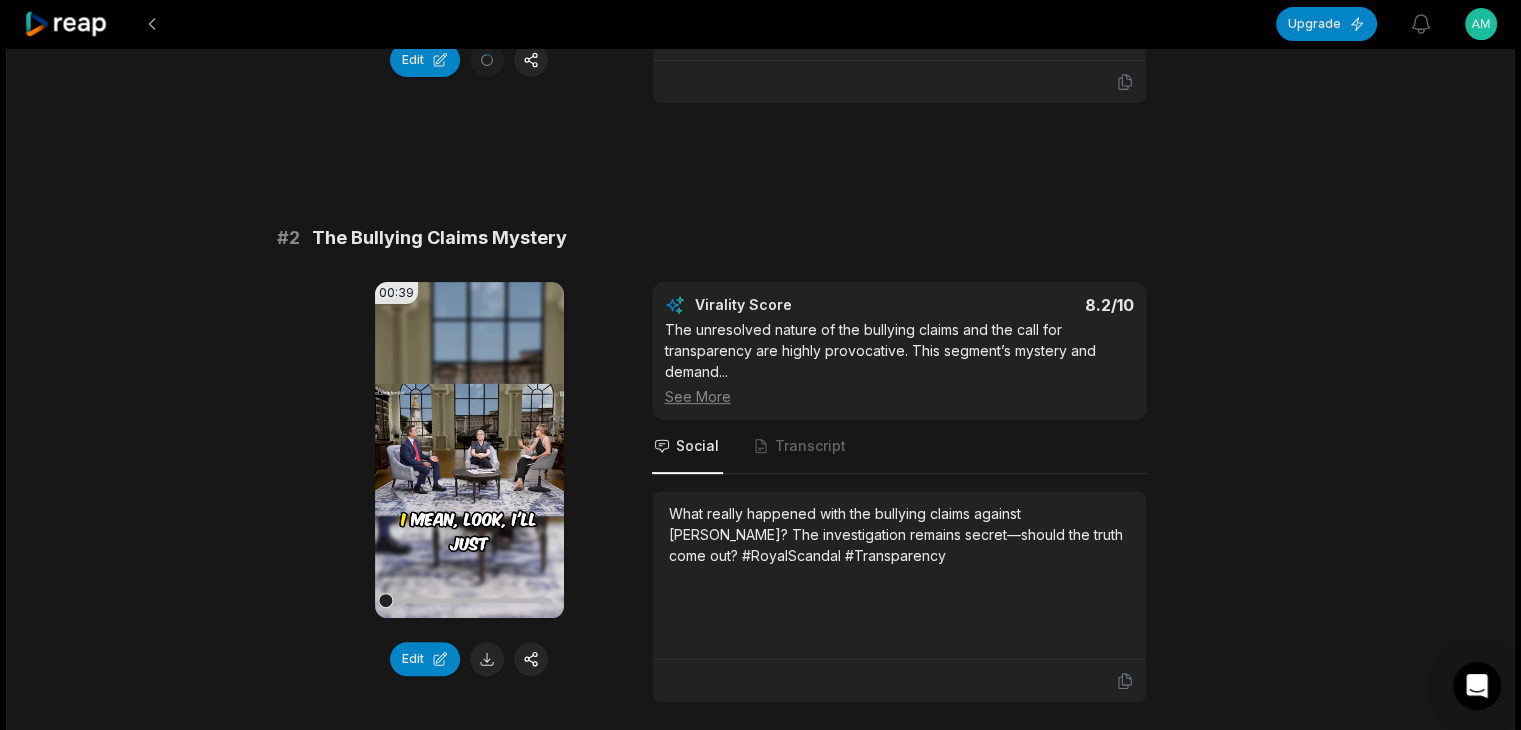 scroll, scrollTop: 800, scrollLeft: 0, axis: vertical 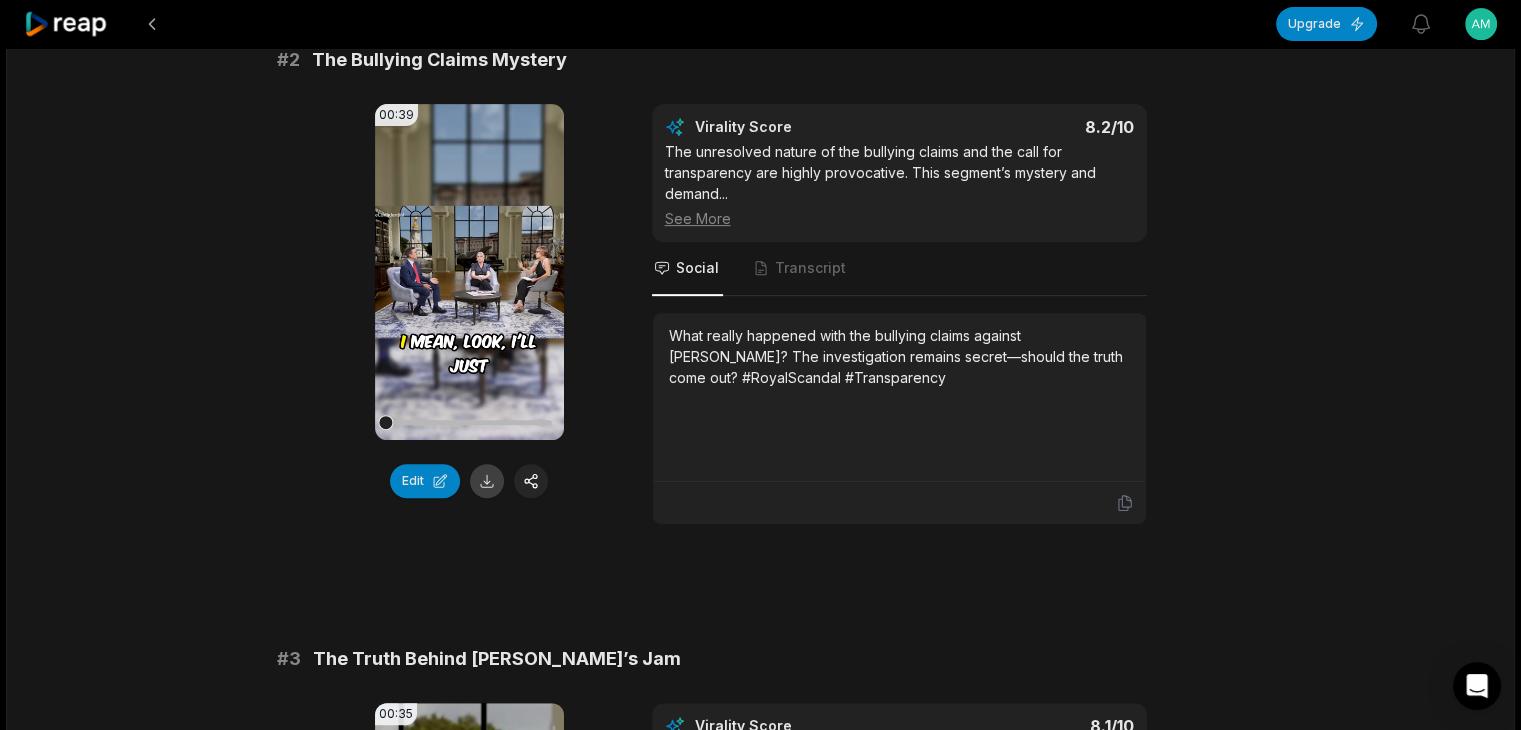 click at bounding box center [487, 481] 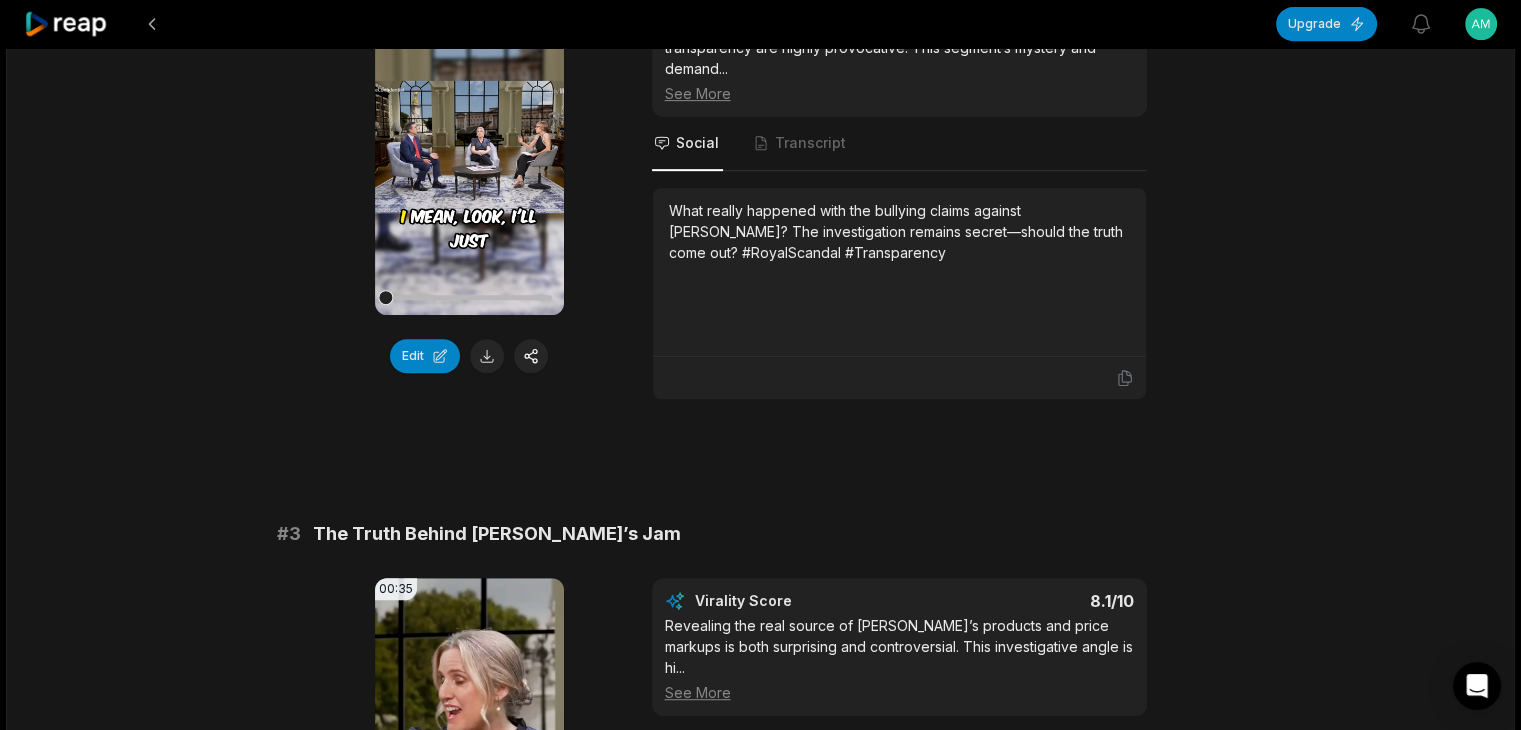 scroll, scrollTop: 1200, scrollLeft: 0, axis: vertical 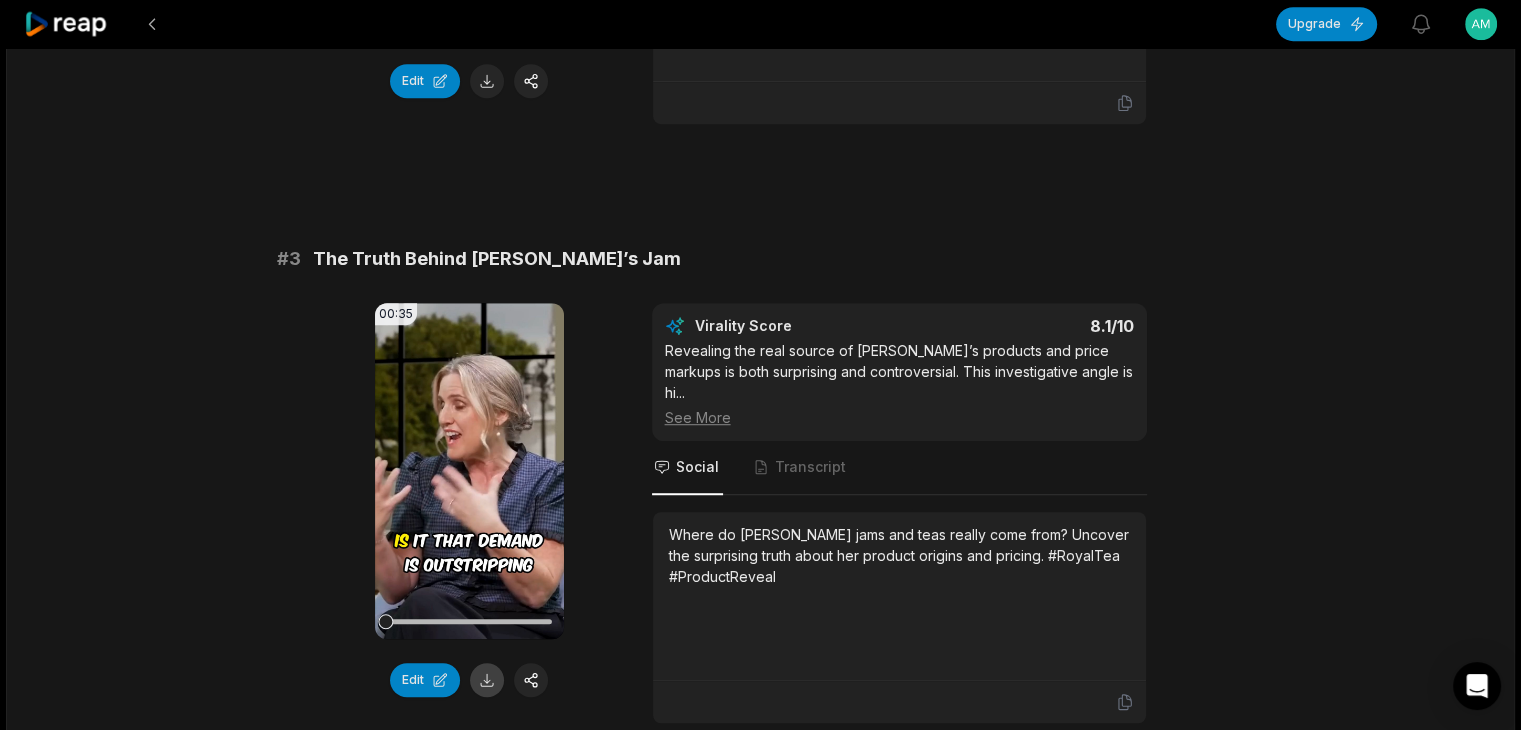 click at bounding box center (487, 680) 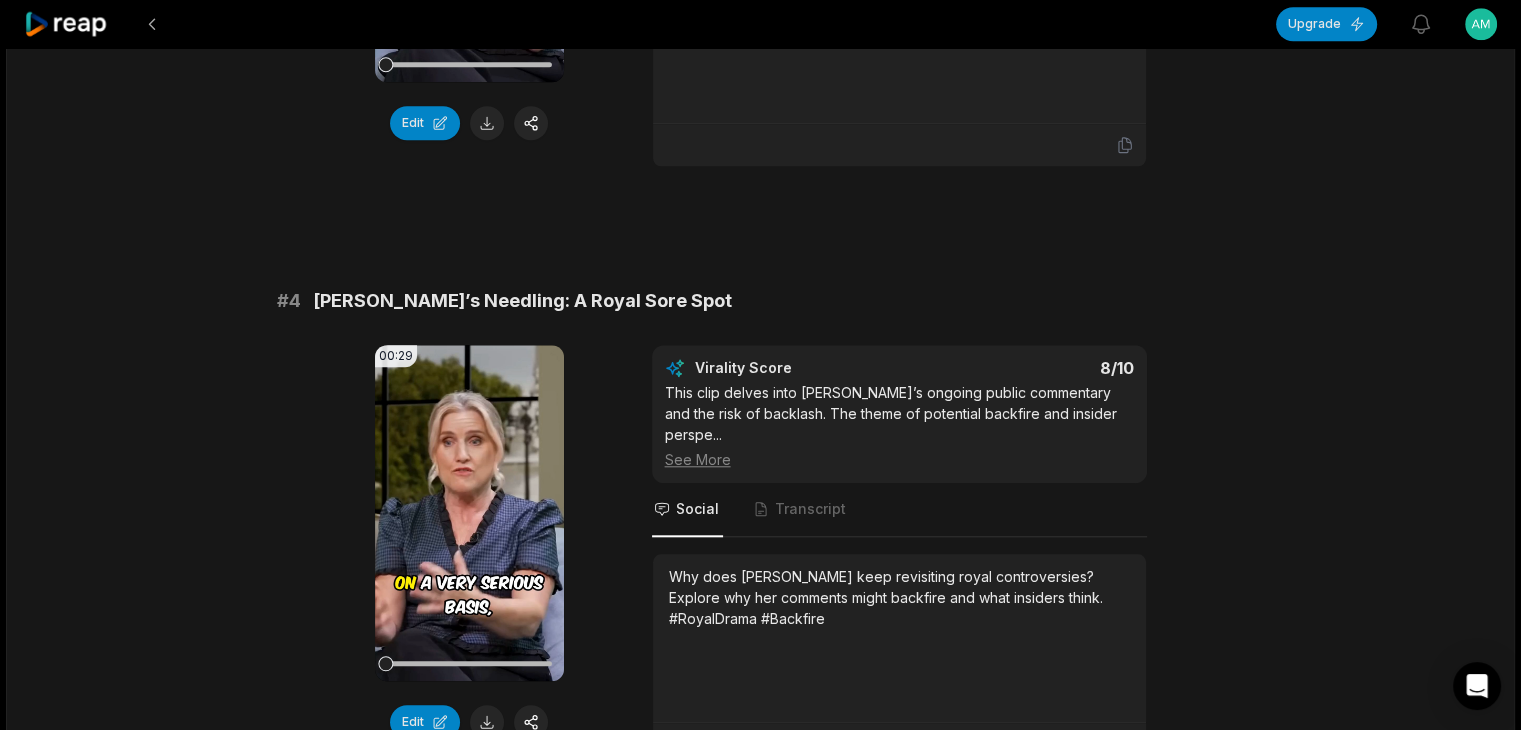 scroll, scrollTop: 1900, scrollLeft: 0, axis: vertical 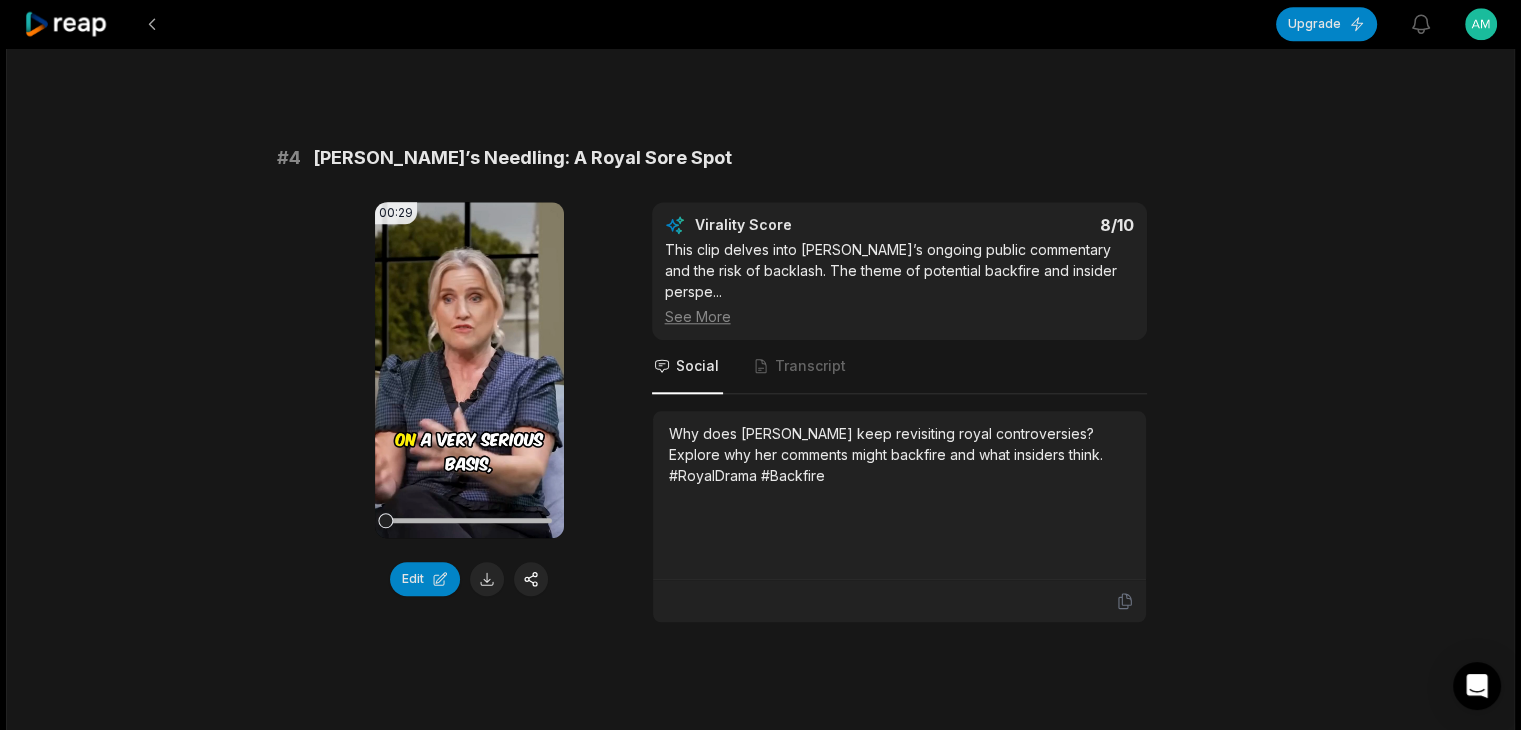 click on "00:29 Your browser does not support mp4 format. Edit" at bounding box center [469, 412] 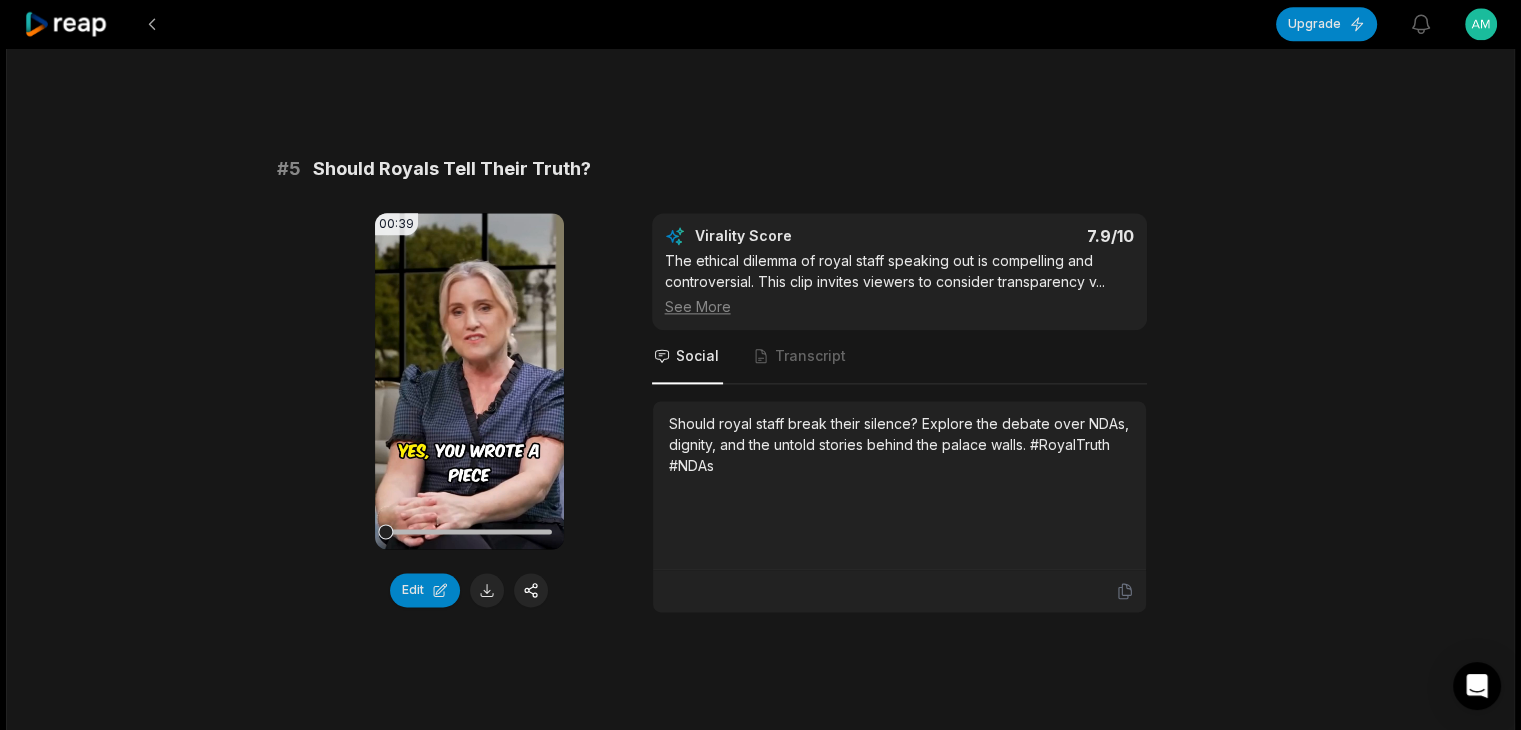 scroll, scrollTop: 2600, scrollLeft: 0, axis: vertical 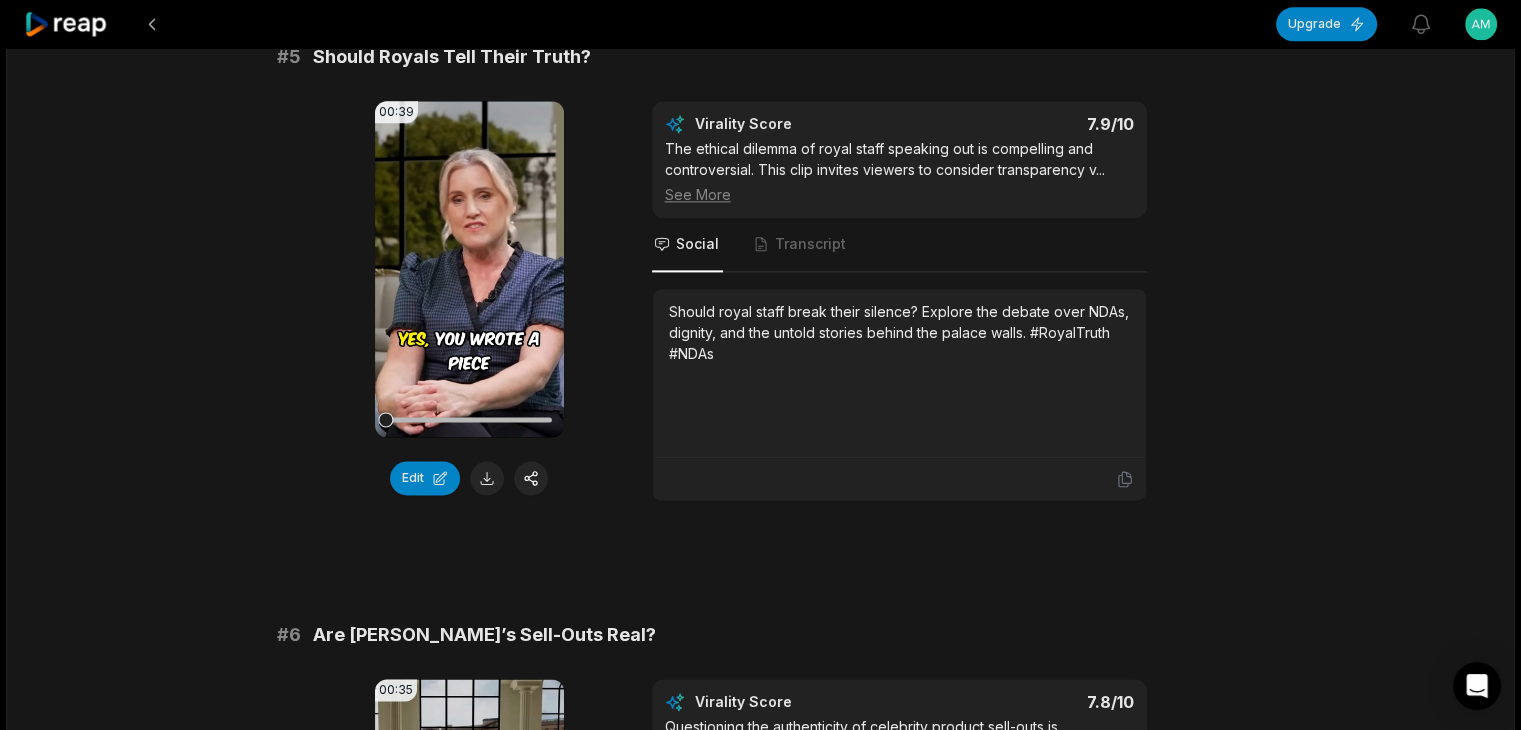 click at bounding box center [487, 478] 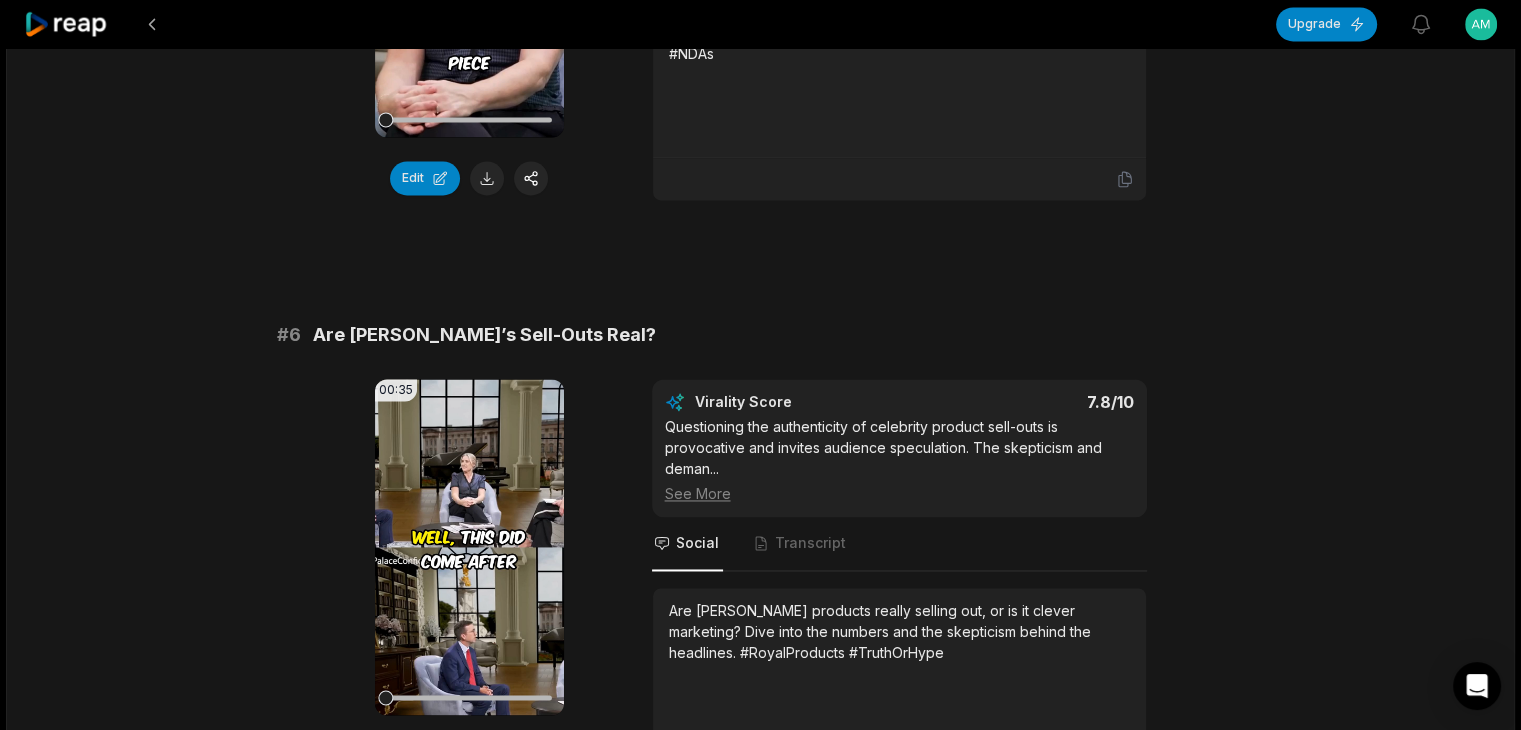 scroll, scrollTop: 3000, scrollLeft: 0, axis: vertical 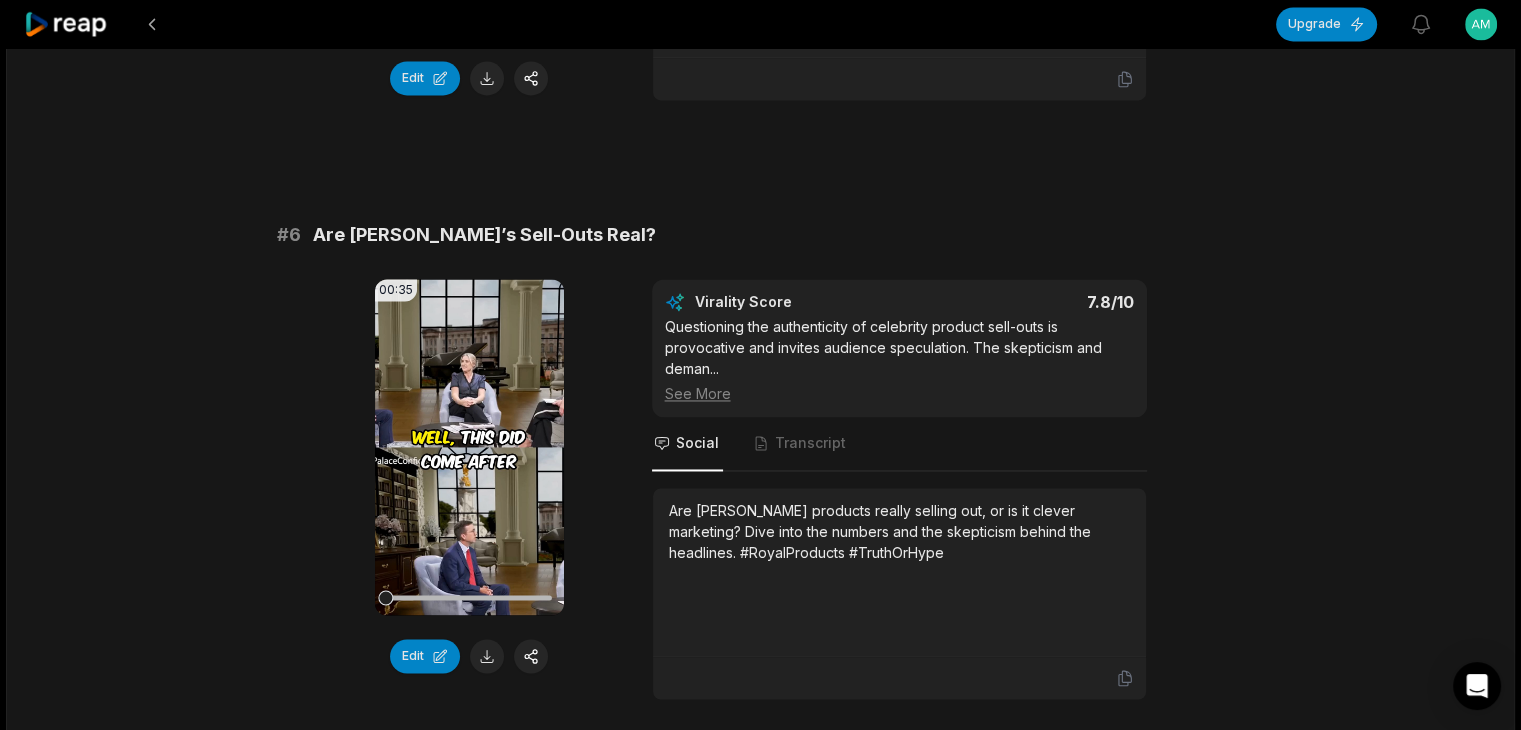 click at bounding box center (487, 656) 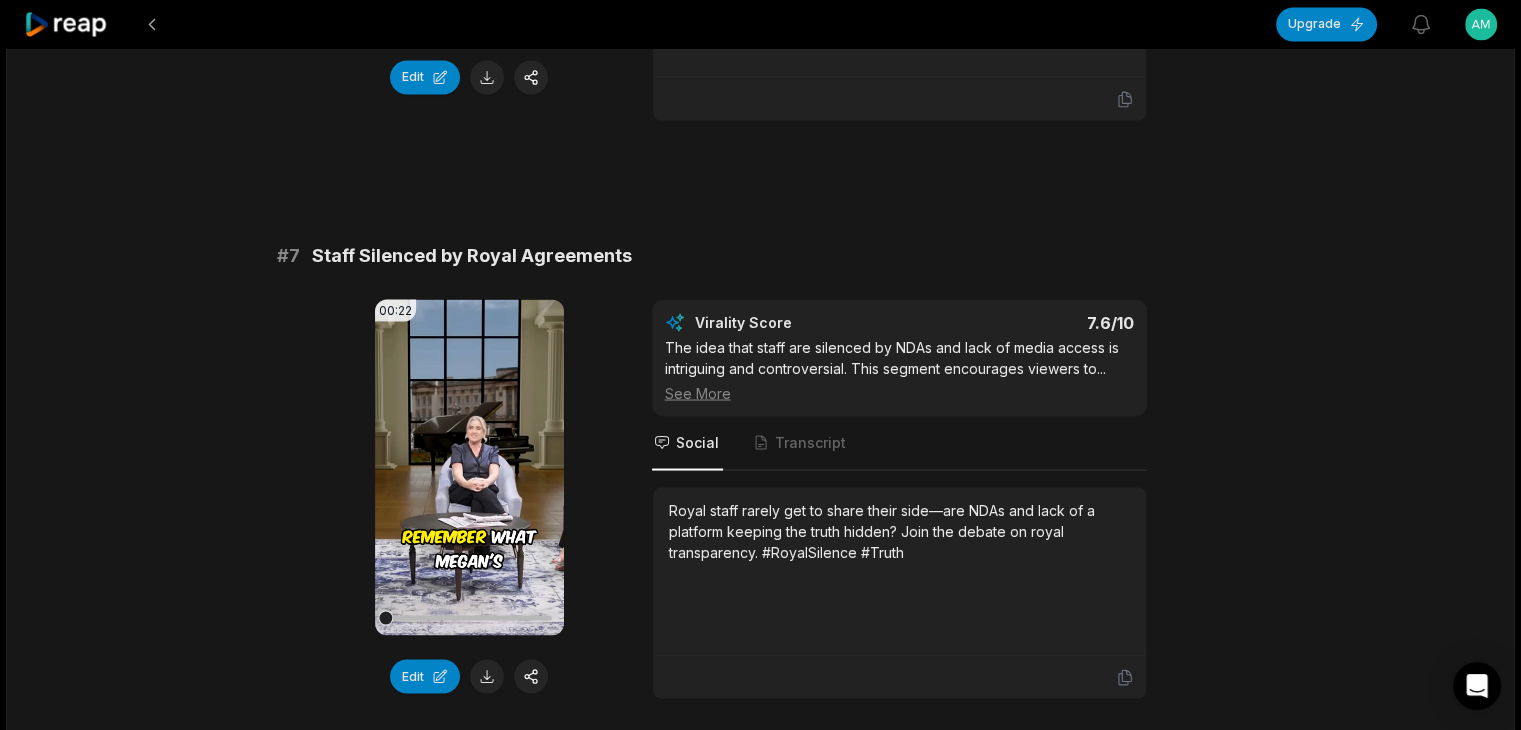 scroll, scrollTop: 3600, scrollLeft: 0, axis: vertical 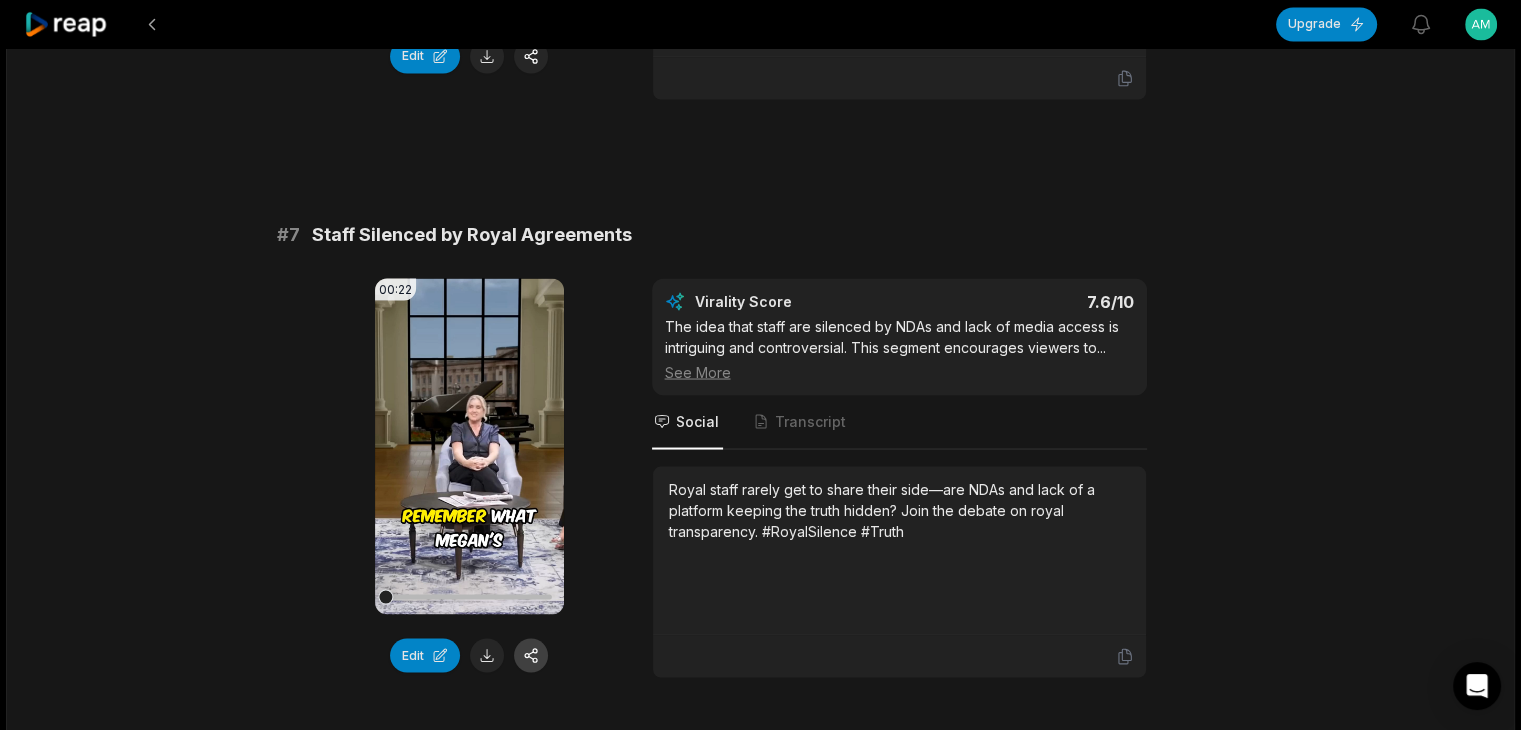drag, startPoint x: 495, startPoint y: 579, endPoint x: 520, endPoint y: 570, distance: 26.57066 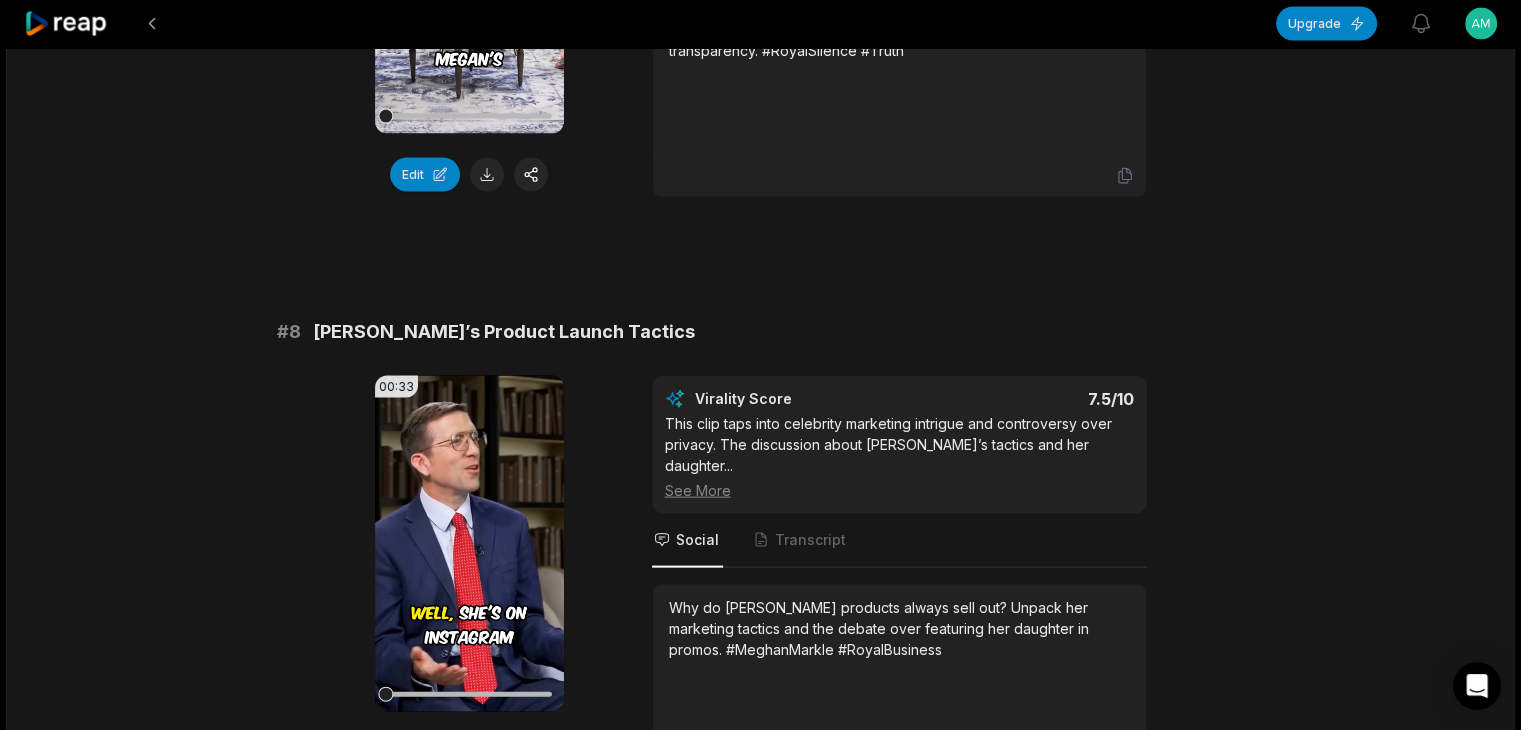 scroll, scrollTop: 4200, scrollLeft: 0, axis: vertical 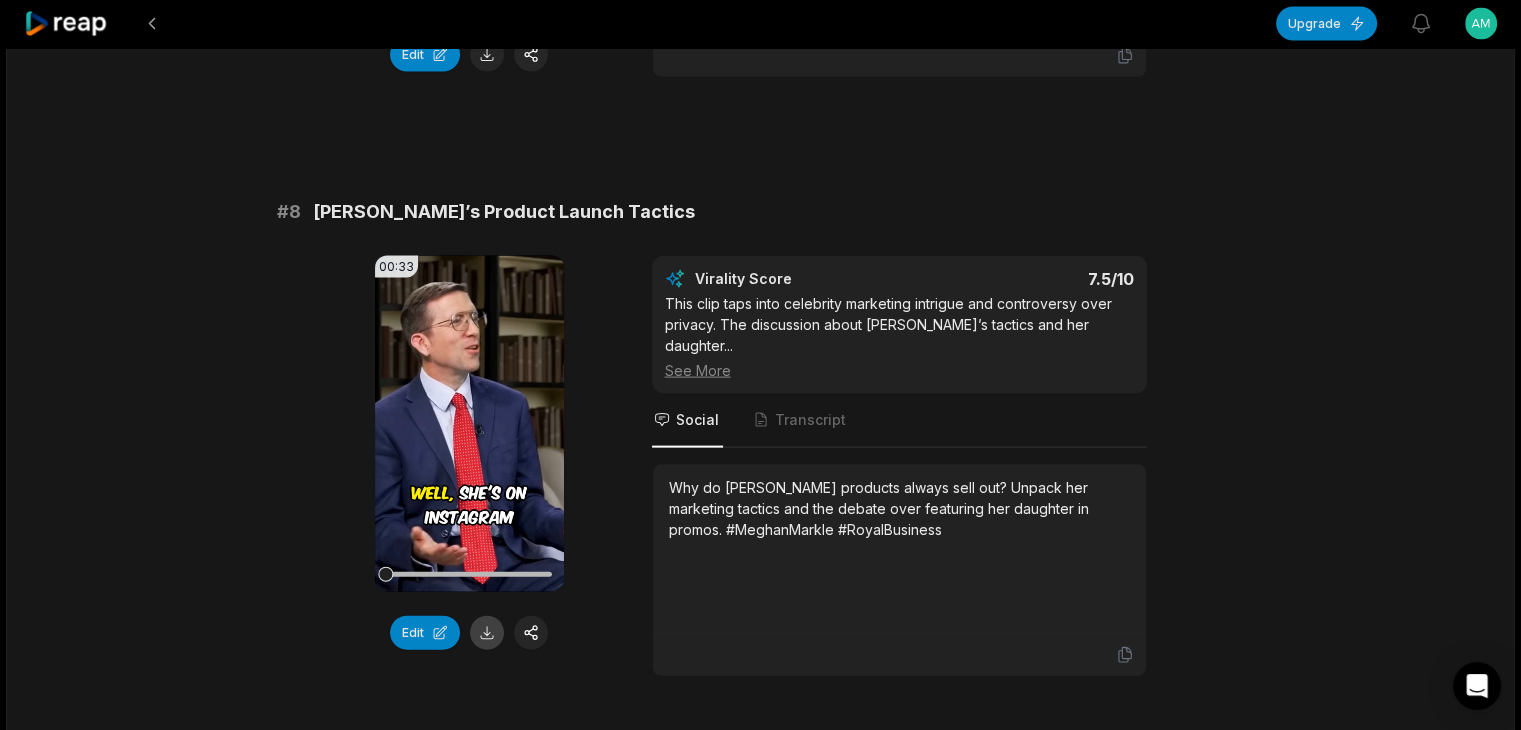 drag, startPoint x: 480, startPoint y: 558, endPoint x: 507, endPoint y: 551, distance: 27.89265 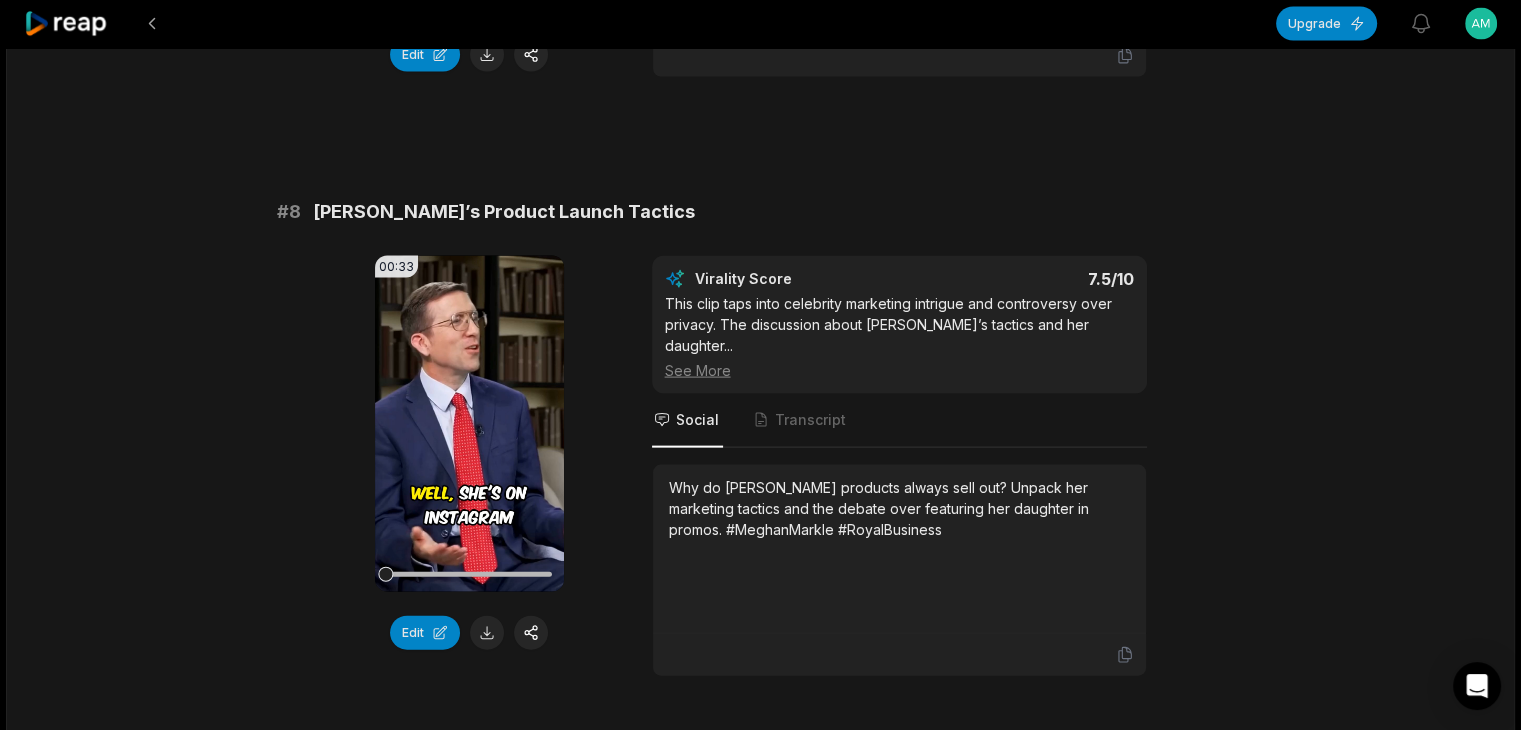 click at bounding box center [487, 633] 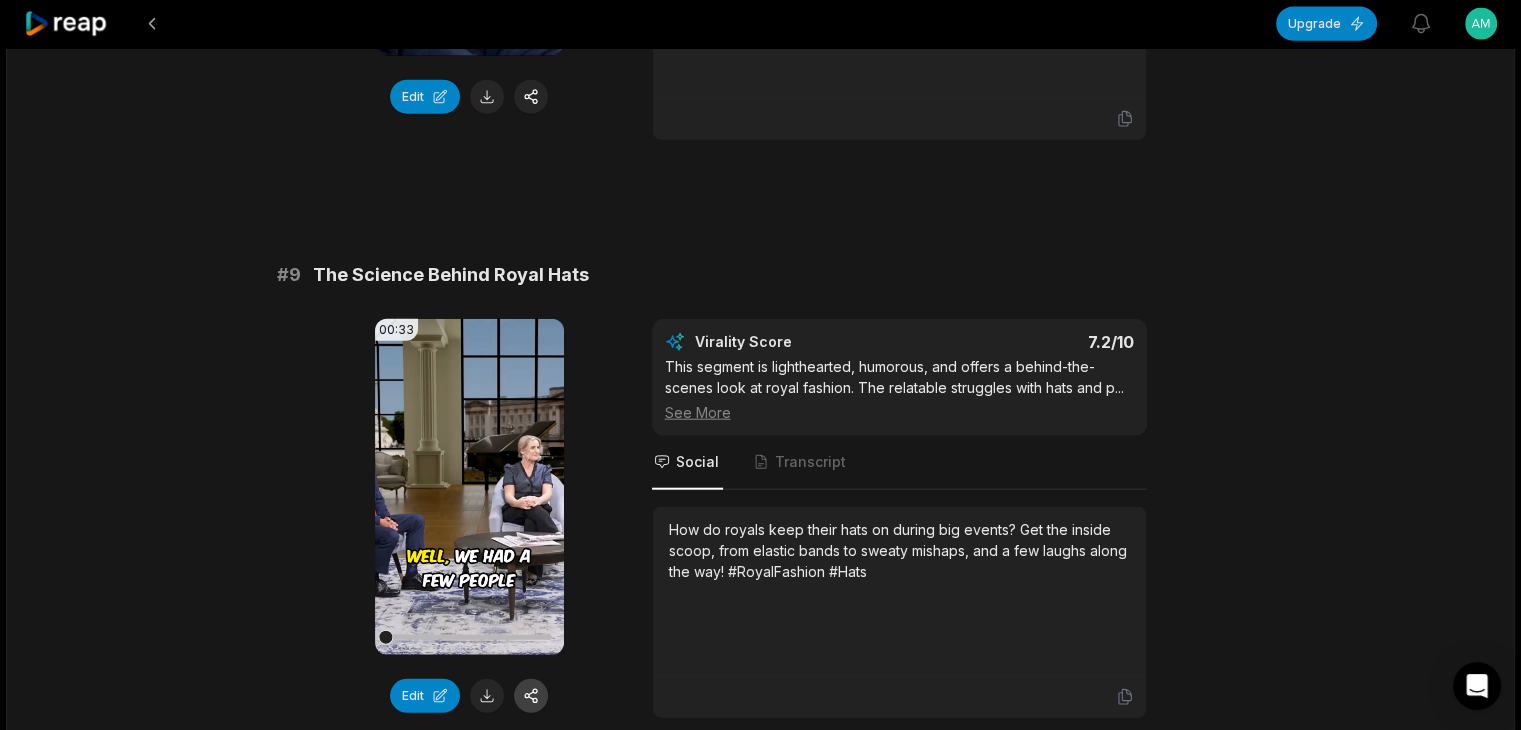 scroll, scrollTop: 4800, scrollLeft: 0, axis: vertical 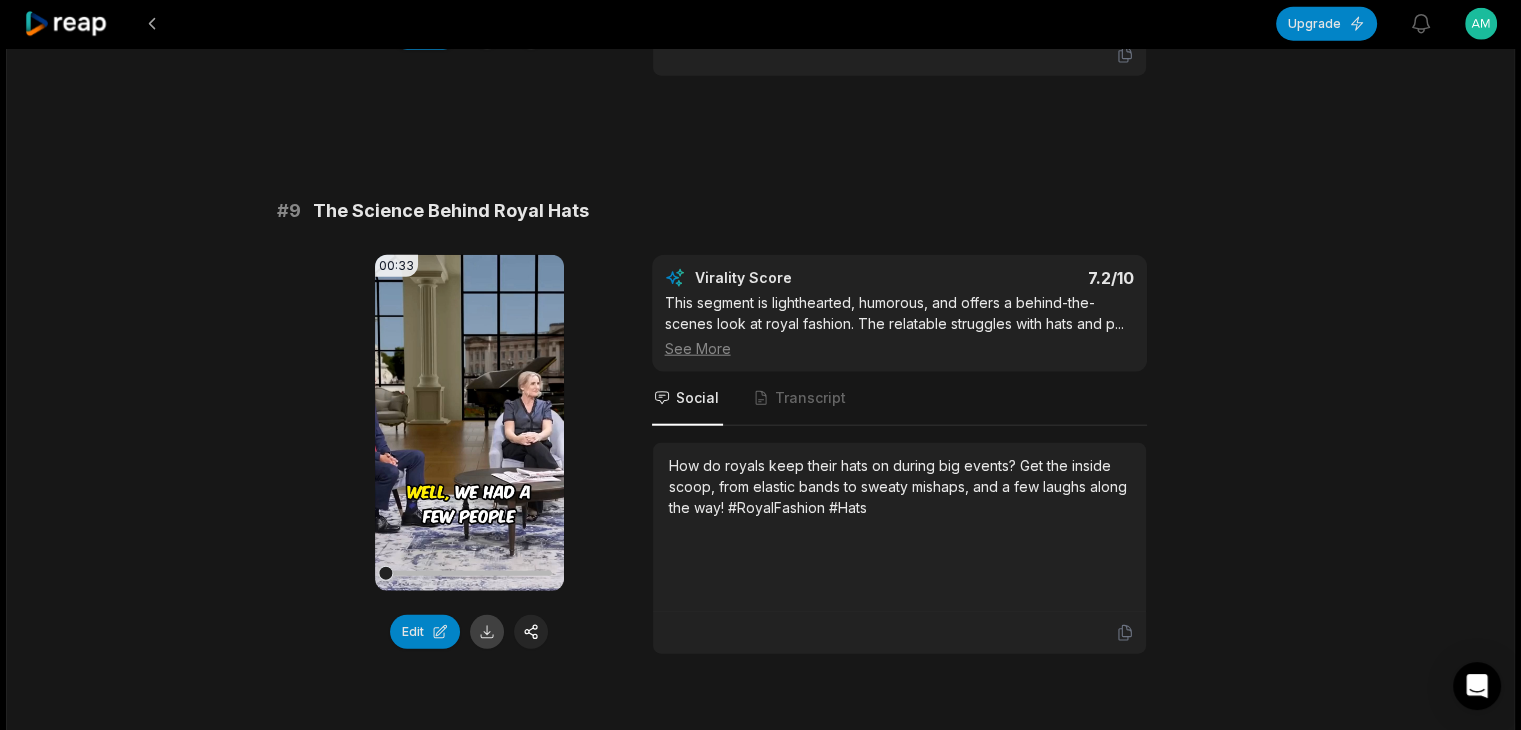 click at bounding box center [487, 632] 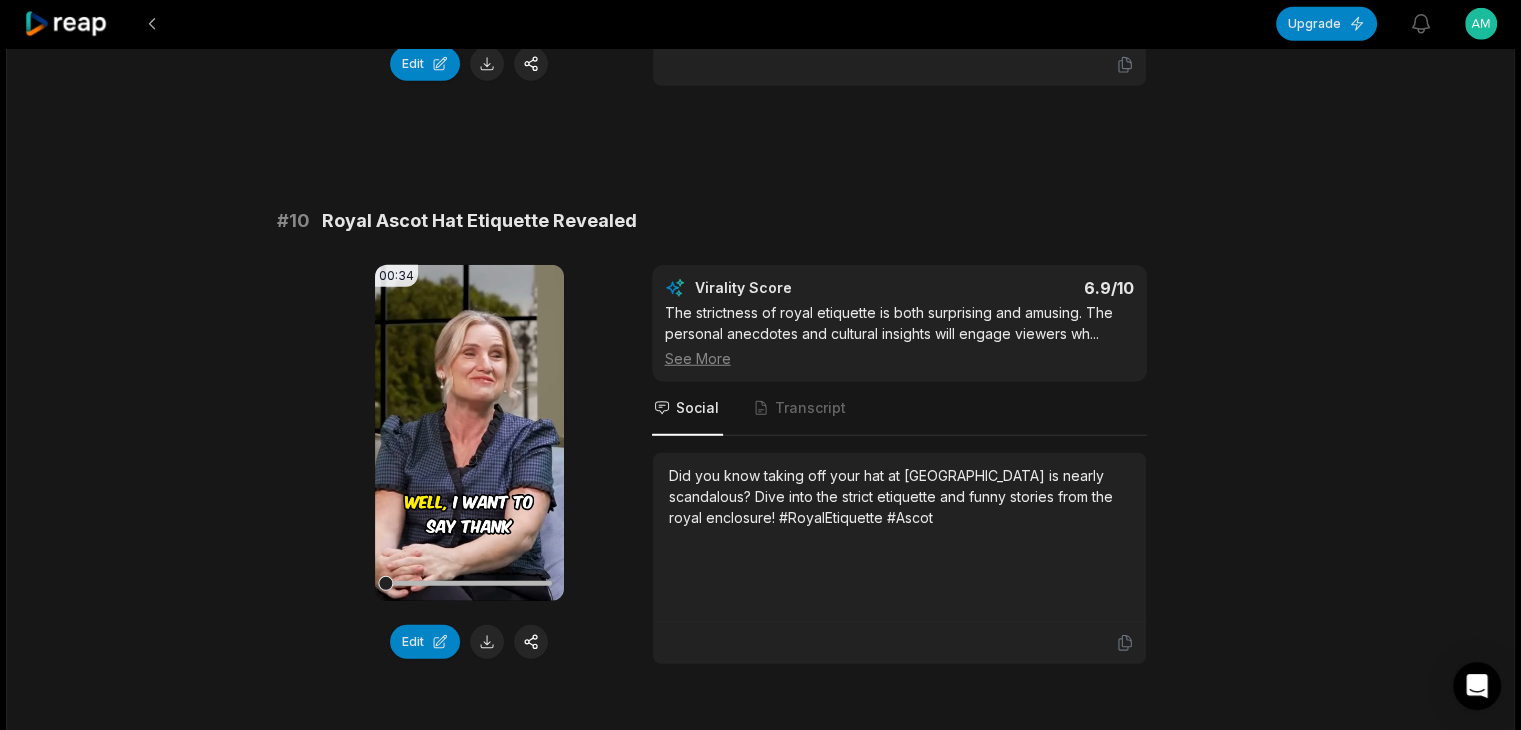 scroll, scrollTop: 5400, scrollLeft: 0, axis: vertical 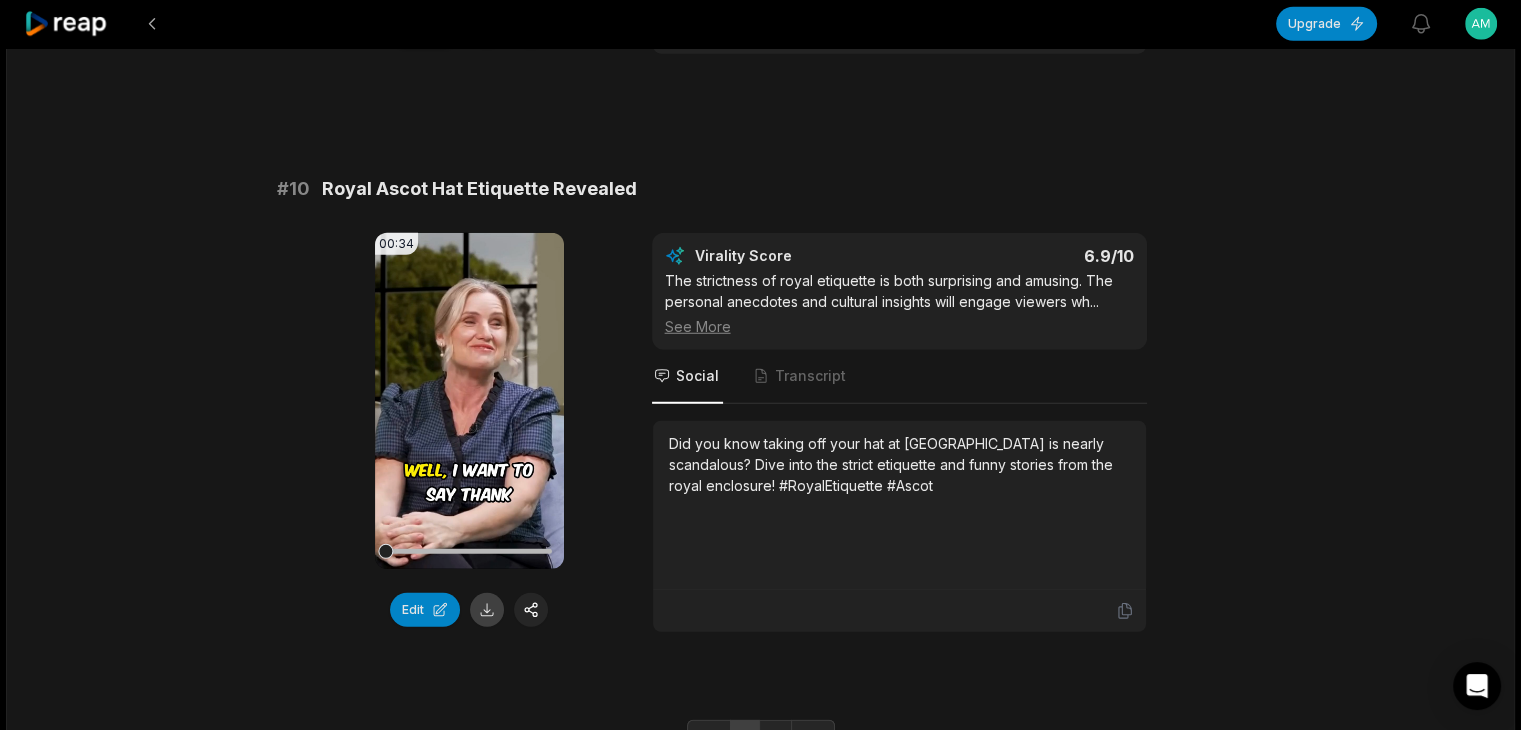 click at bounding box center [487, 610] 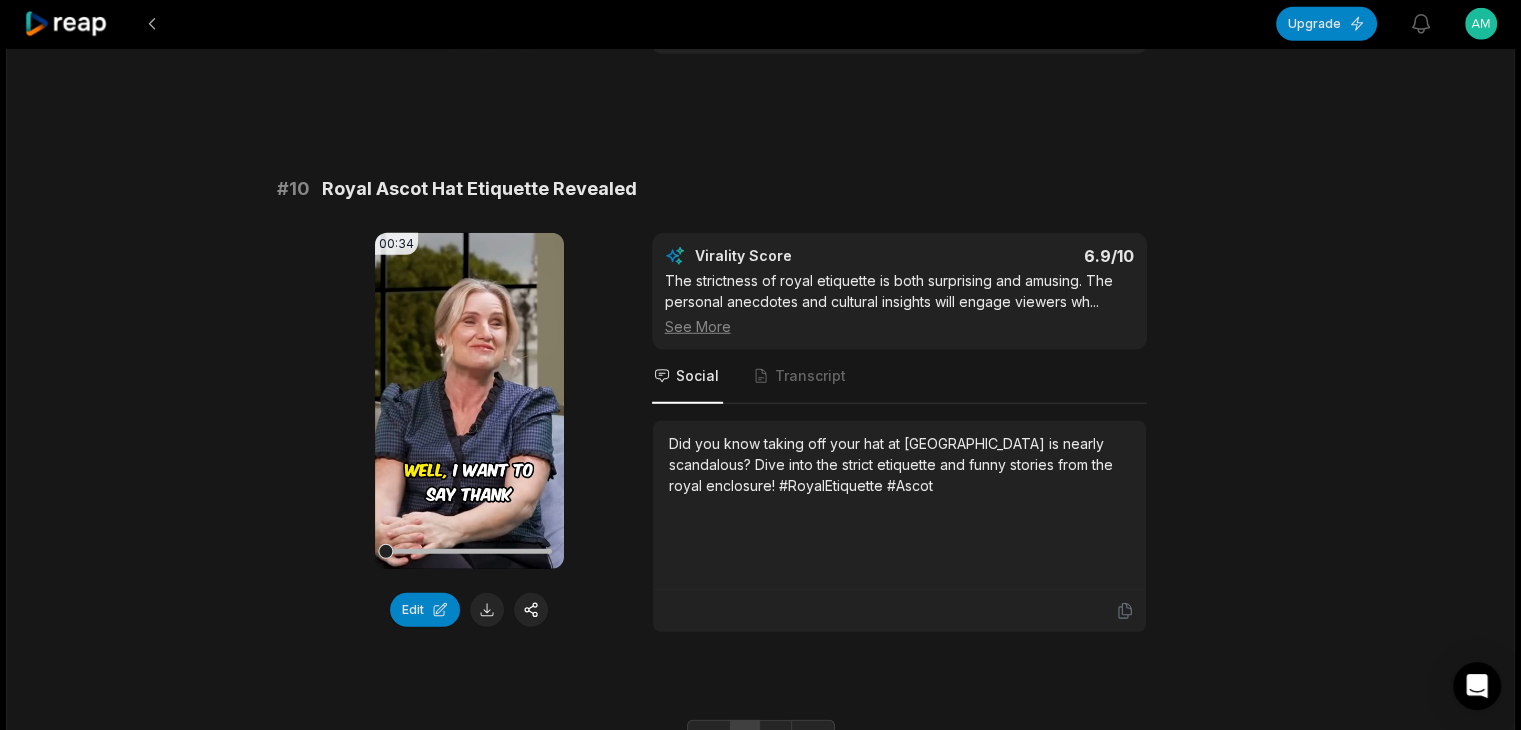 scroll, scrollTop: 5404, scrollLeft: 0, axis: vertical 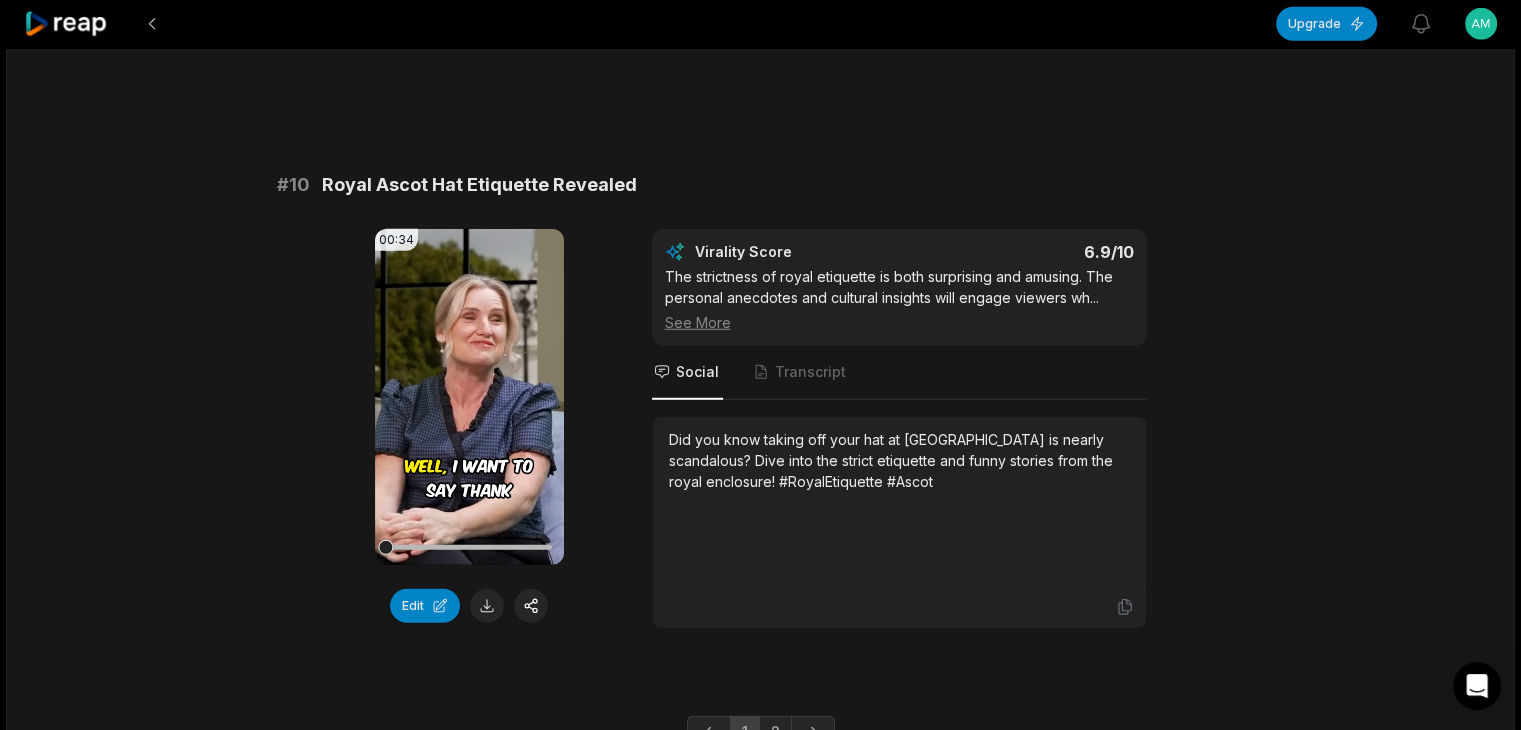 click on "2" at bounding box center (775, 732) 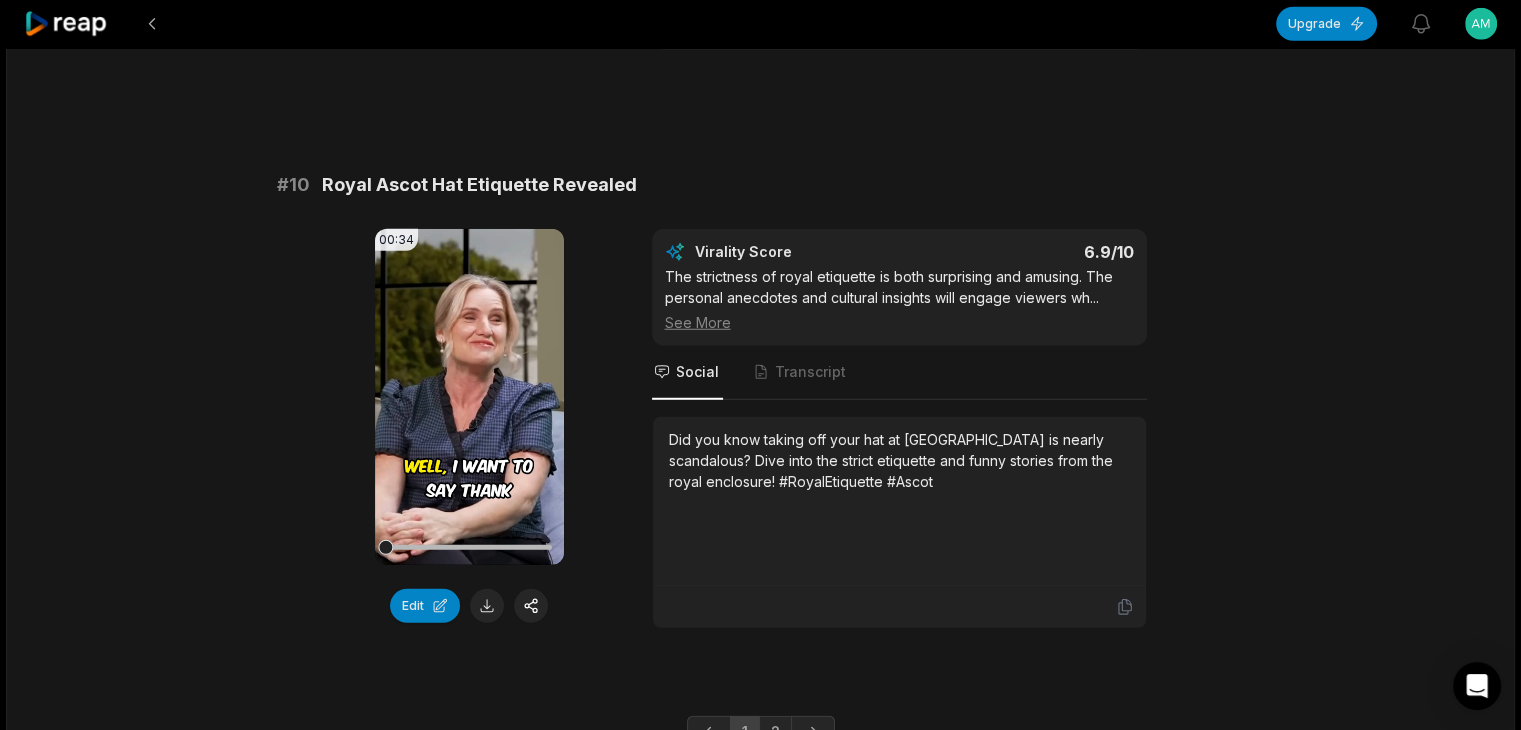 scroll, scrollTop: 0, scrollLeft: 0, axis: both 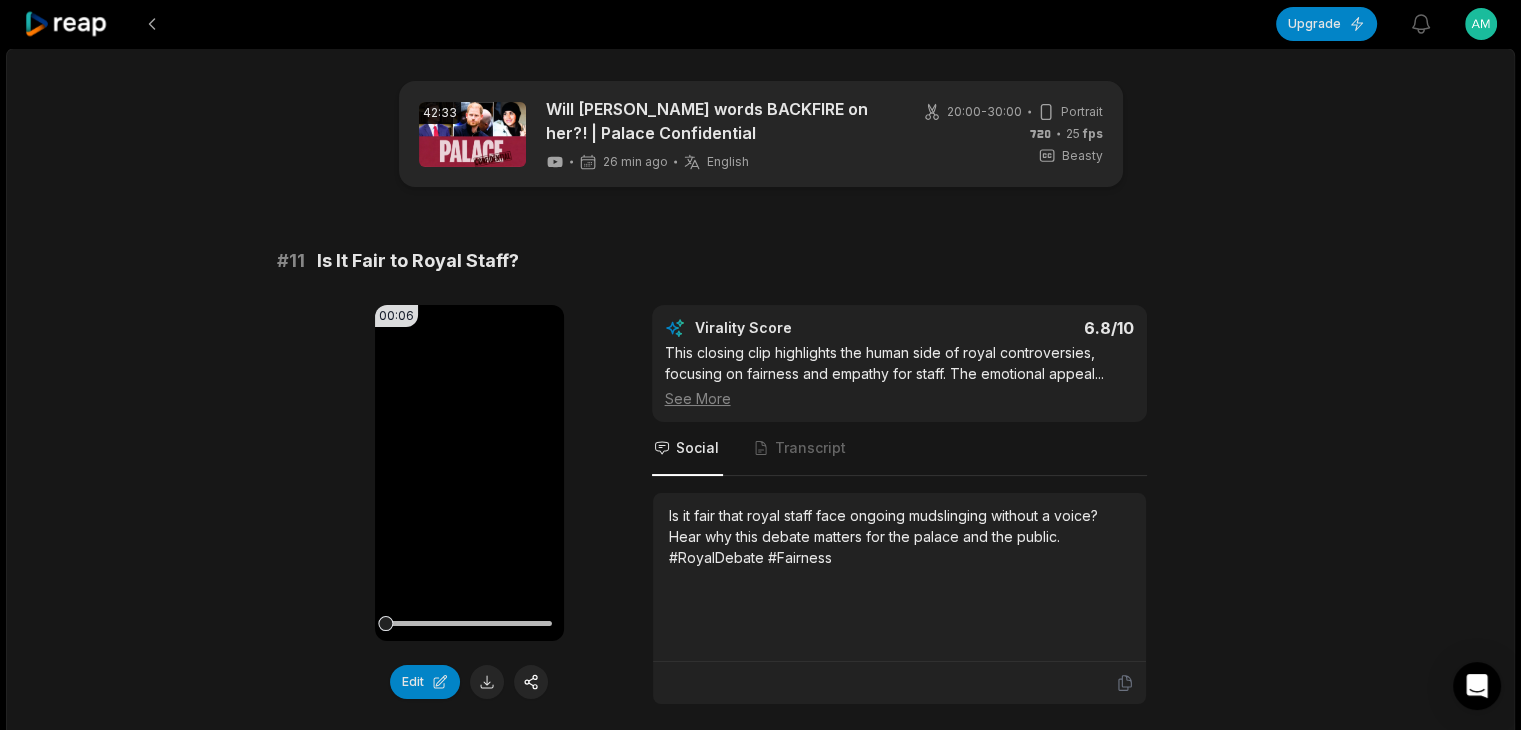 click on "Is It Fair to Royal Staff?" at bounding box center [418, 261] 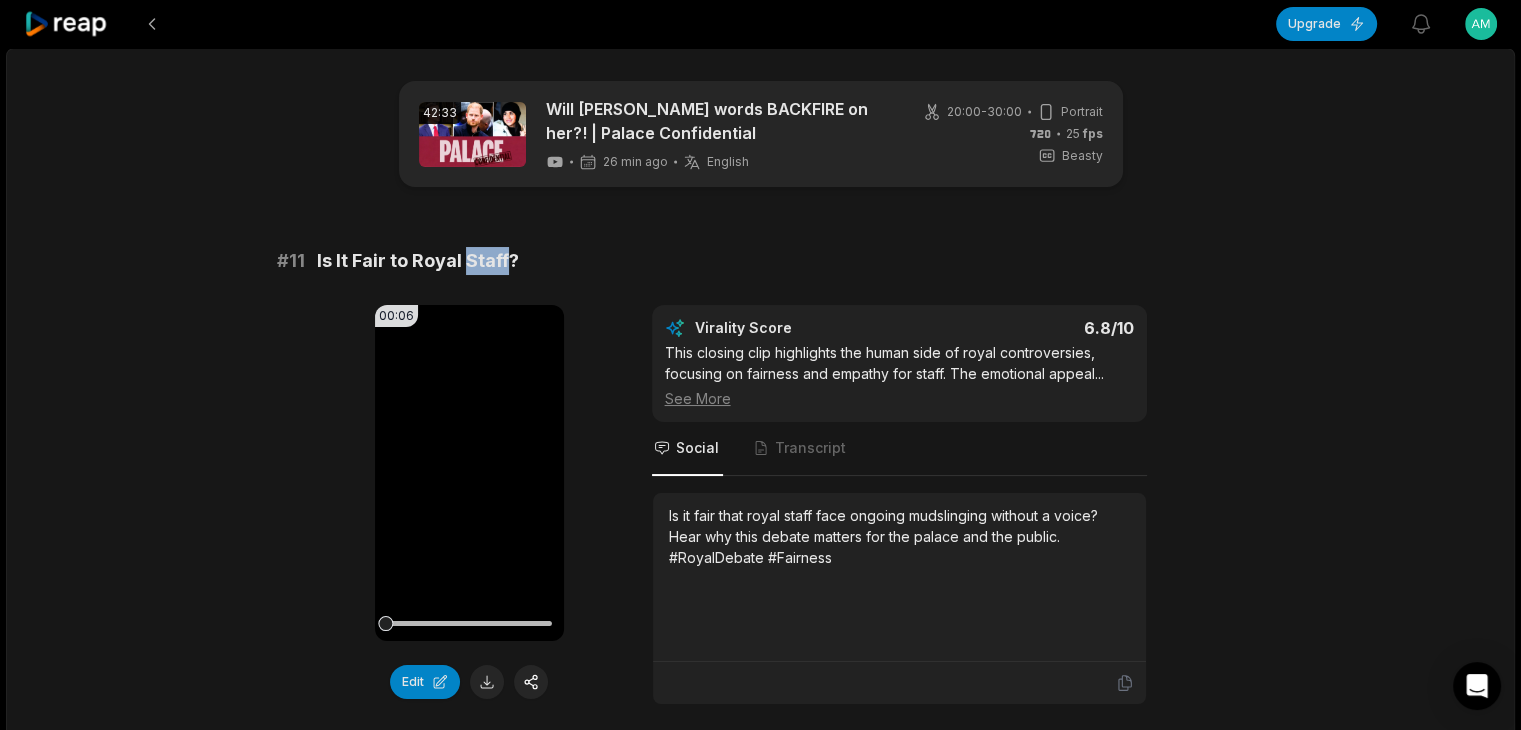 click on "Is It Fair to Royal Staff?" at bounding box center (418, 261) 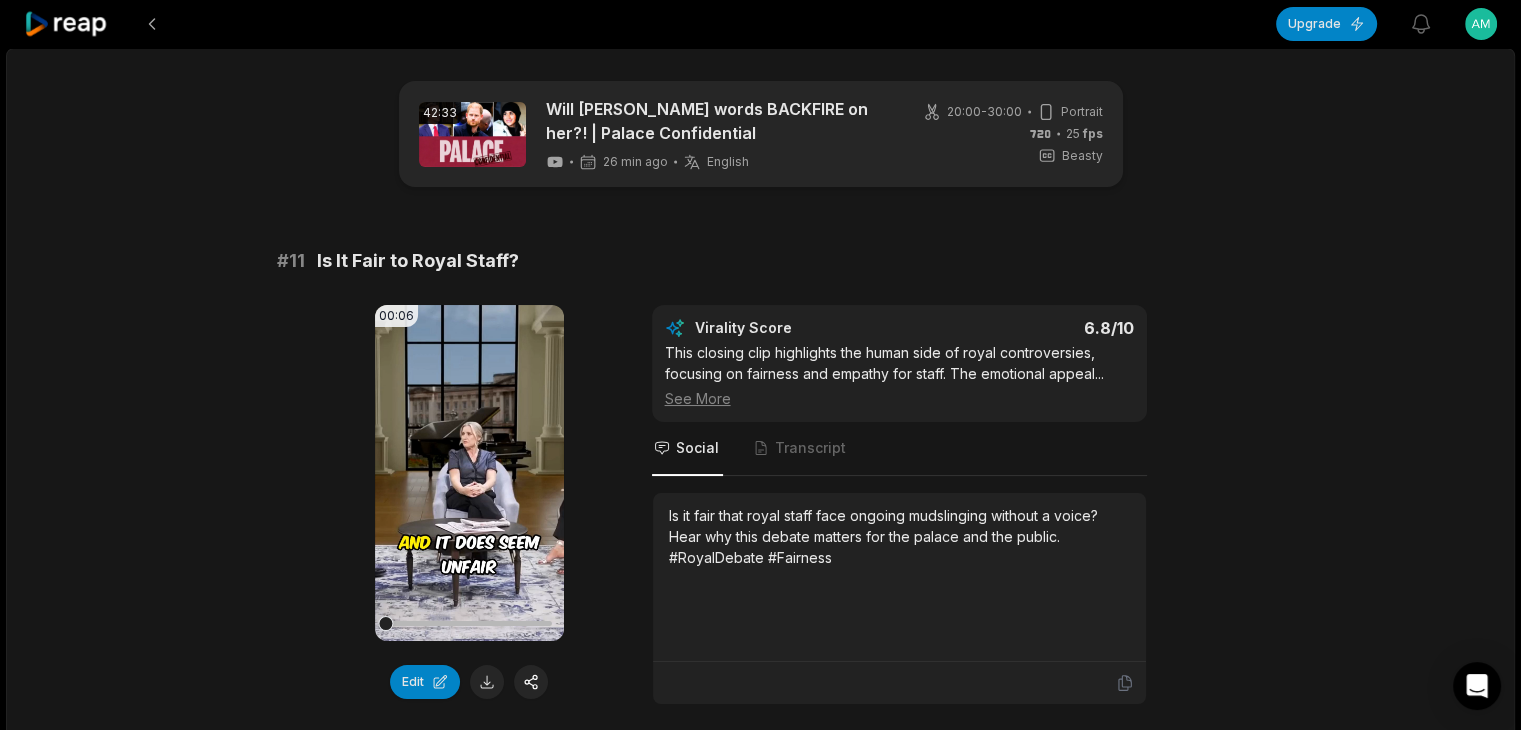 click on "Is it fair that royal staff face ongoing mudslinging without a voice? Hear why this debate matters for the palace and the public. #RoyalDebate #Fairness" at bounding box center [899, 536] 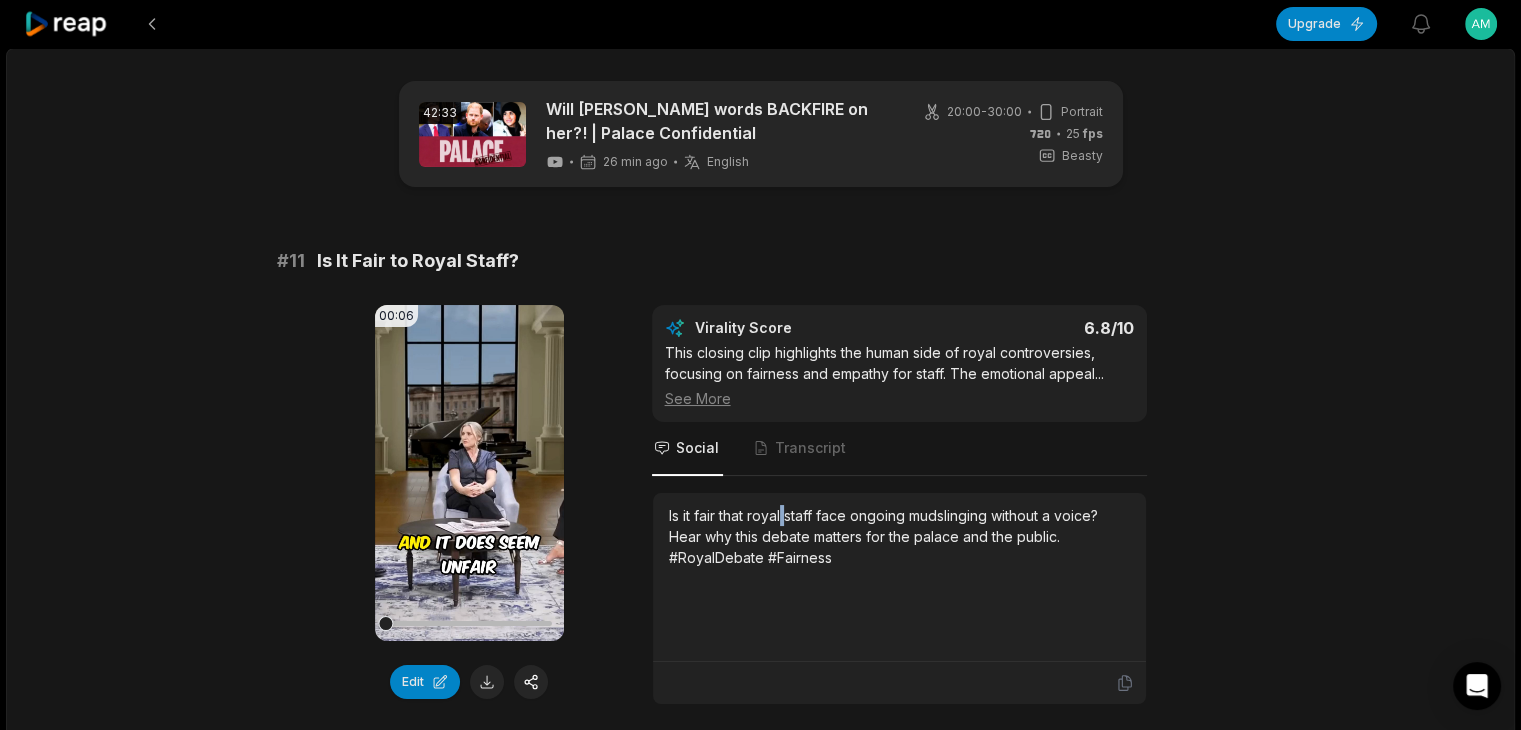 click on "Is it fair that royal staff face ongoing mudslinging without a voice? Hear why this debate matters for the palace and the public. #RoyalDebate #Fairness" at bounding box center (899, 536) 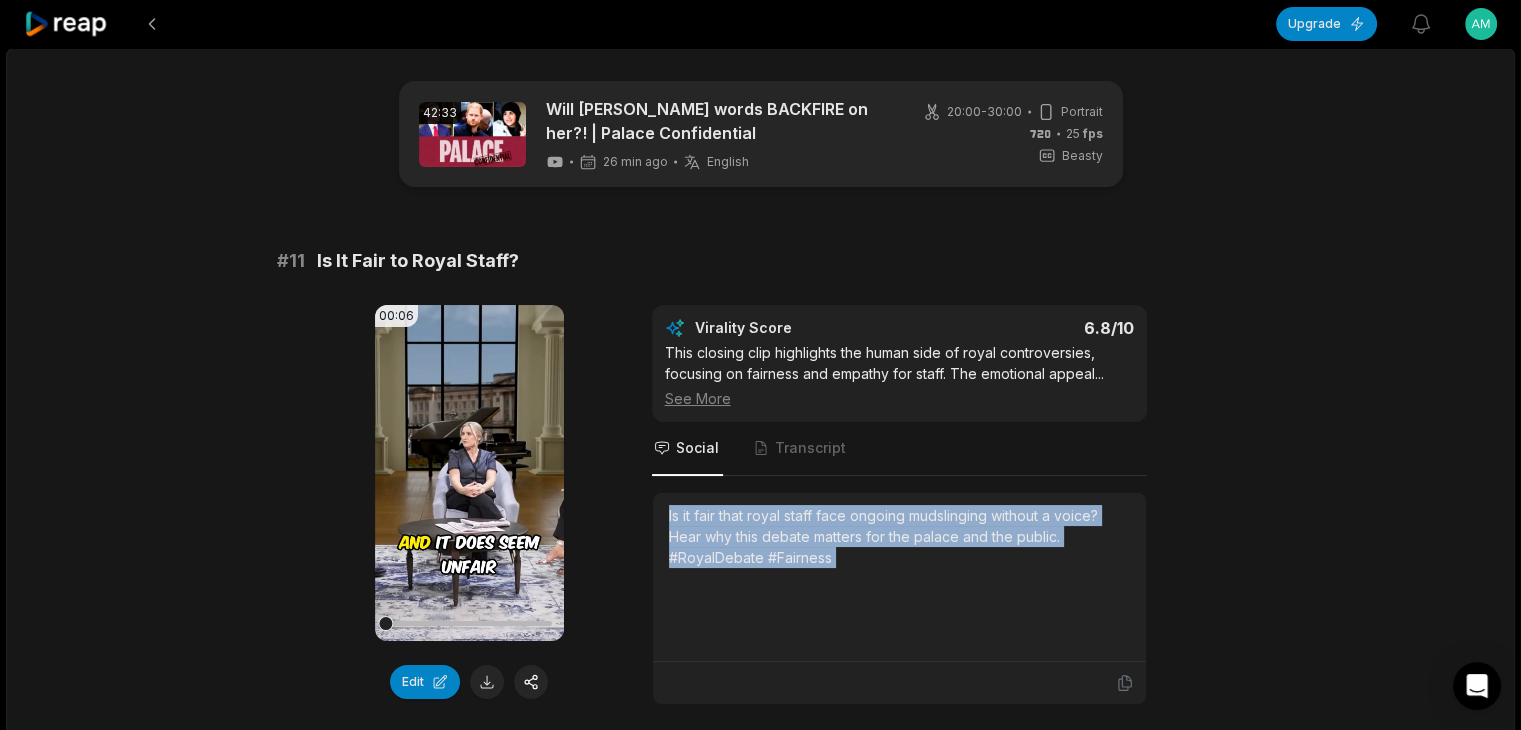 click on "Is it fair that royal staff face ongoing mudslinging without a voice? Hear why this debate matters for the palace and the public. #RoyalDebate #Fairness" at bounding box center (899, 536) 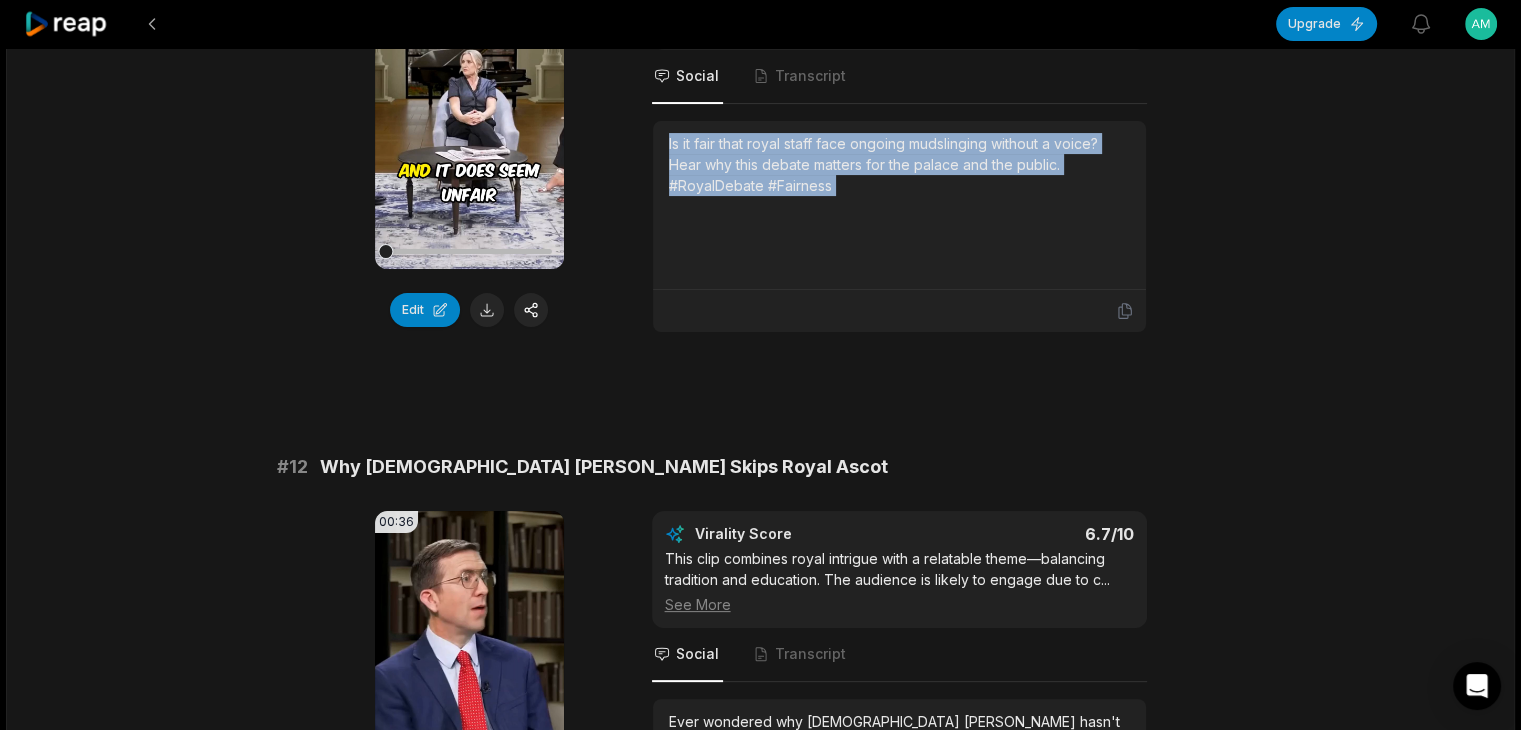 scroll, scrollTop: 400, scrollLeft: 0, axis: vertical 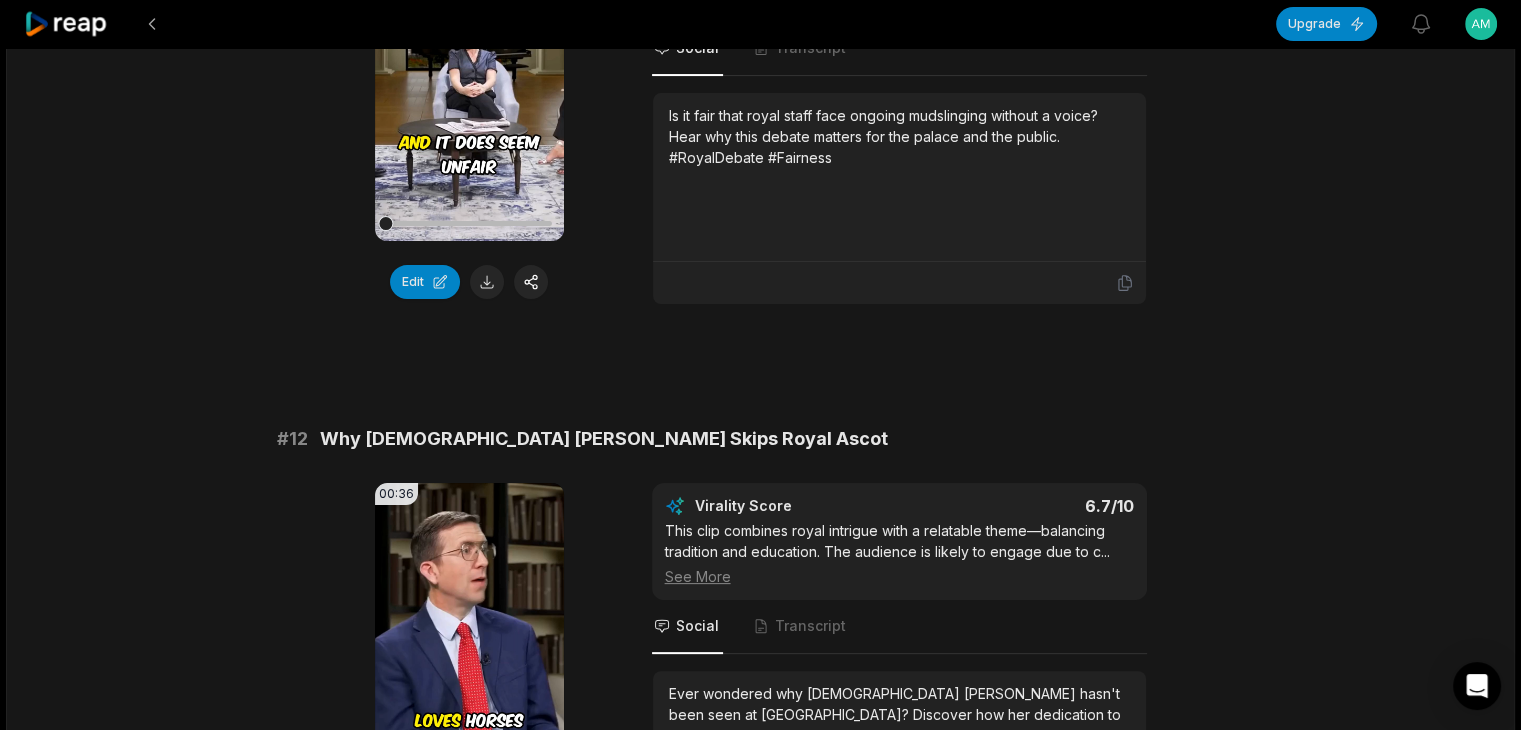 click on "Why [DEMOGRAPHIC_DATA] [PERSON_NAME] Skips Royal Ascot" at bounding box center [604, 439] 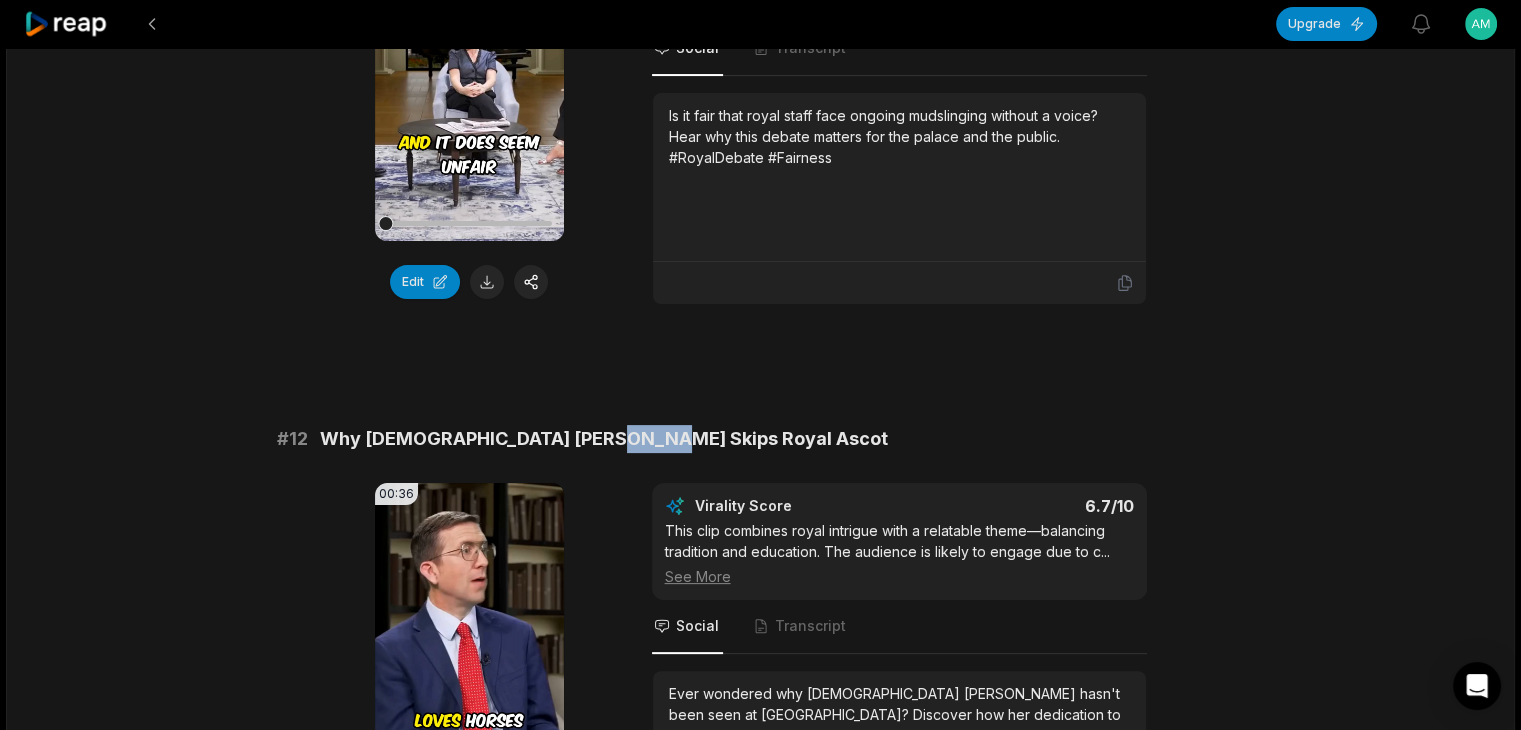 click on "Why [DEMOGRAPHIC_DATA] [PERSON_NAME] Skips Royal Ascot" at bounding box center [604, 439] 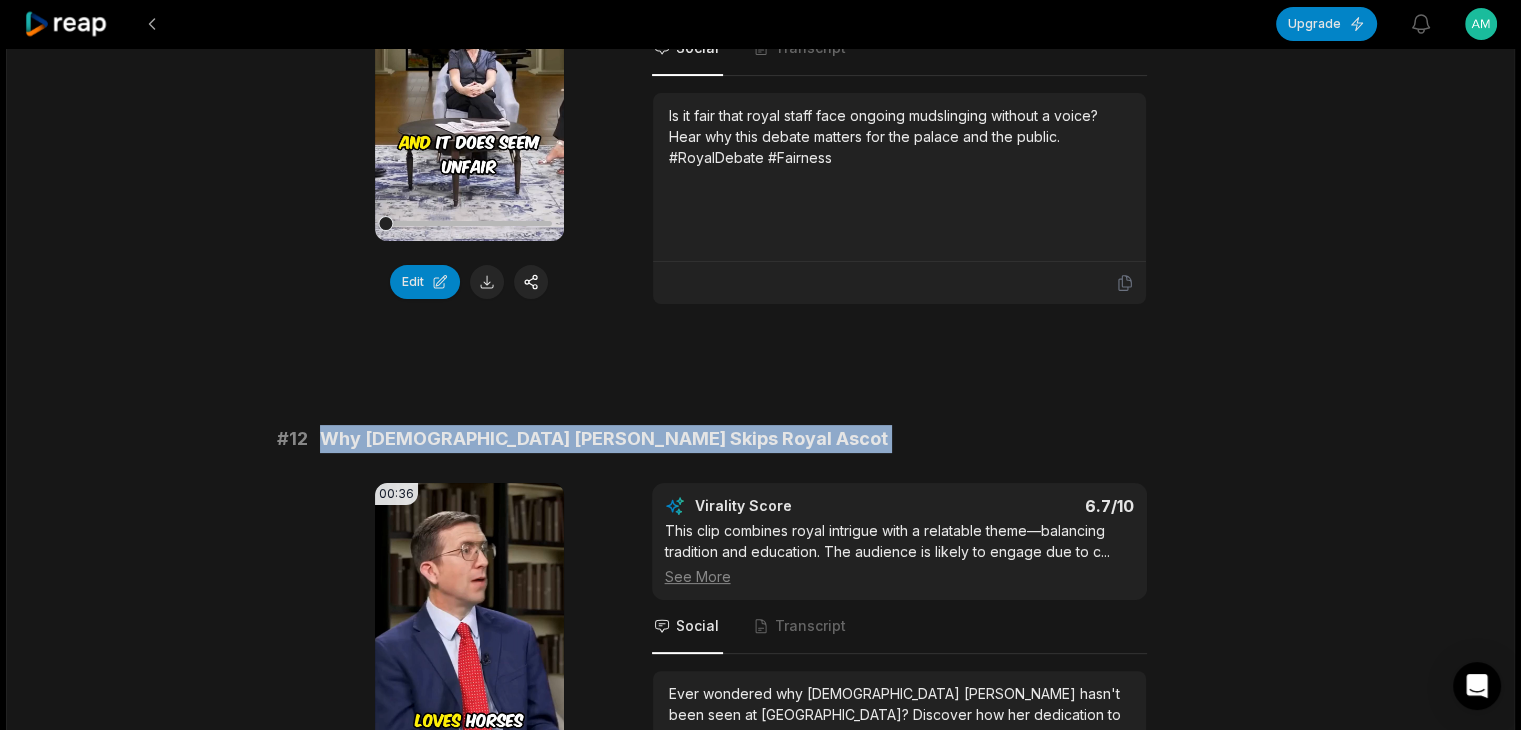 click on "Why [DEMOGRAPHIC_DATA] [PERSON_NAME] Skips Royal Ascot" at bounding box center [604, 439] 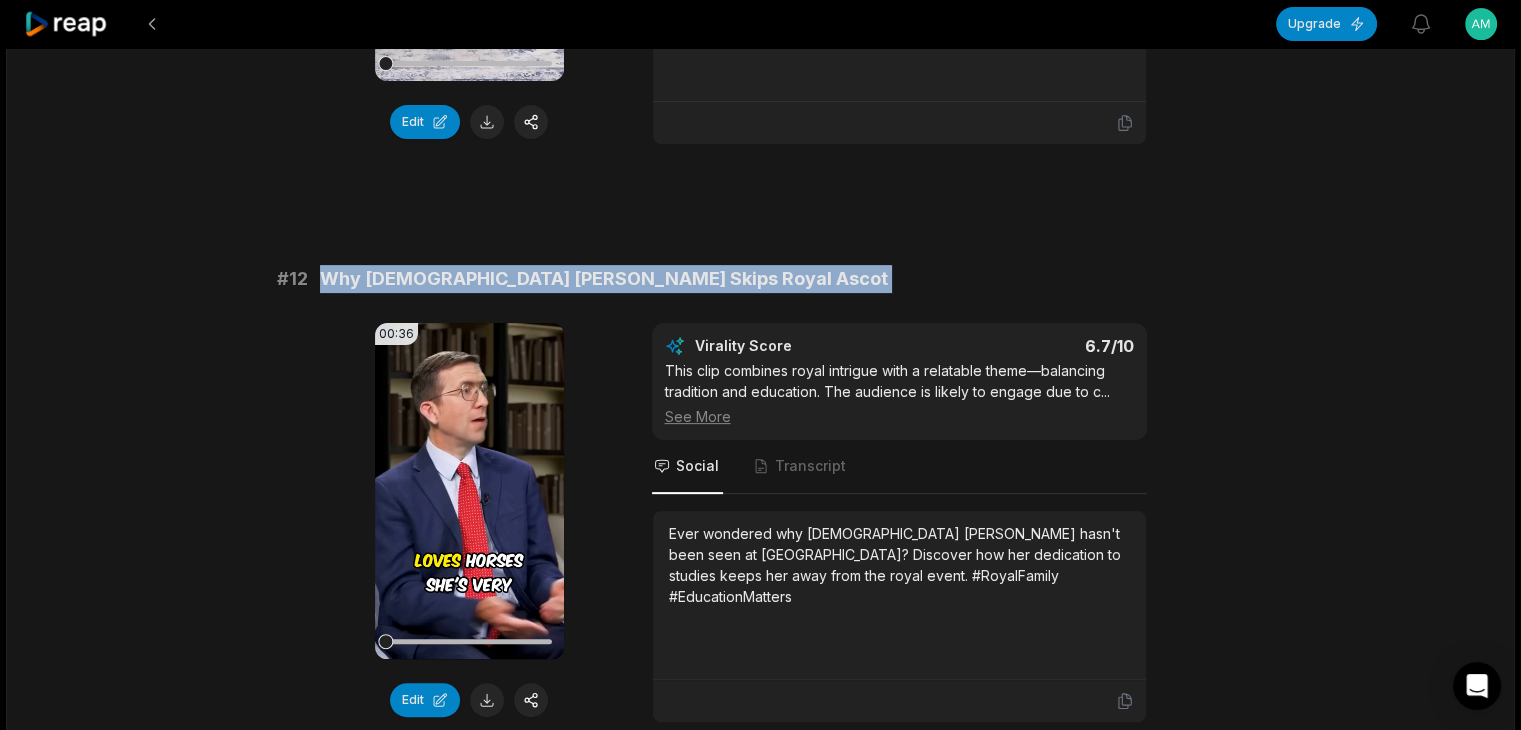 scroll, scrollTop: 700, scrollLeft: 0, axis: vertical 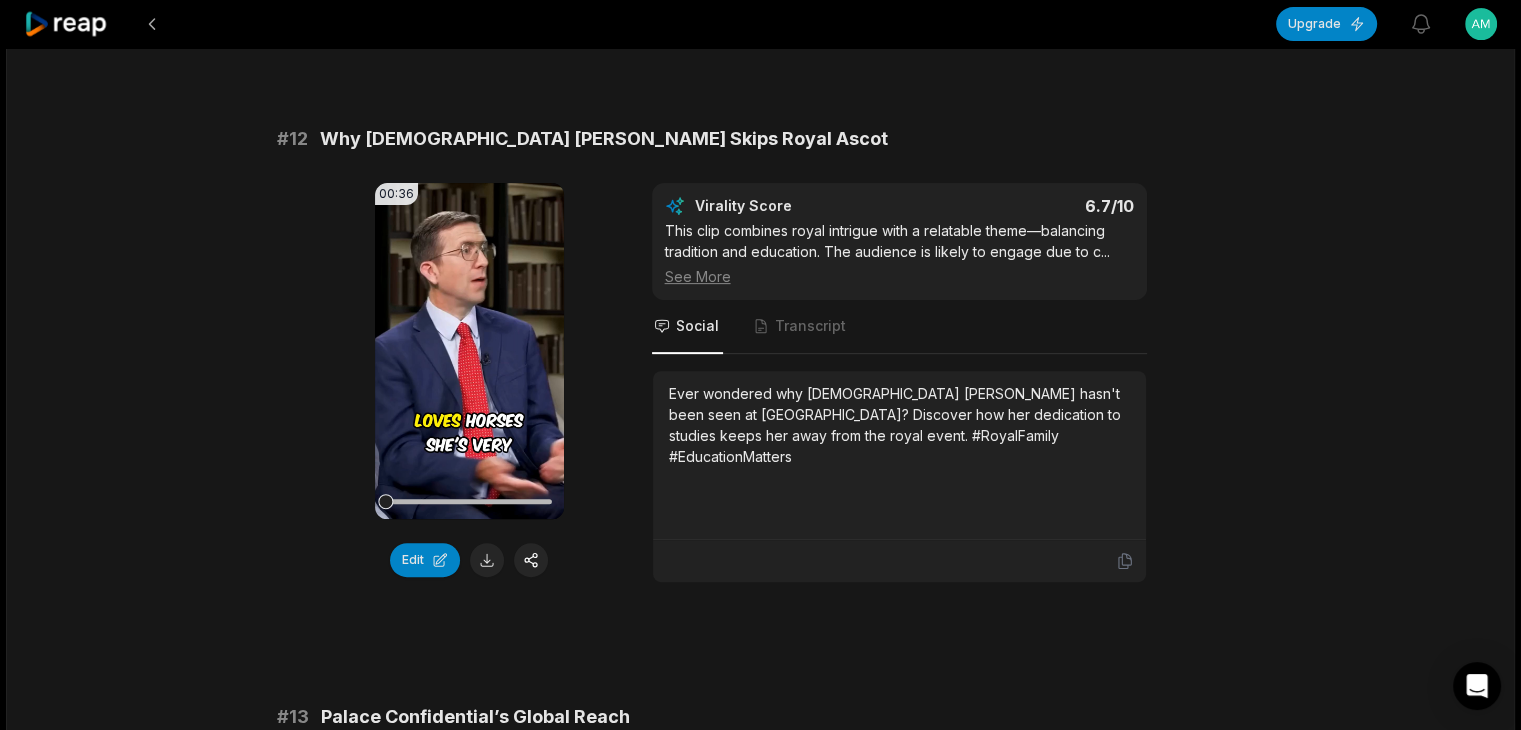 click on "Ever wondered why [DEMOGRAPHIC_DATA] [PERSON_NAME] hasn't been seen at [GEOGRAPHIC_DATA]? Discover how her dedication to studies keeps her away from the royal event. #RoyalFamily #EducationMatters" at bounding box center [899, 425] 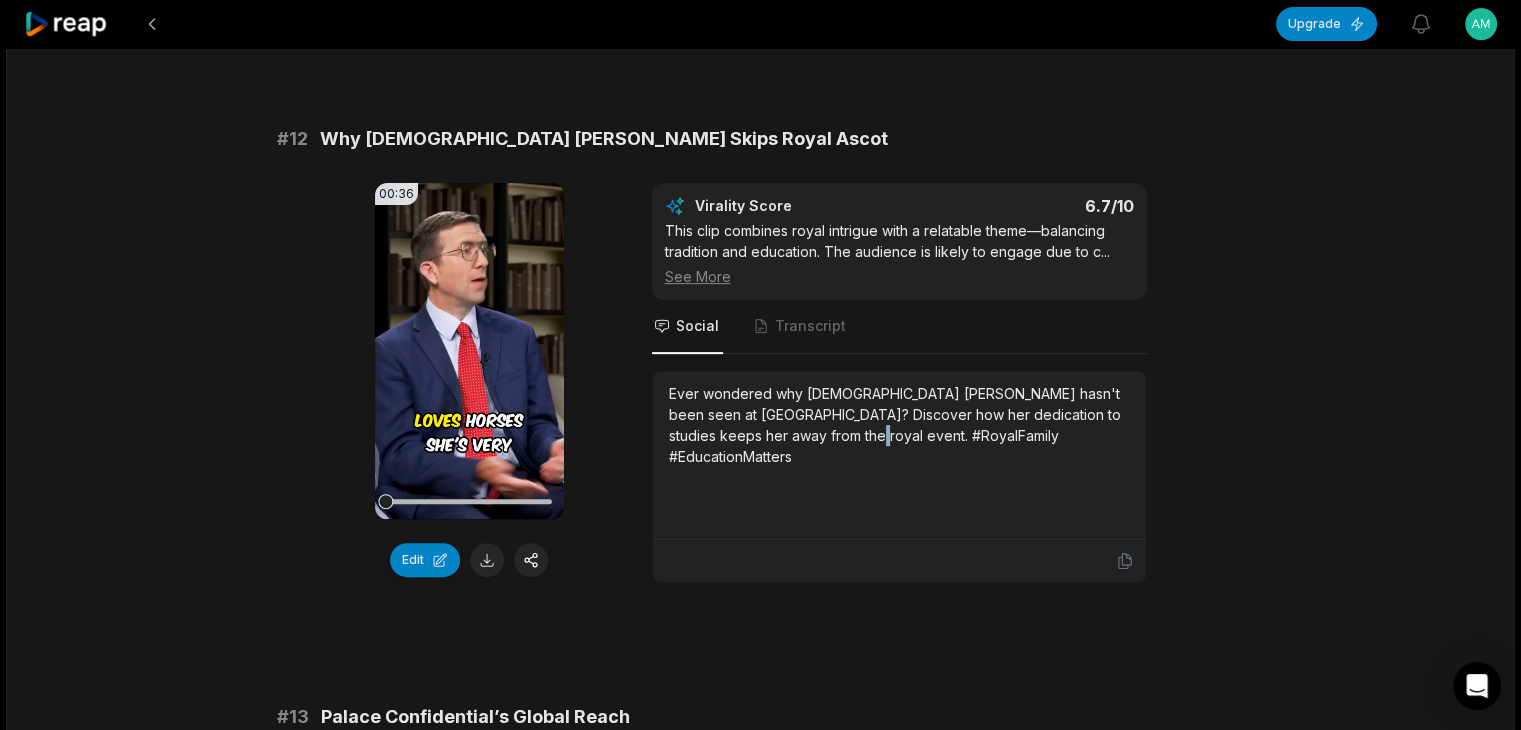 click on "Ever wondered why [DEMOGRAPHIC_DATA] [PERSON_NAME] hasn't been seen at [GEOGRAPHIC_DATA]? Discover how her dedication to studies keeps her away from the royal event. #RoyalFamily #EducationMatters" at bounding box center (899, 425) 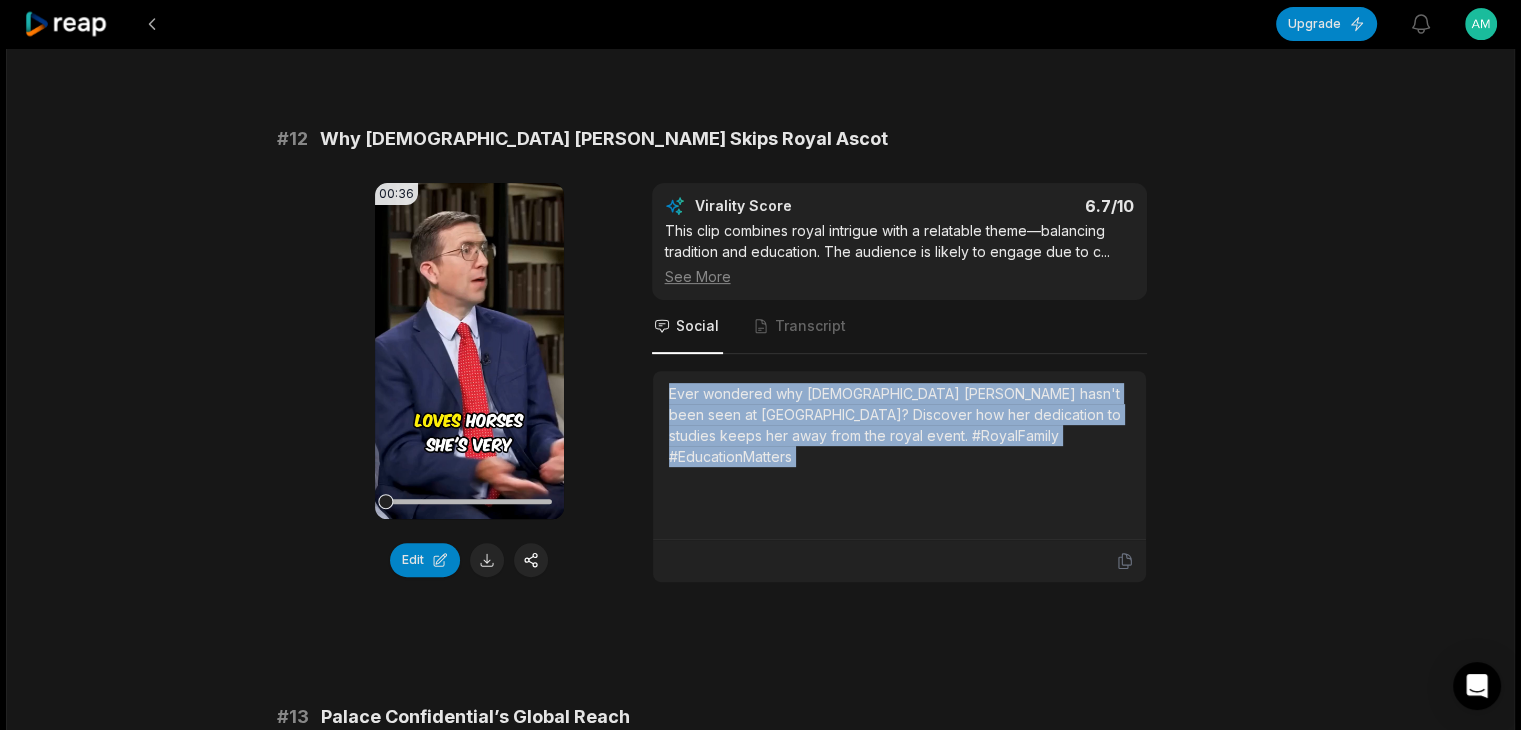 click on "Ever wondered why [DEMOGRAPHIC_DATA] [PERSON_NAME] hasn't been seen at [GEOGRAPHIC_DATA]? Discover how her dedication to studies keeps her away from the royal event. #RoyalFamily #EducationMatters" at bounding box center (899, 425) 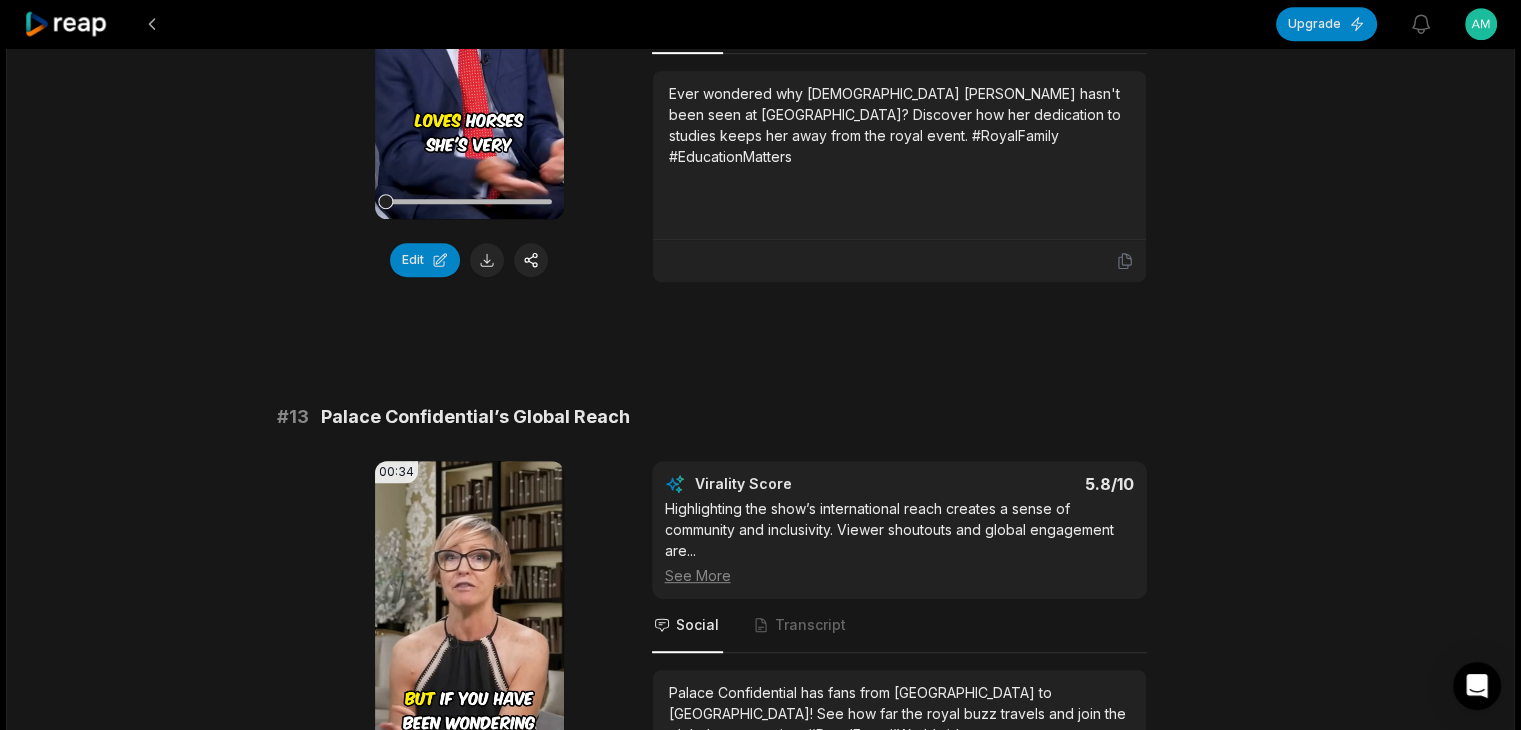 click on "Palace Confidential’s Global Reach" at bounding box center [475, 417] 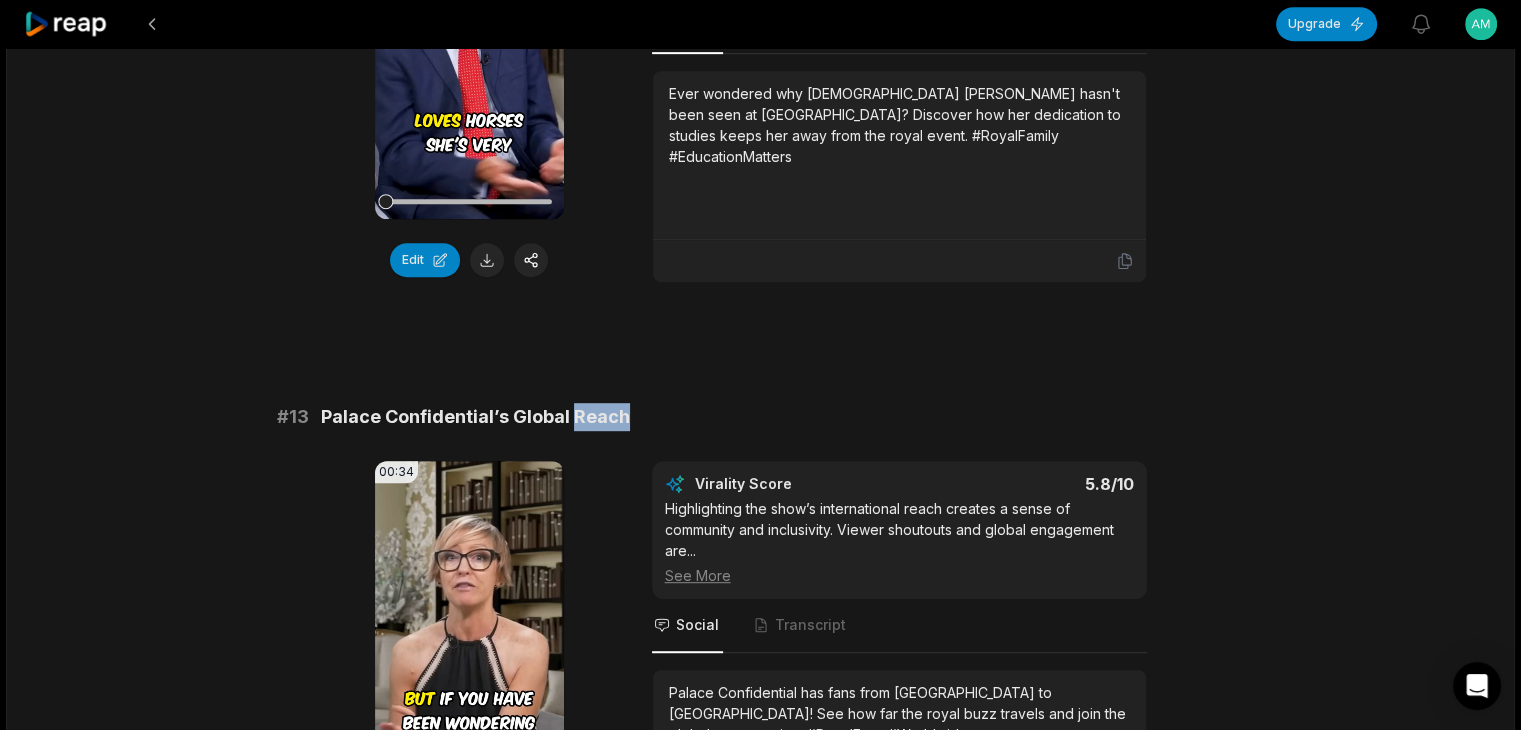 click on "Palace Confidential’s Global Reach" at bounding box center (475, 417) 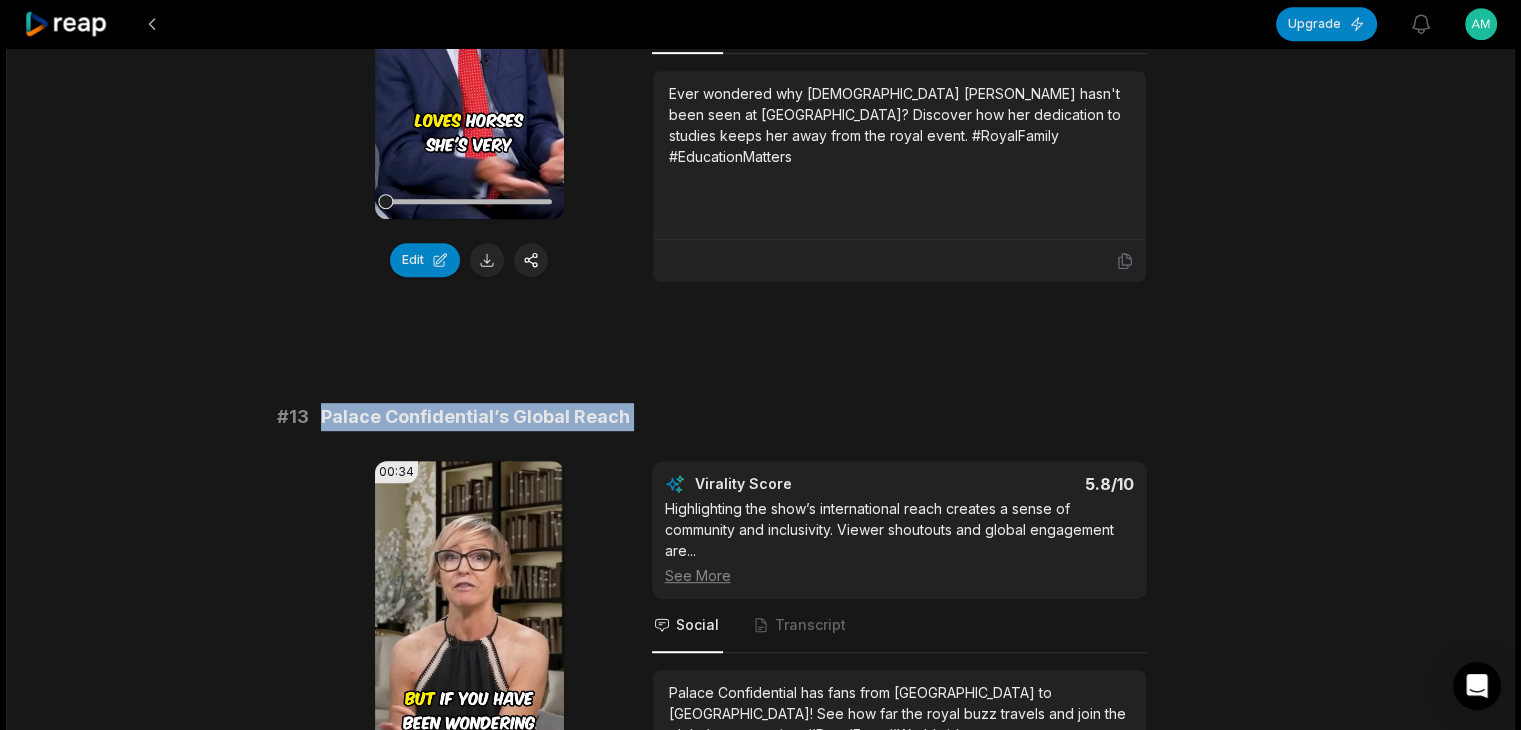 click on "Palace Confidential’s Global Reach" at bounding box center (475, 417) 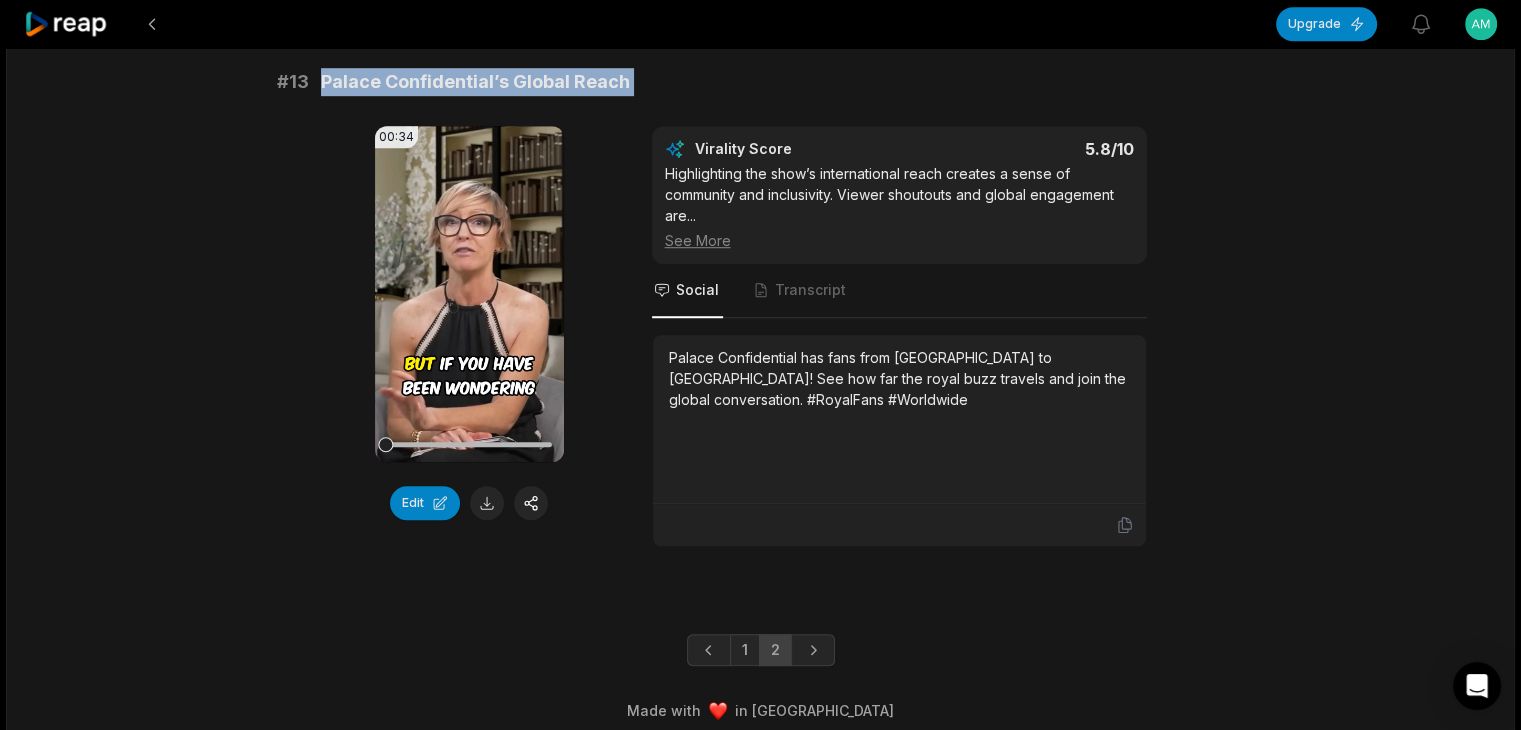 scroll, scrollTop: 1347, scrollLeft: 0, axis: vertical 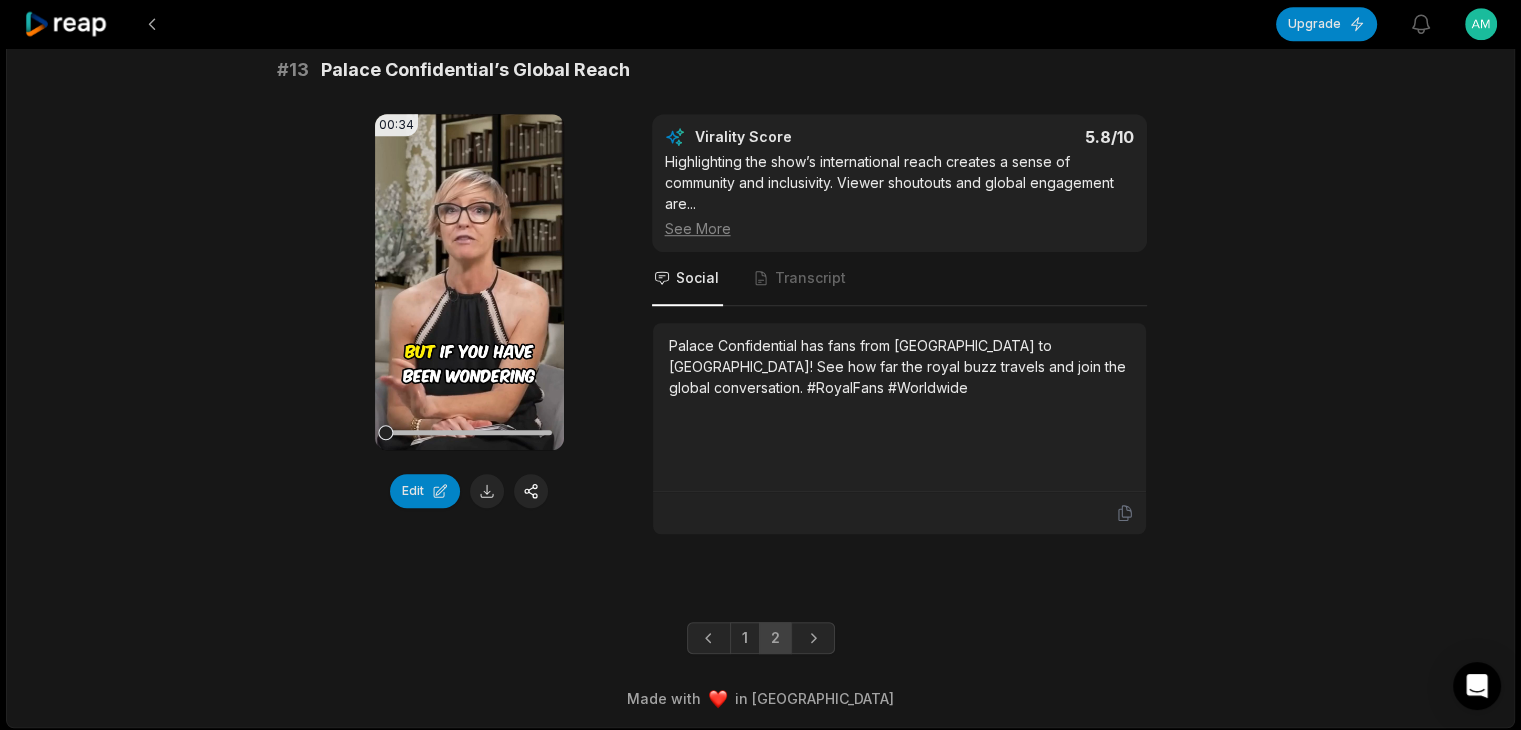 click on "Palace Confidential has fans from [GEOGRAPHIC_DATA] to [GEOGRAPHIC_DATA]! See how far the royal buzz travels and join the global conversation. #RoyalFans #Worldwide" at bounding box center [899, 366] 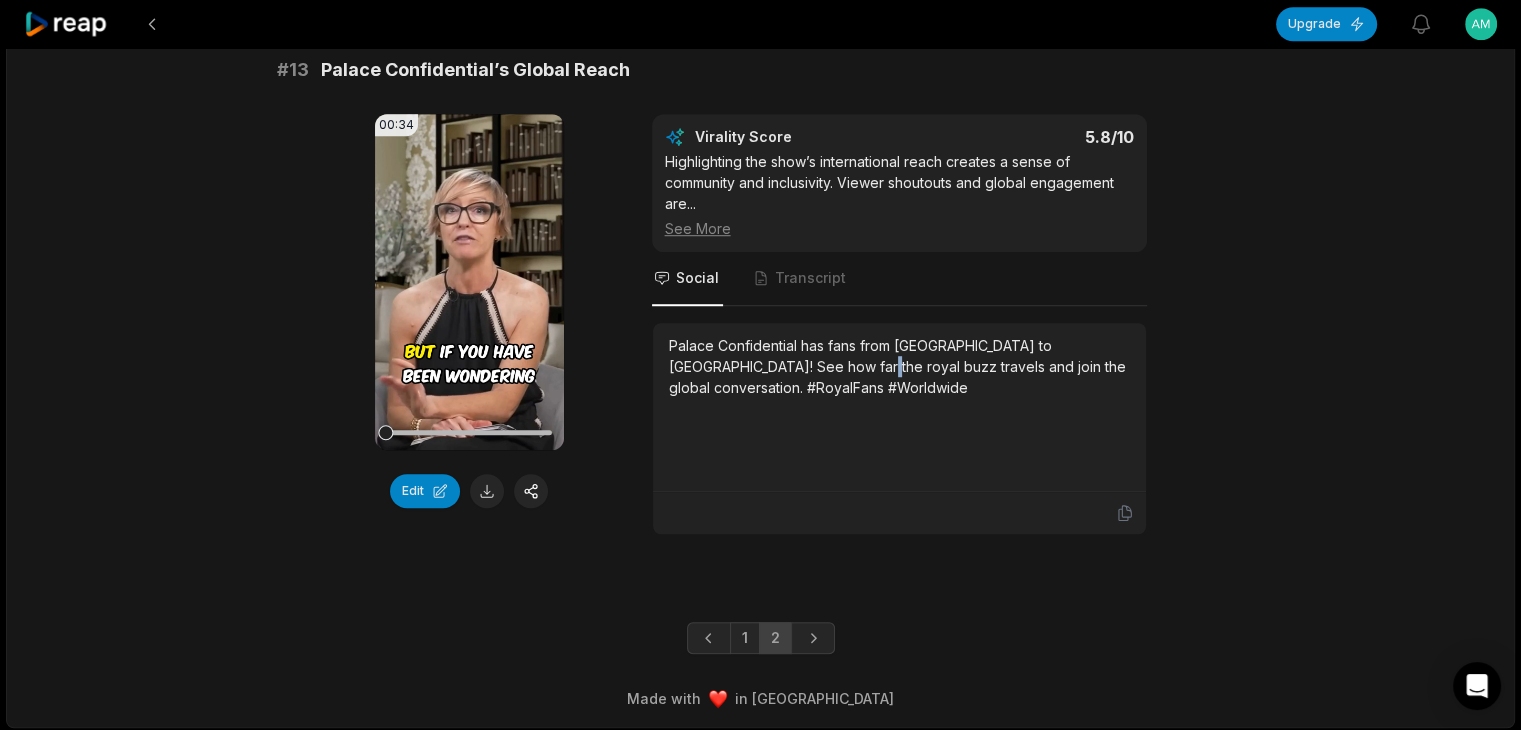 click on "Palace Confidential has fans from [GEOGRAPHIC_DATA] to [GEOGRAPHIC_DATA]! See how far the royal buzz travels and join the global conversation. #RoyalFans #Worldwide" at bounding box center (899, 366) 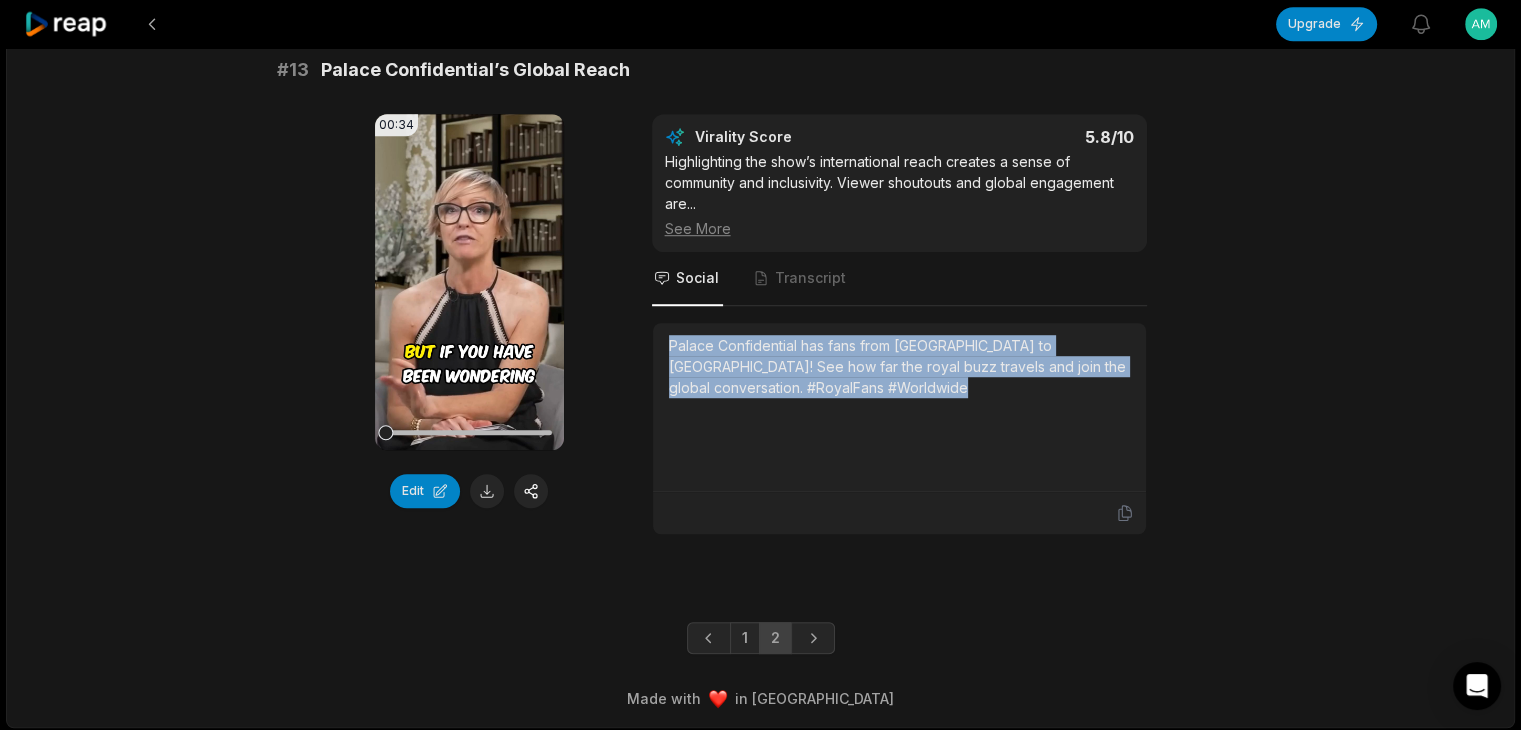click on "Palace Confidential has fans from [GEOGRAPHIC_DATA] to [GEOGRAPHIC_DATA]! See how far the royal buzz travels and join the global conversation. #RoyalFans #Worldwide" at bounding box center (899, 366) 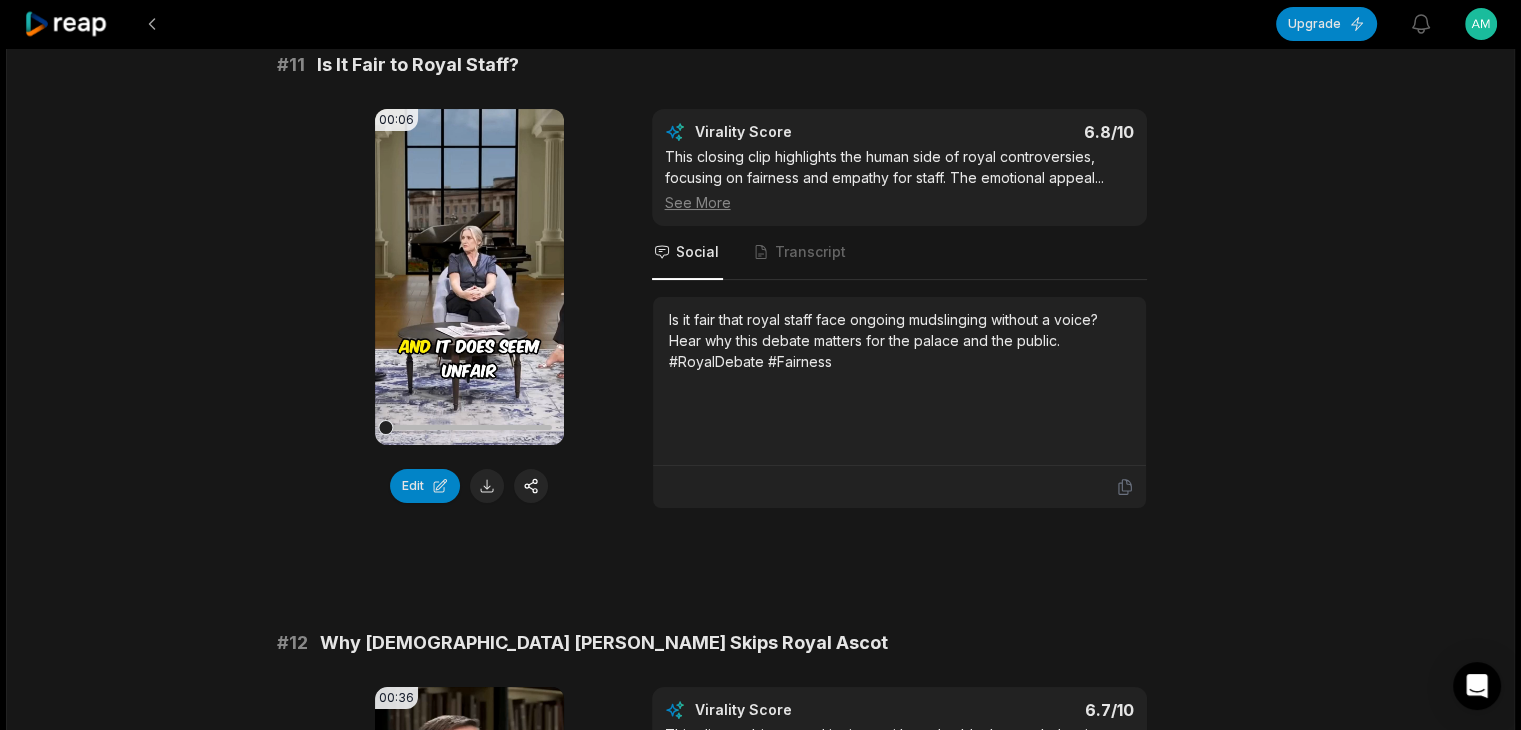 scroll, scrollTop: 200, scrollLeft: 0, axis: vertical 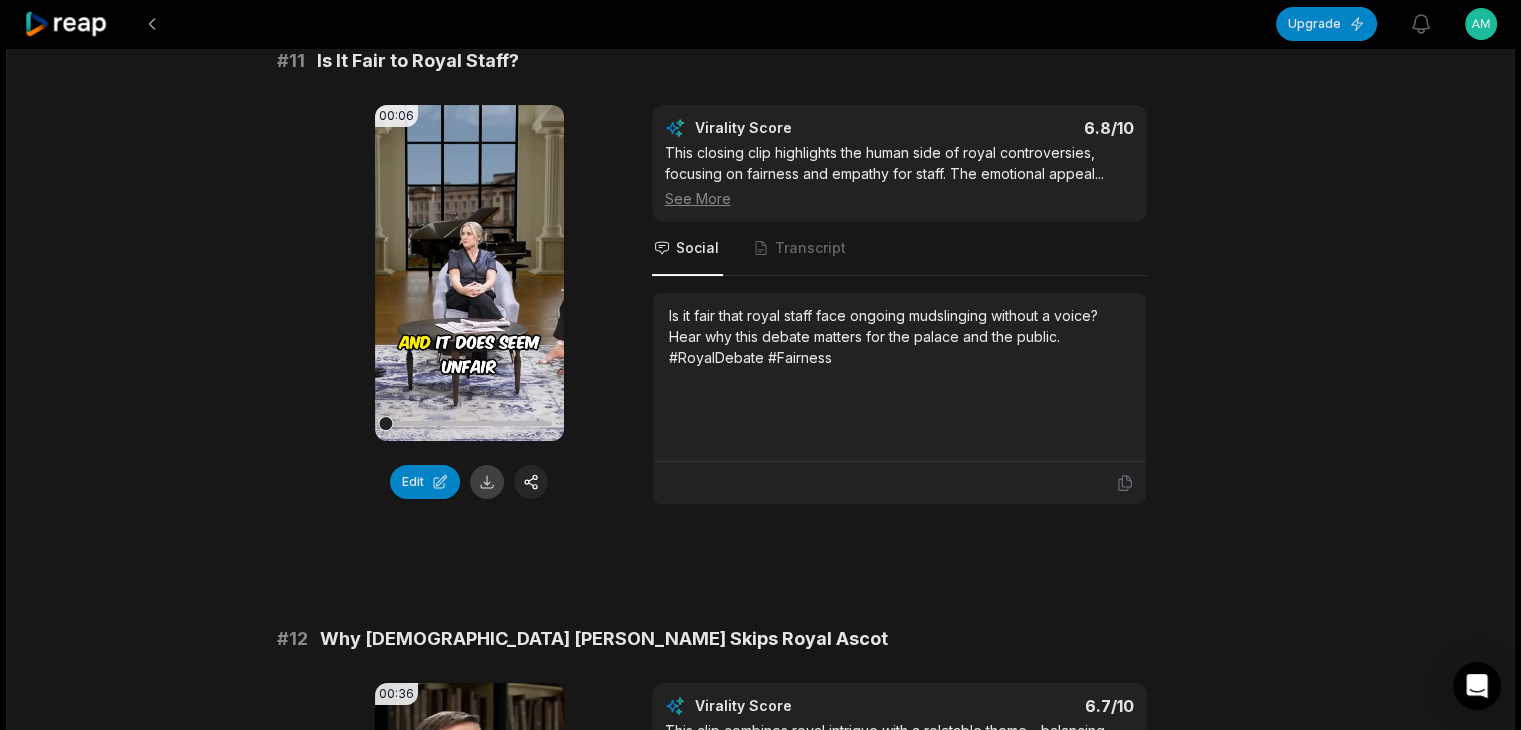 click at bounding box center (487, 482) 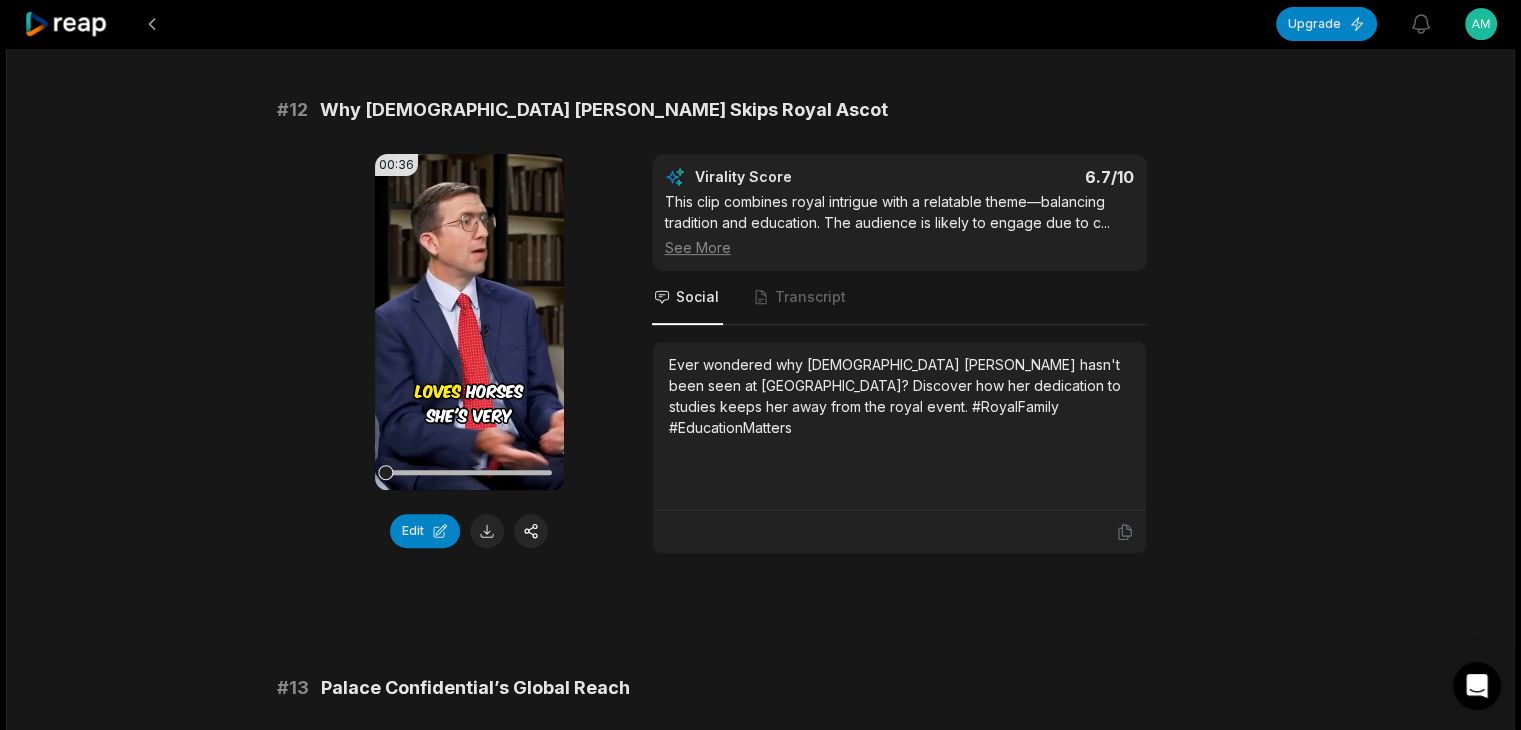 scroll, scrollTop: 800, scrollLeft: 0, axis: vertical 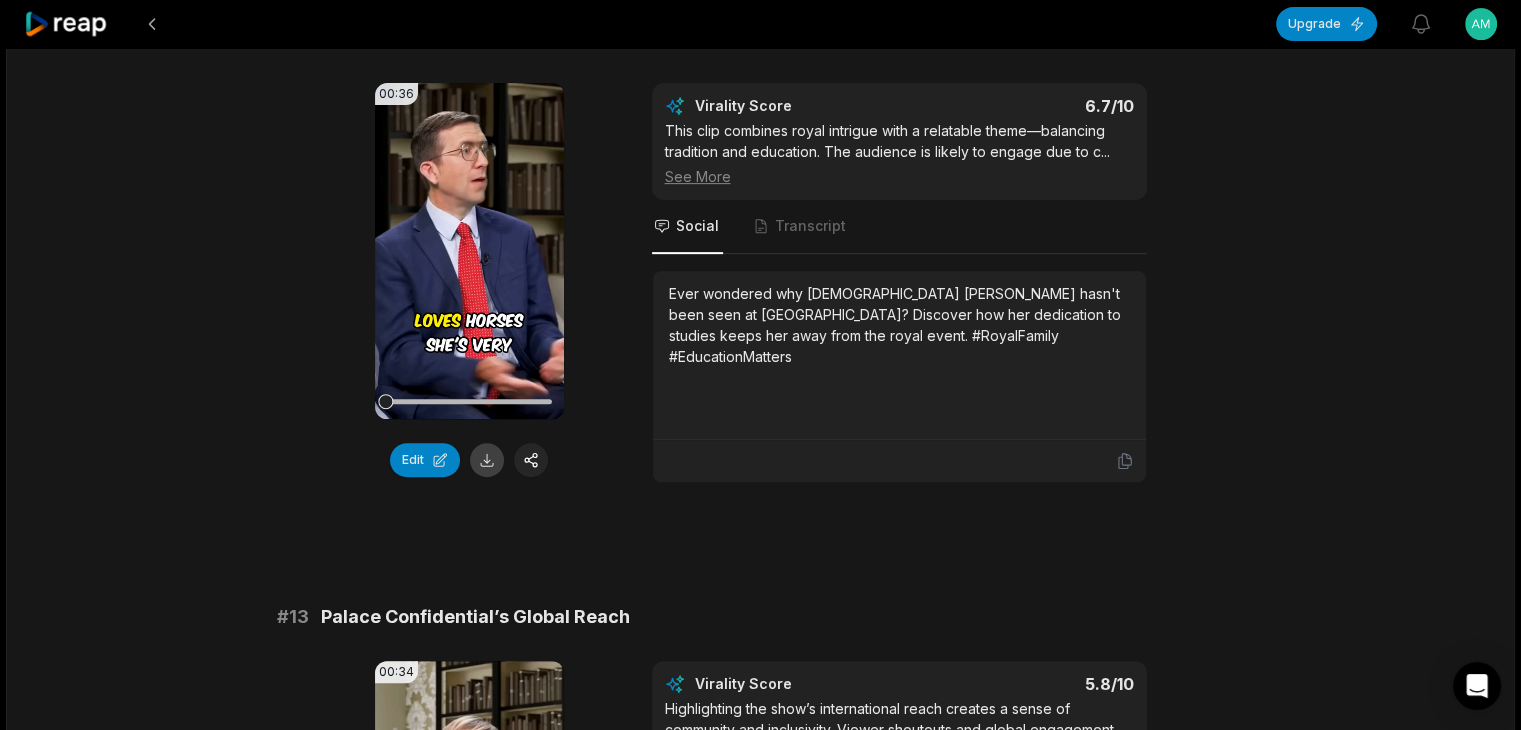 click at bounding box center [487, 460] 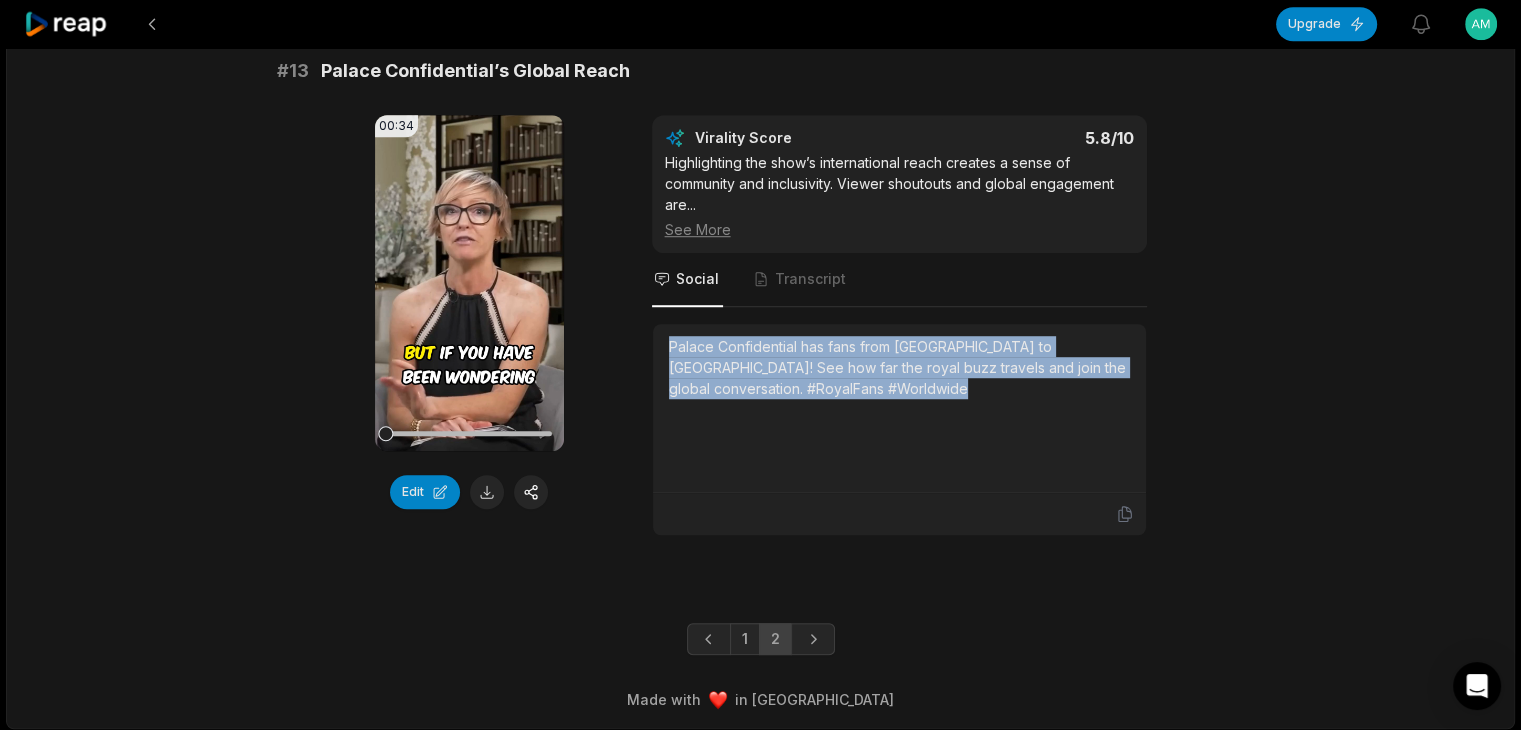 scroll, scrollTop: 1347, scrollLeft: 0, axis: vertical 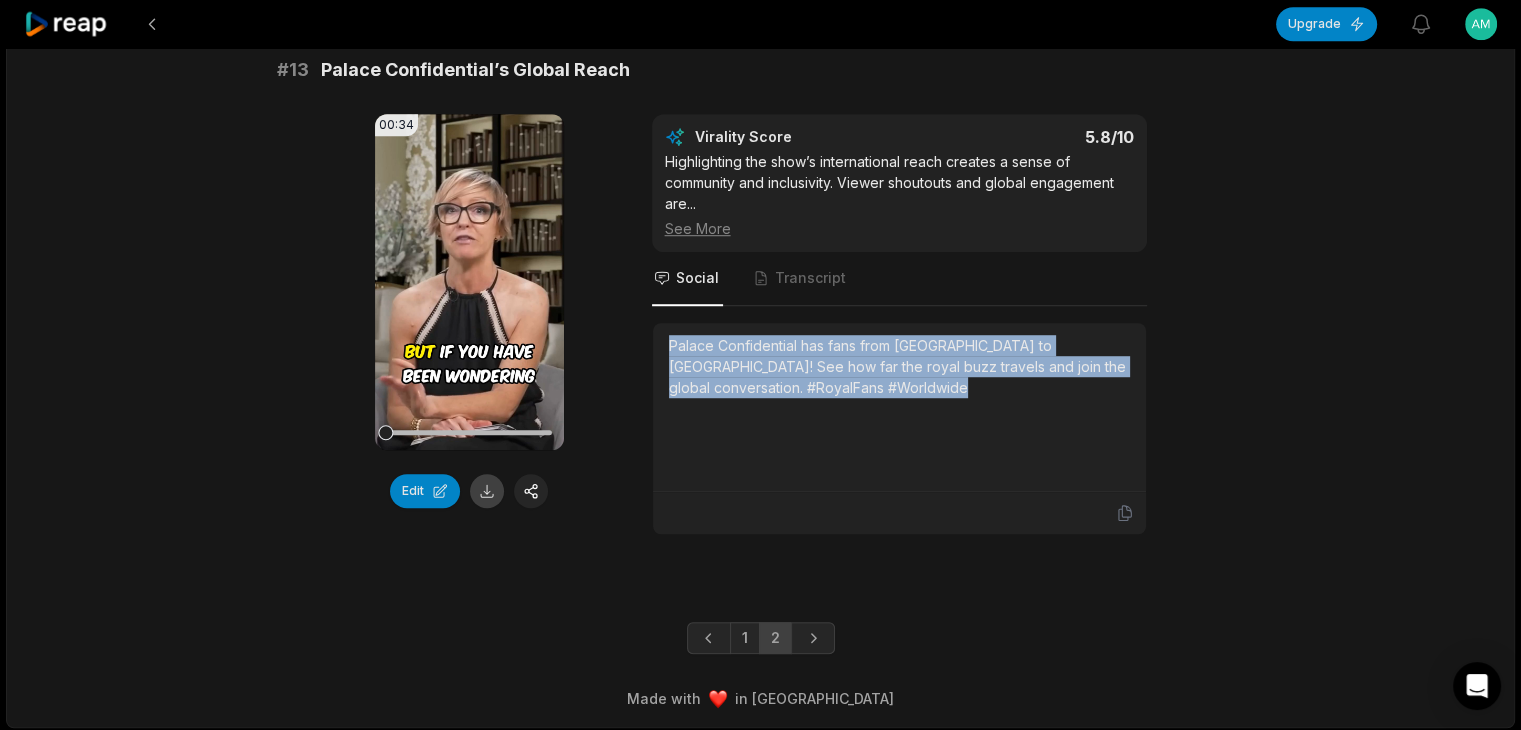 click at bounding box center (487, 491) 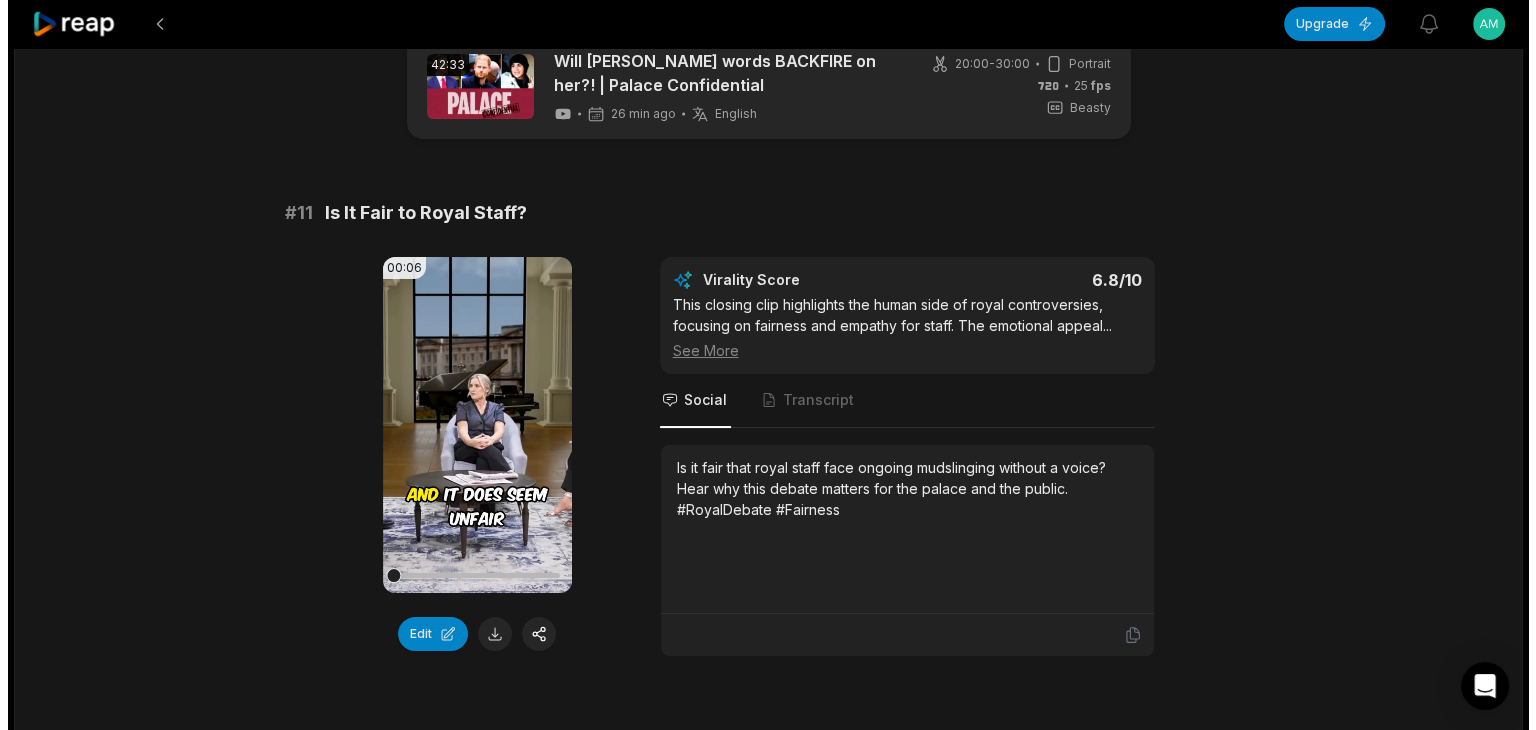 scroll, scrollTop: 0, scrollLeft: 0, axis: both 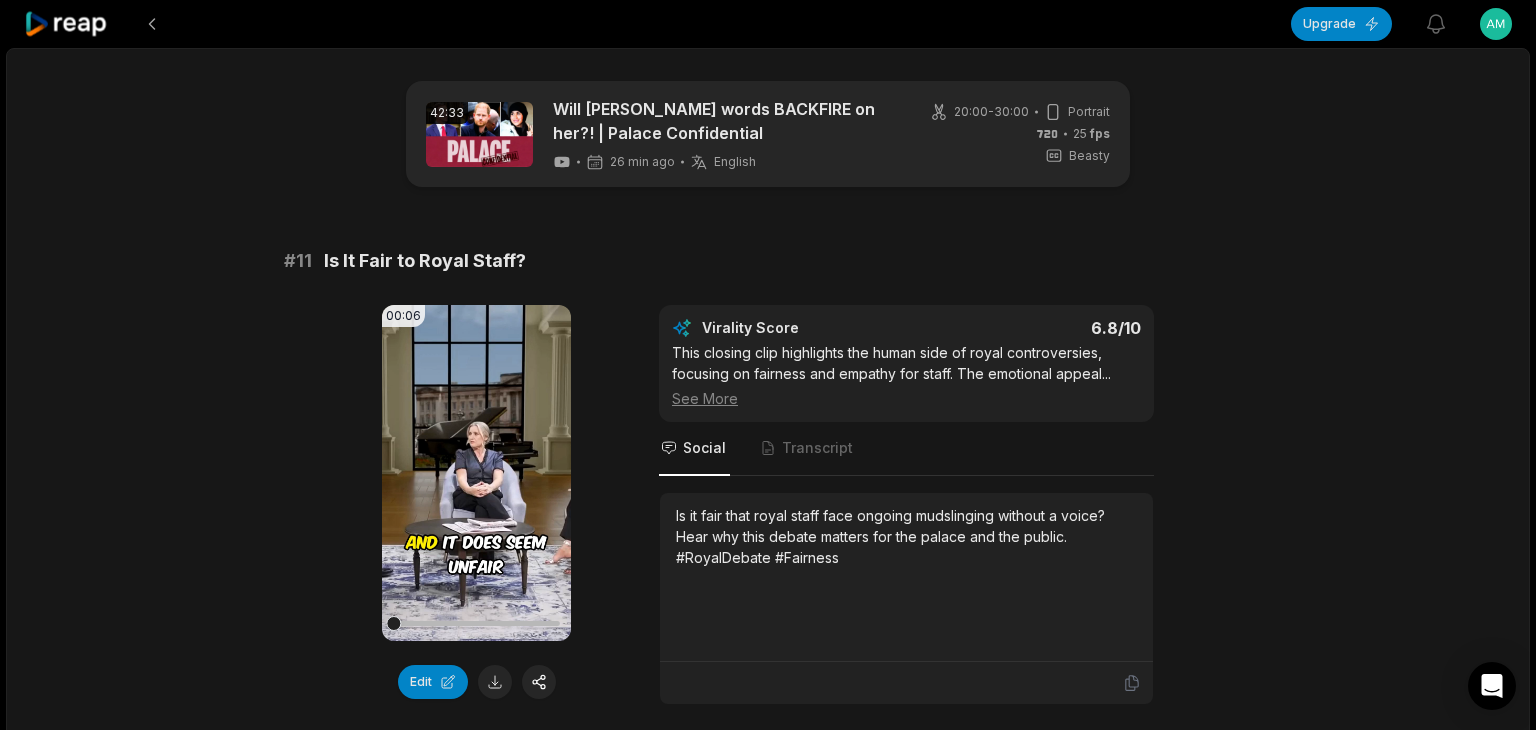 click on "Upgrade View notifications Open user menu 42:33 Will [PERSON_NAME] words BACKFIRE on her?! | Palace Confidential 26 min ago English en 20:00  -  30:00 Portrait 25   fps Beasty # 11 Is It Fair to Royal Staff? 00:06 Your browser does not support mp4 format. Edit Virality Score 6.8 /10 This closing clip highlights the human side of royal controversies, focusing on fairness and empathy for staff. The emotional appeal  ...   See More Social Transcript Is it fair that royal staff face ongoing mudslinging without a voice? Hear why this debate matters for the palace and the public. #RoyalDebate #Fairness # 12 Why [DEMOGRAPHIC_DATA] [PERSON_NAME] Skips Royal Ascot 00:36 Your browser does not support mp4 format. Edit Virality Score 6.7 /10 This clip combines royal intrigue with a relatable theme—balancing tradition and education. The audience is likely to engage due to c ...   See More Social Transcript # 13 Palace Confidential’s Global Reach 00:34 Your browser does not support mp4 format. Edit Virality Score 5.8 /10 ...   See More 1" at bounding box center [768, 365] 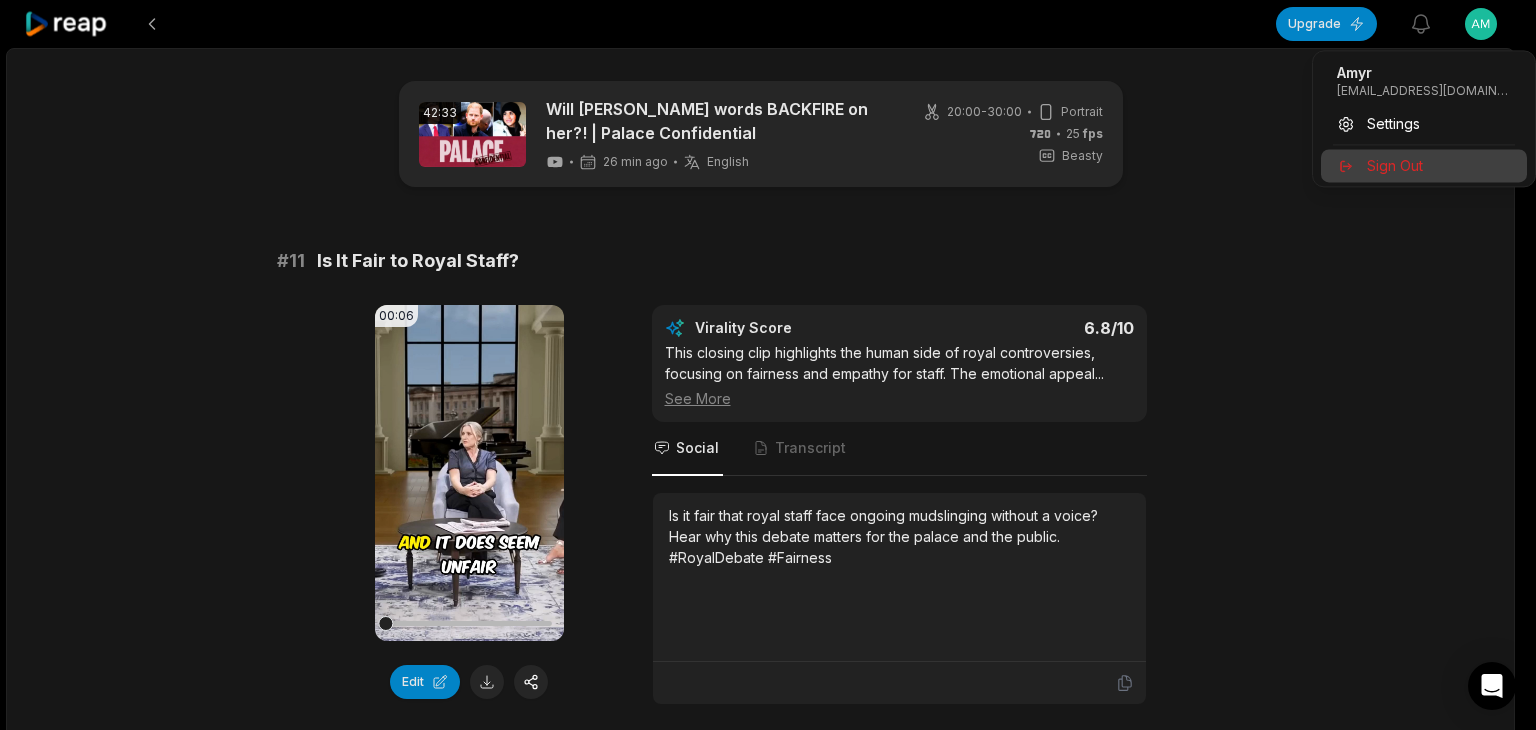 click on "Sign Out" at bounding box center (1395, 165) 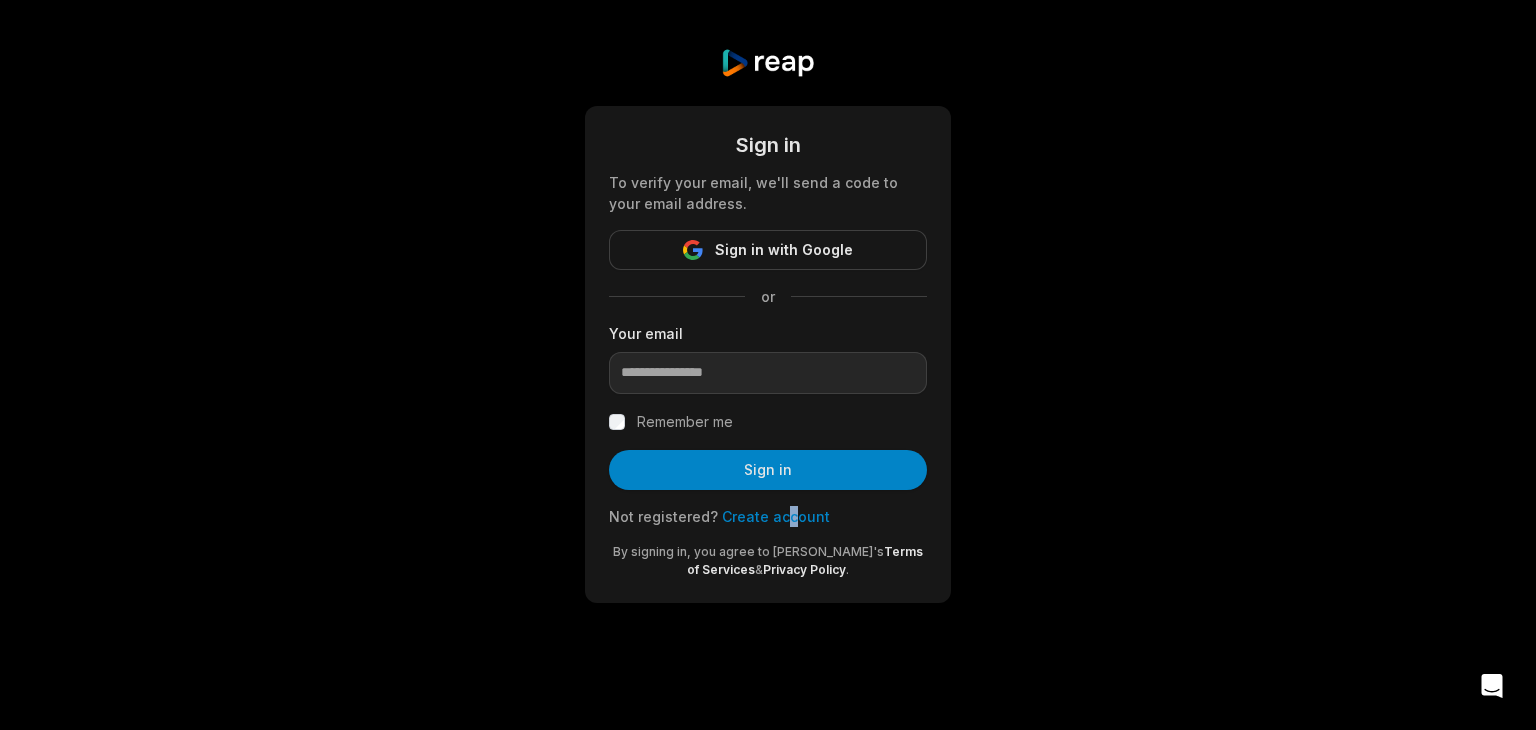 click on "Not registered?   Create account" at bounding box center (768, 516) 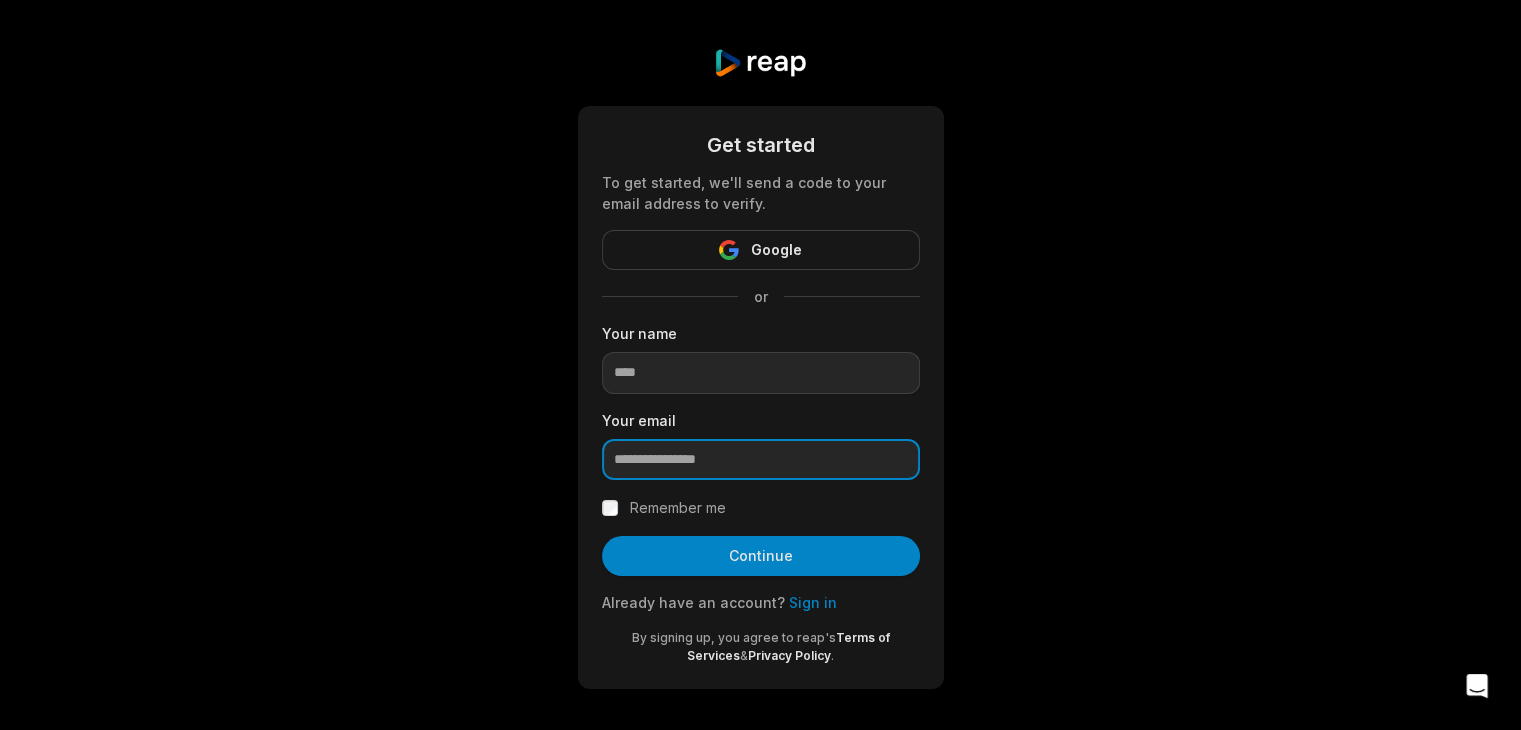 click at bounding box center [761, 460] 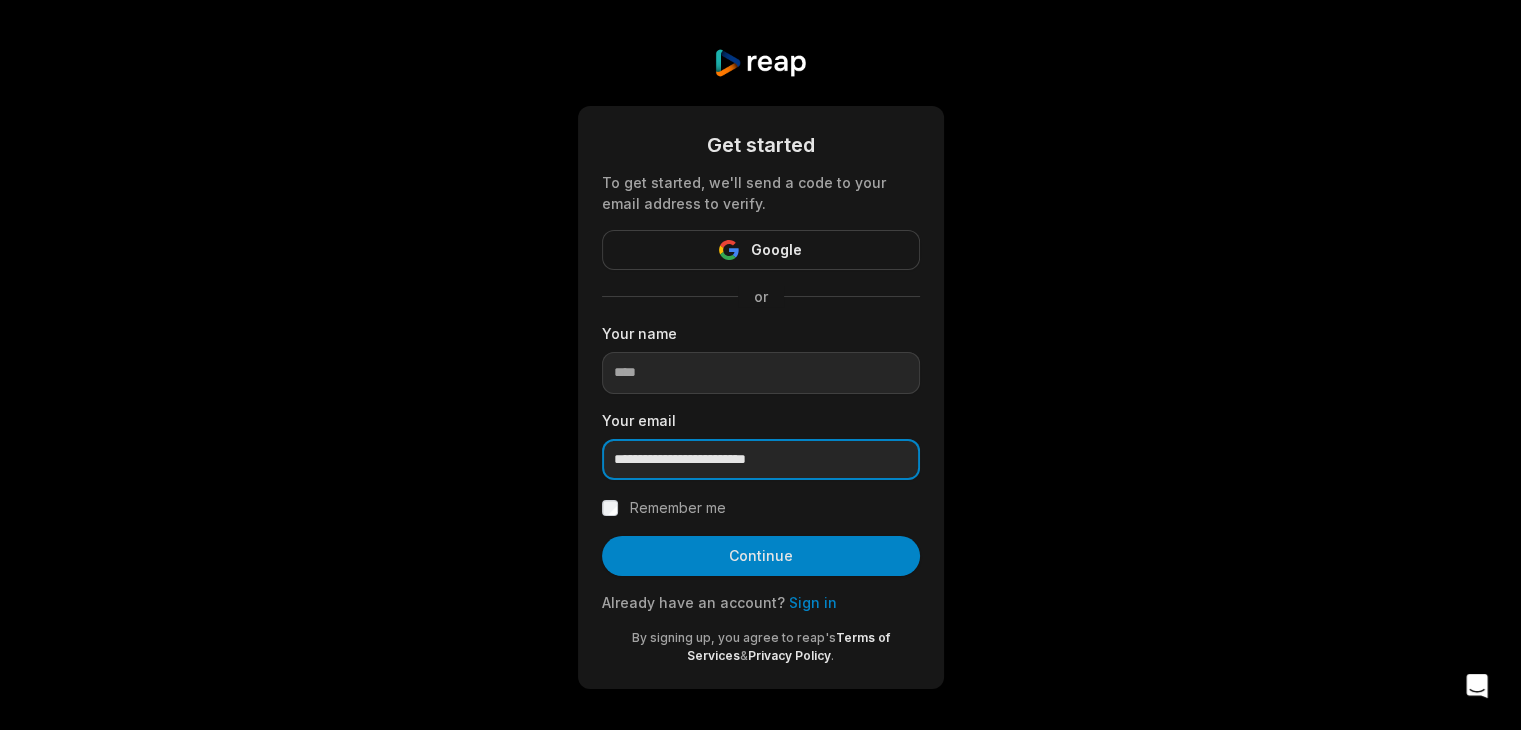 type on "**********" 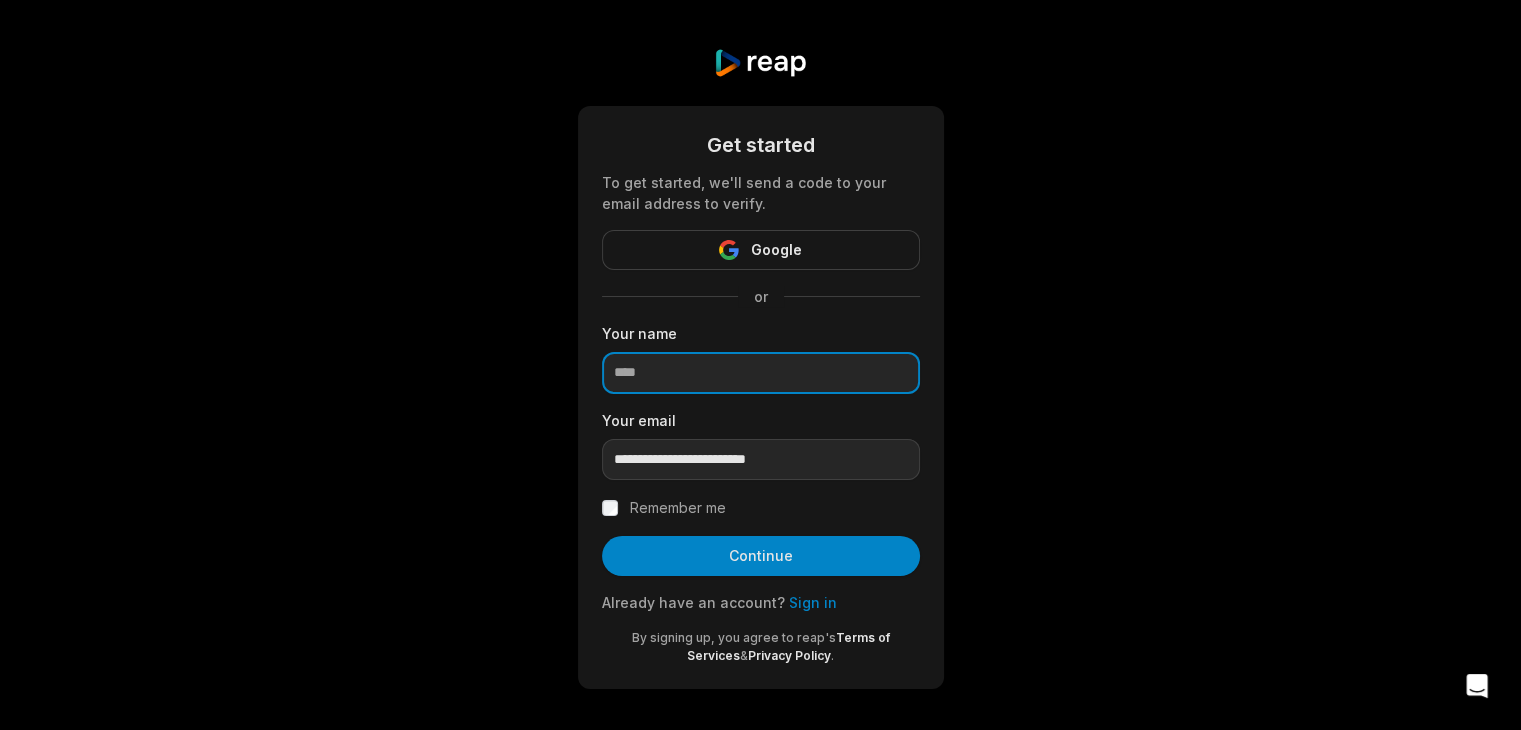 click at bounding box center (761, 373) 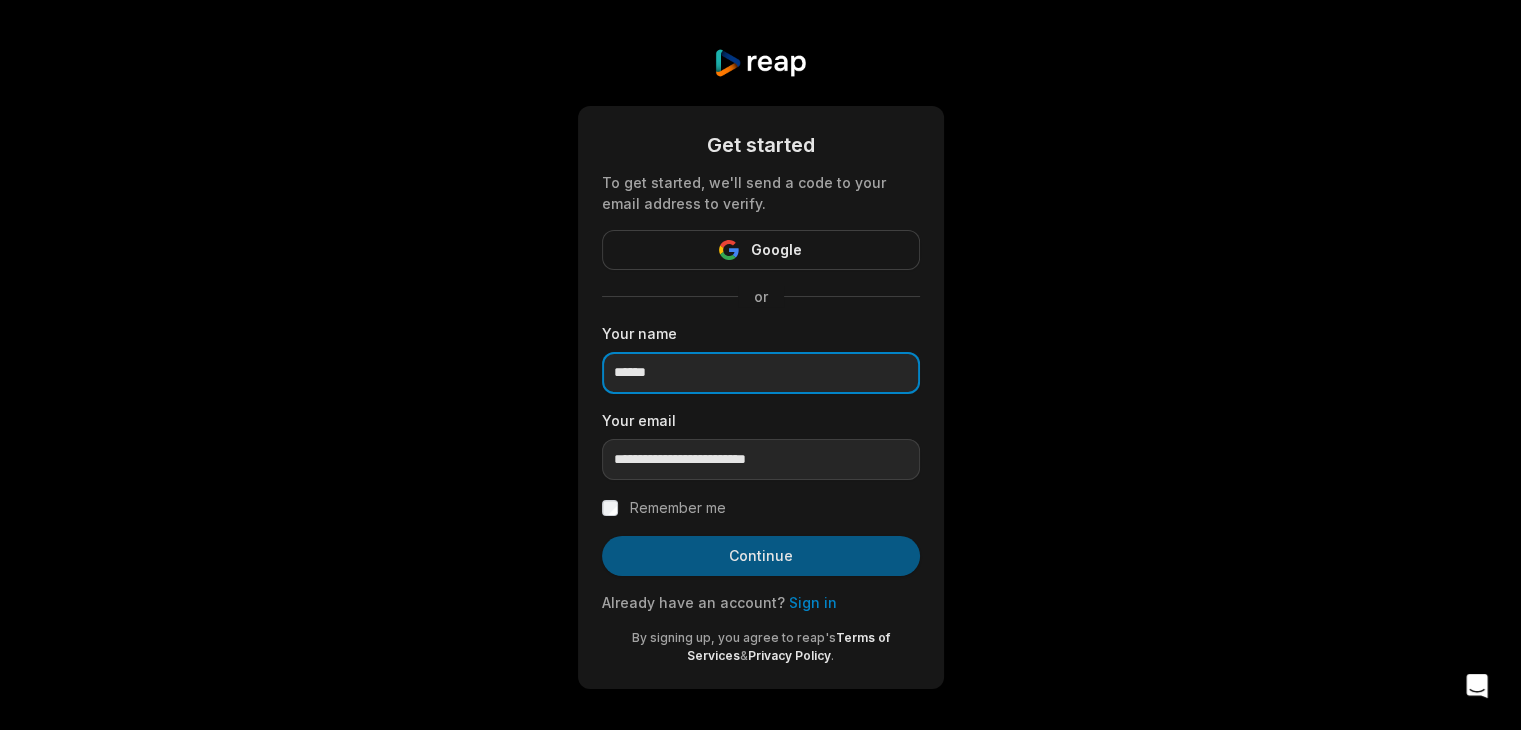 type on "******" 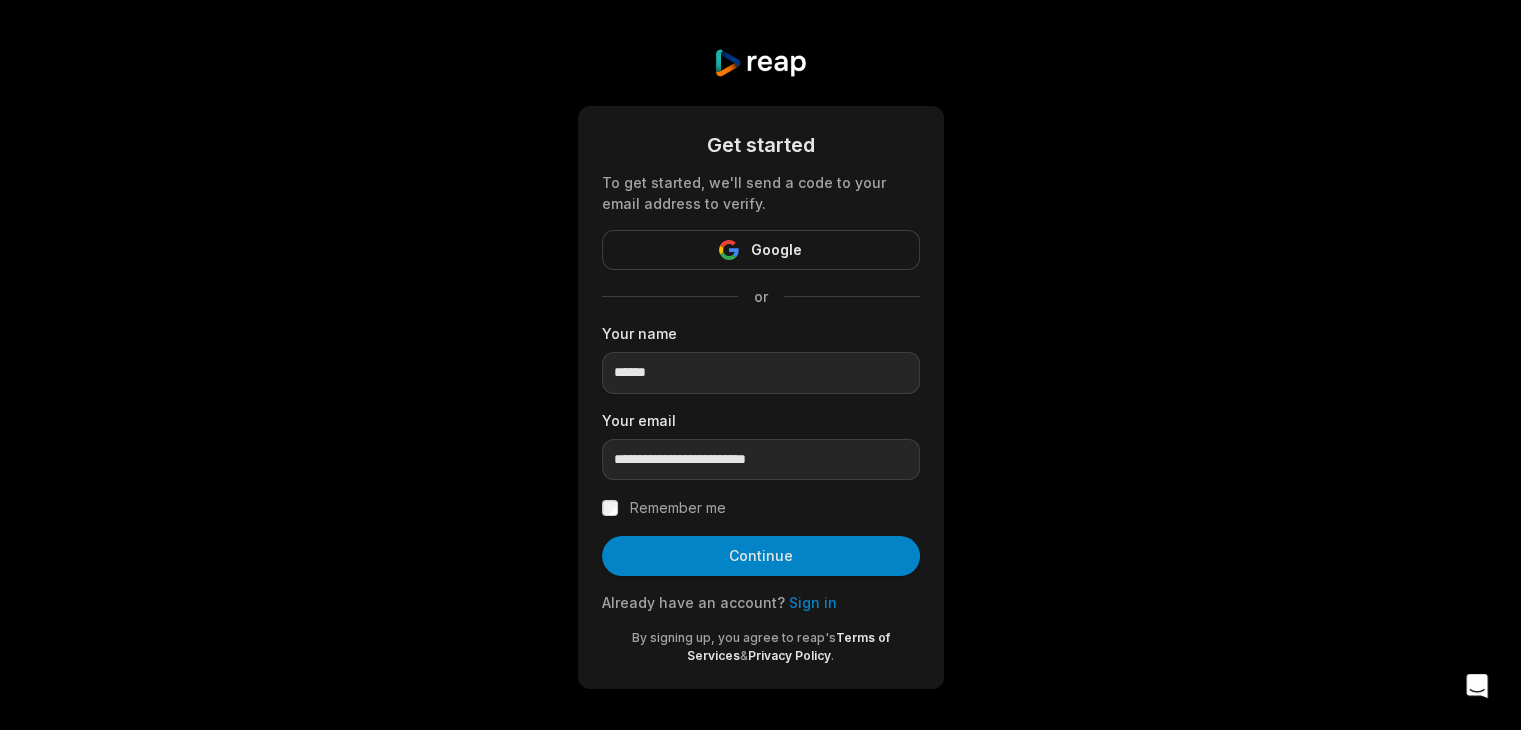 click on "Continue" at bounding box center (761, 556) 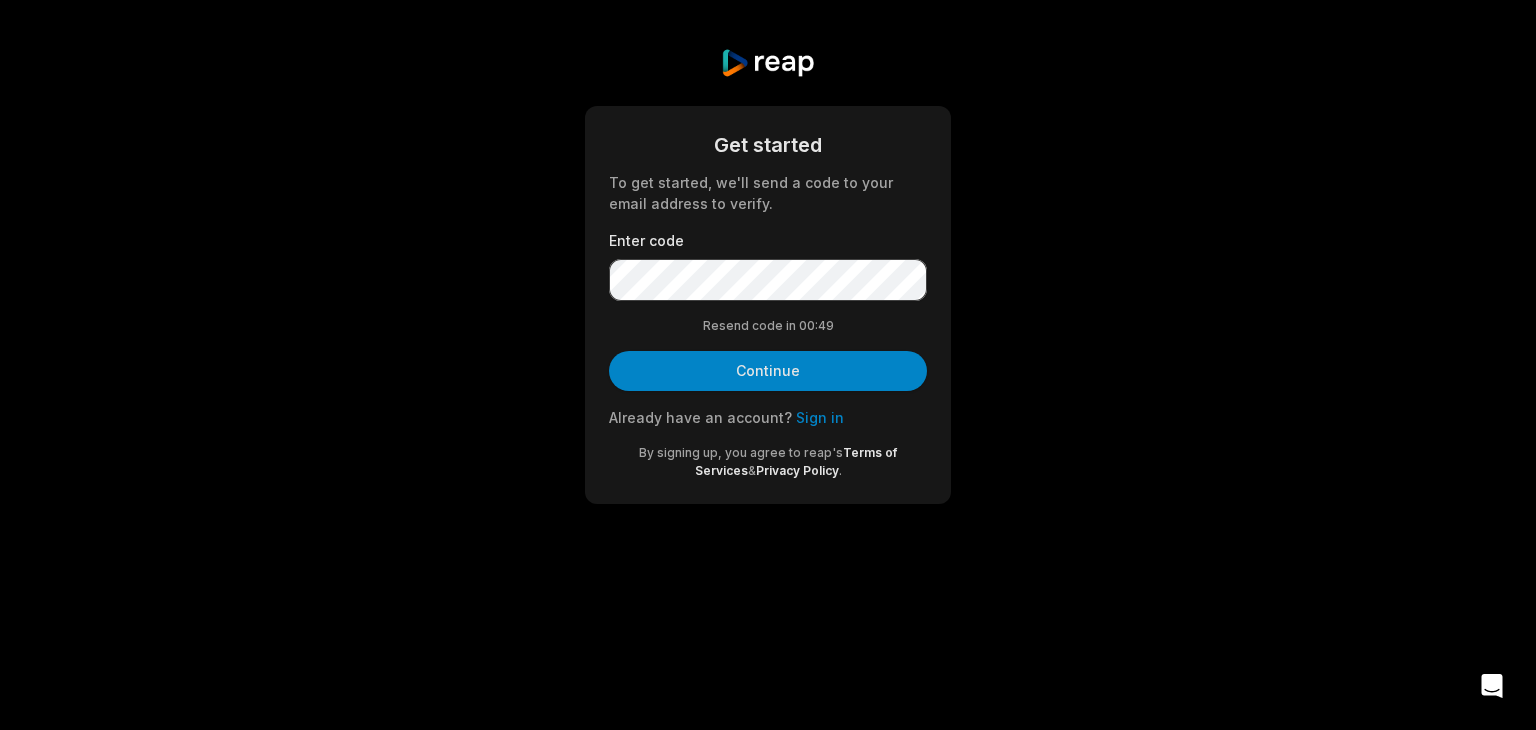 click on "Continue" at bounding box center (768, 371) 